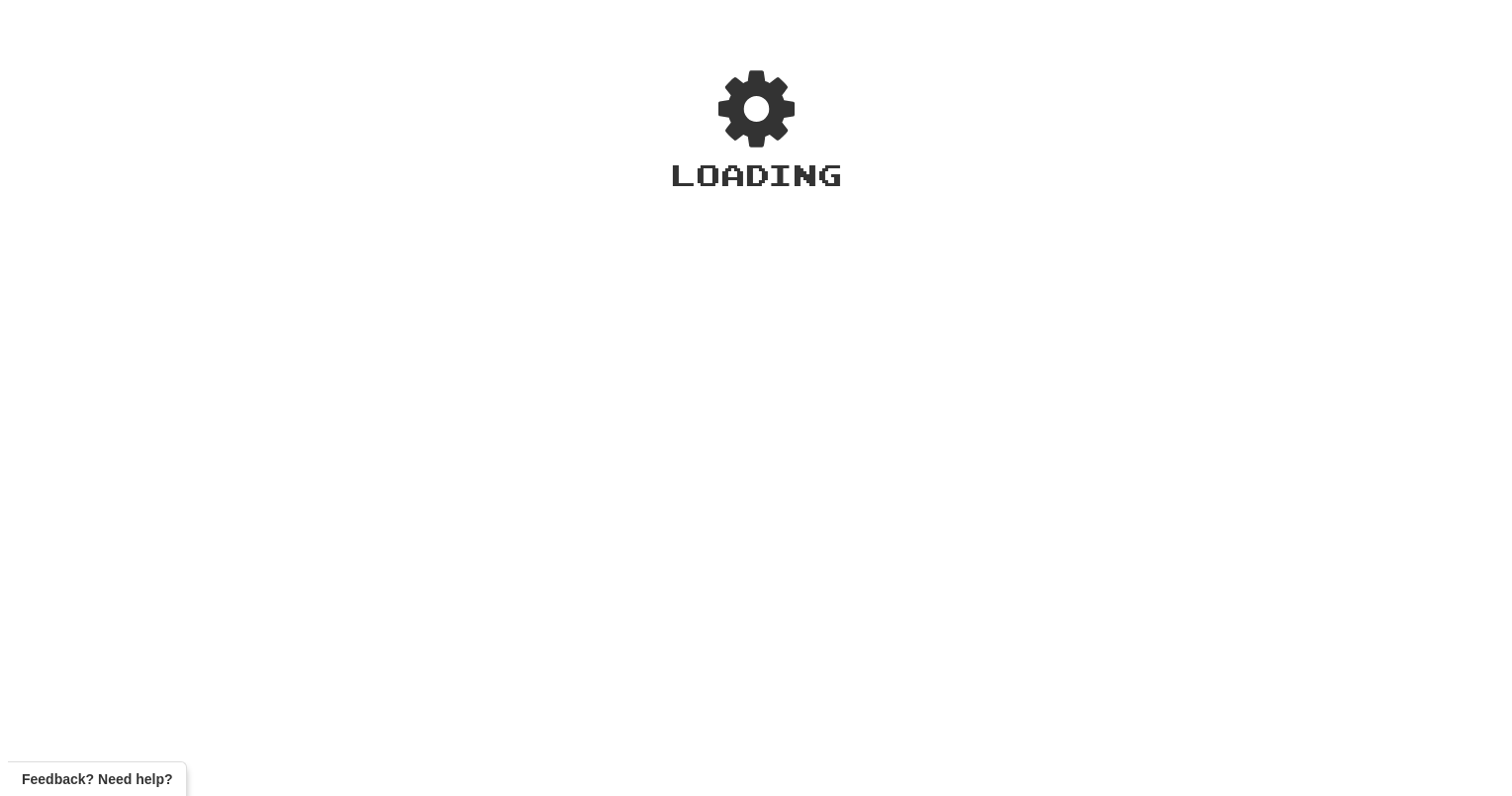 scroll, scrollTop: 0, scrollLeft: 0, axis: both 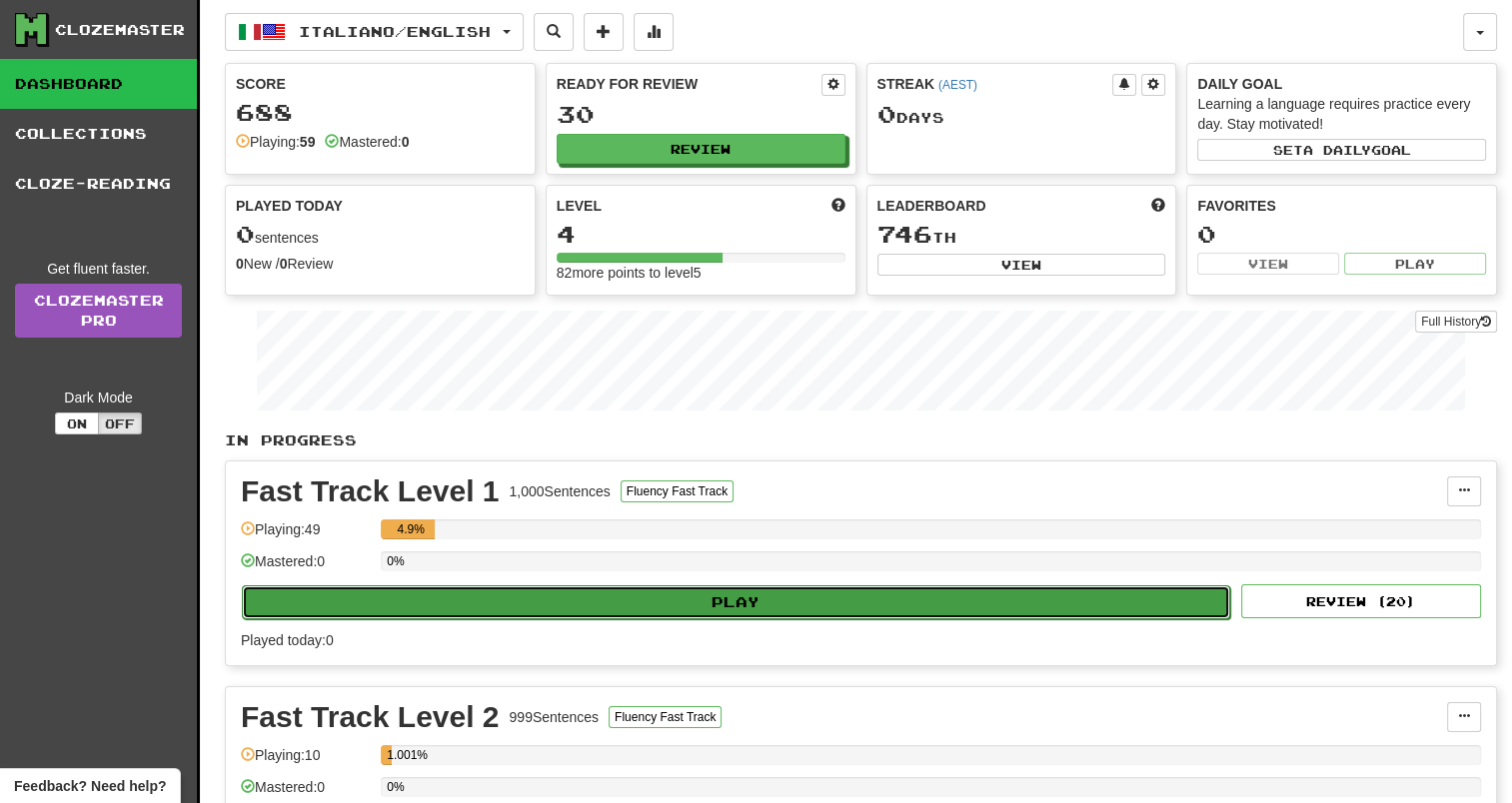 click on "Play" at bounding box center [736, 602] 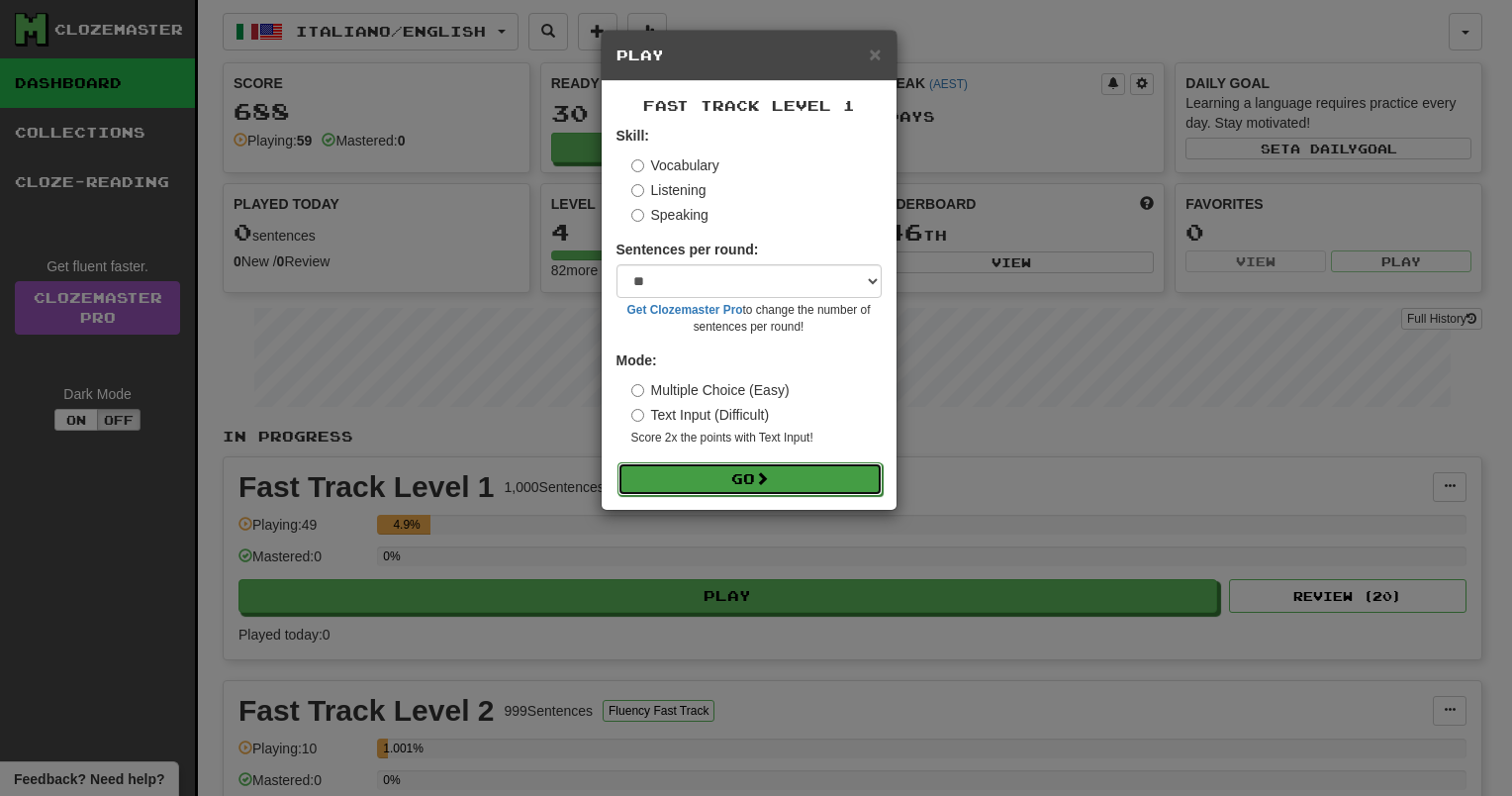 click on "Go" at bounding box center [750, 479] 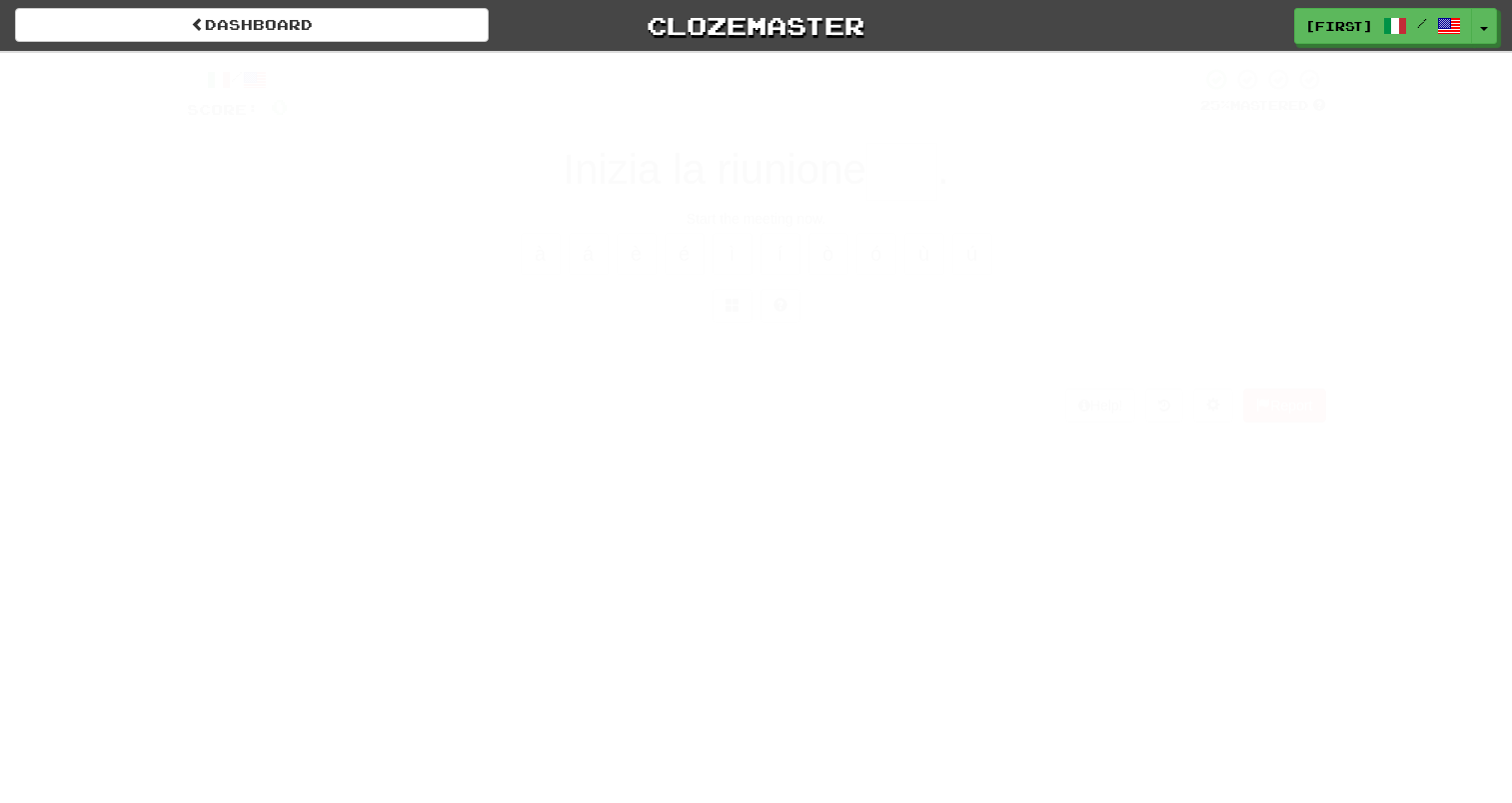 scroll, scrollTop: 0, scrollLeft: 0, axis: both 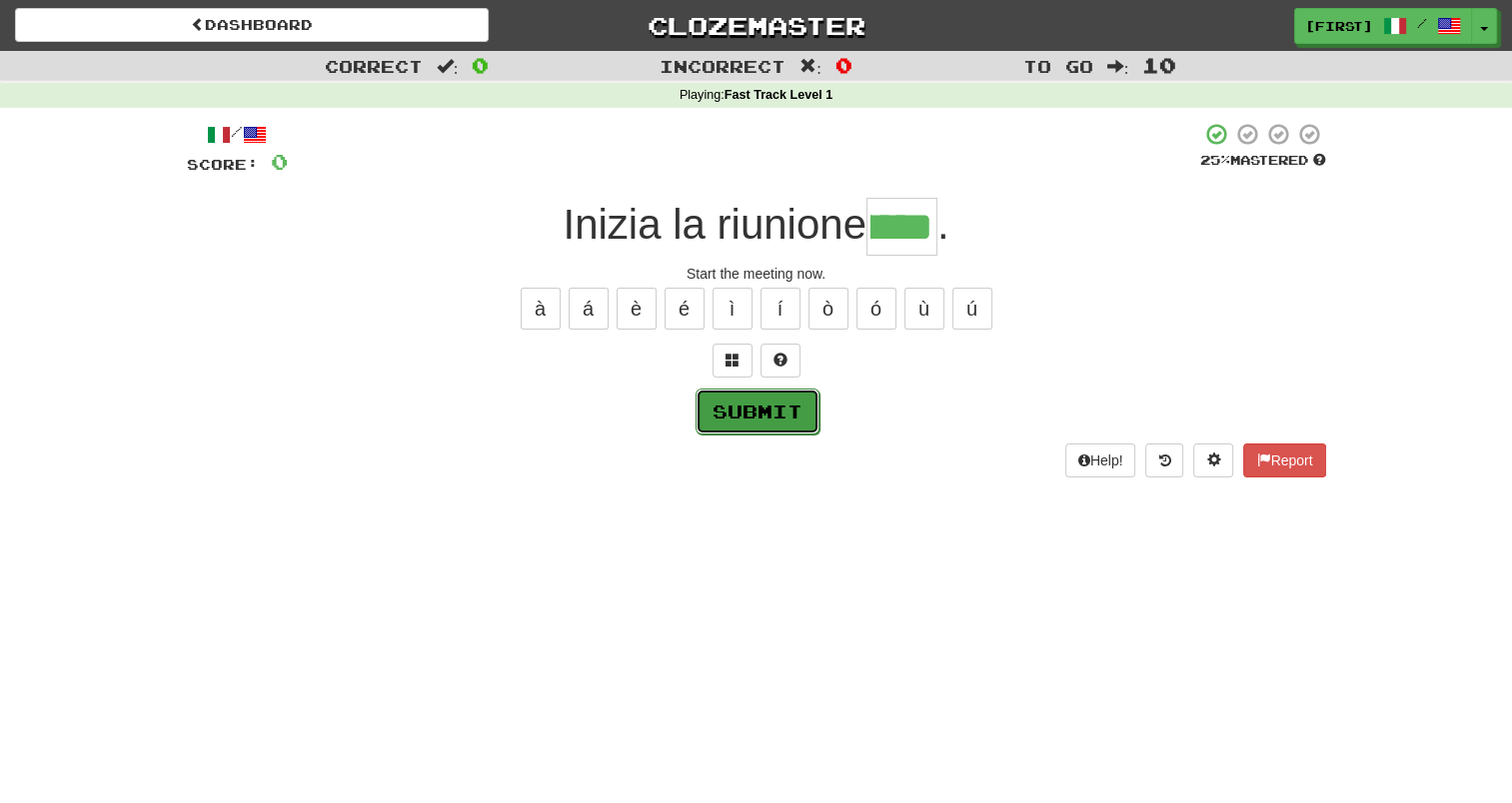click on "Submit" at bounding box center (757, 411) 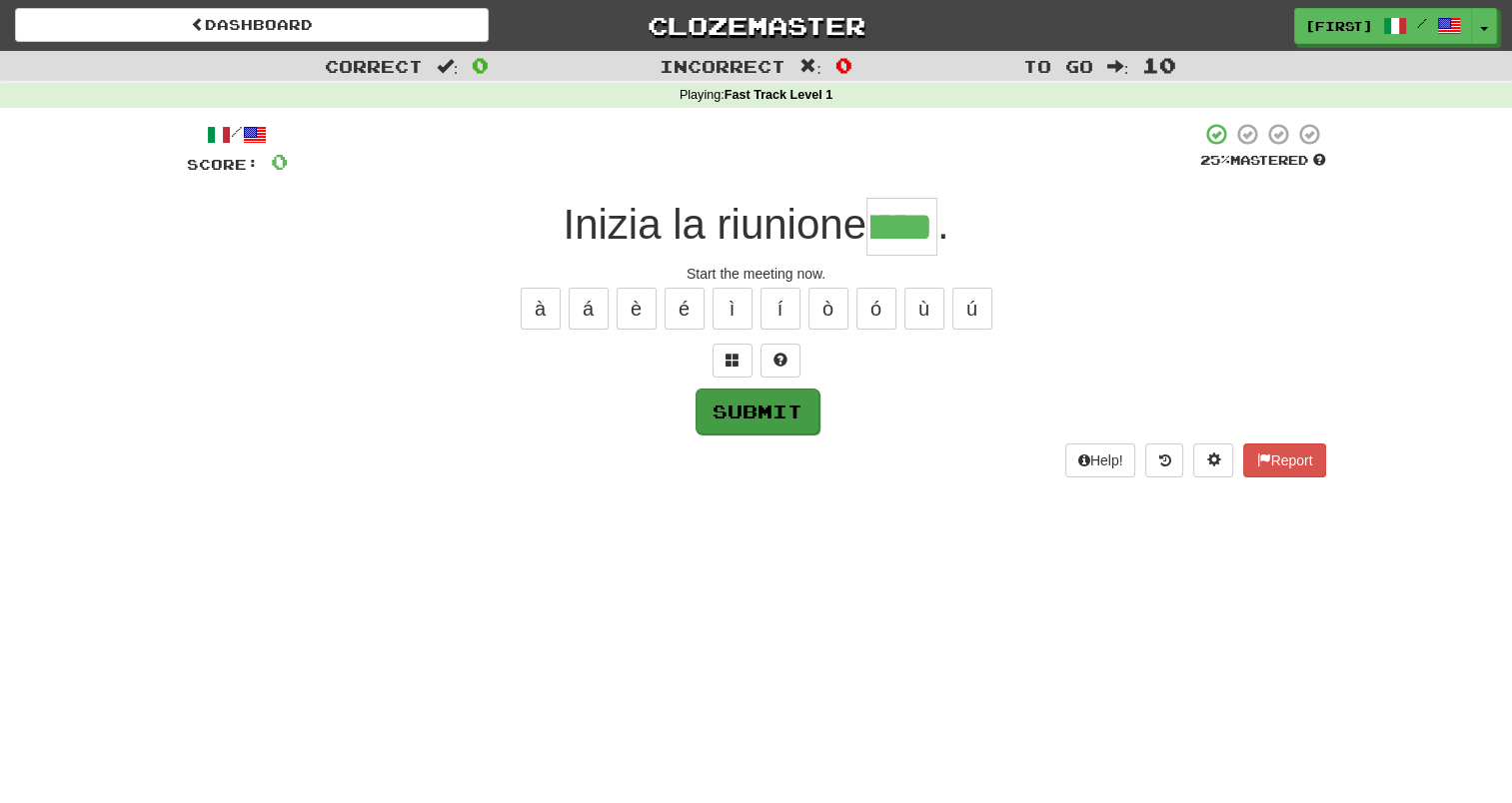 type on "***" 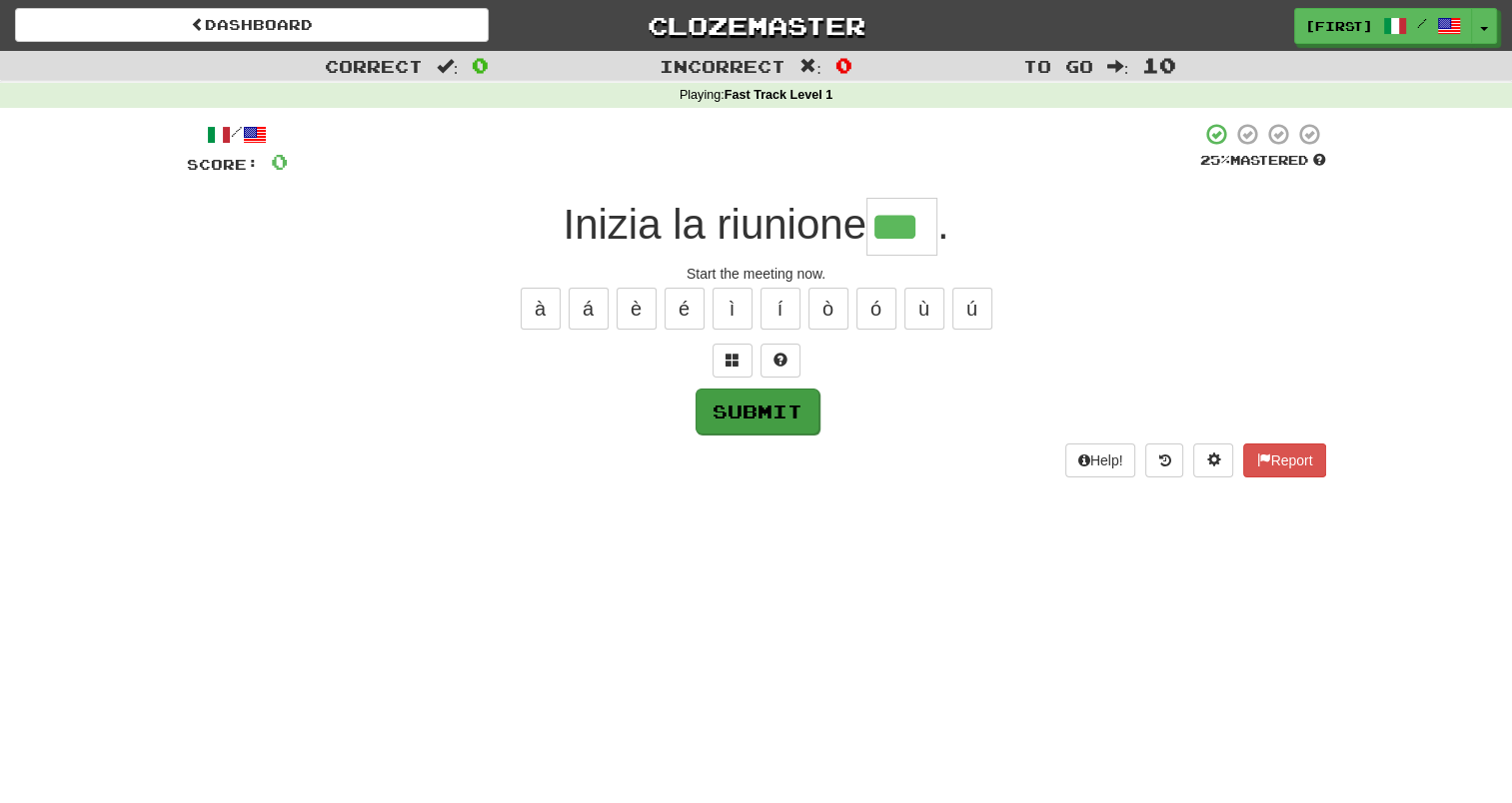 scroll, scrollTop: 0, scrollLeft: 0, axis: both 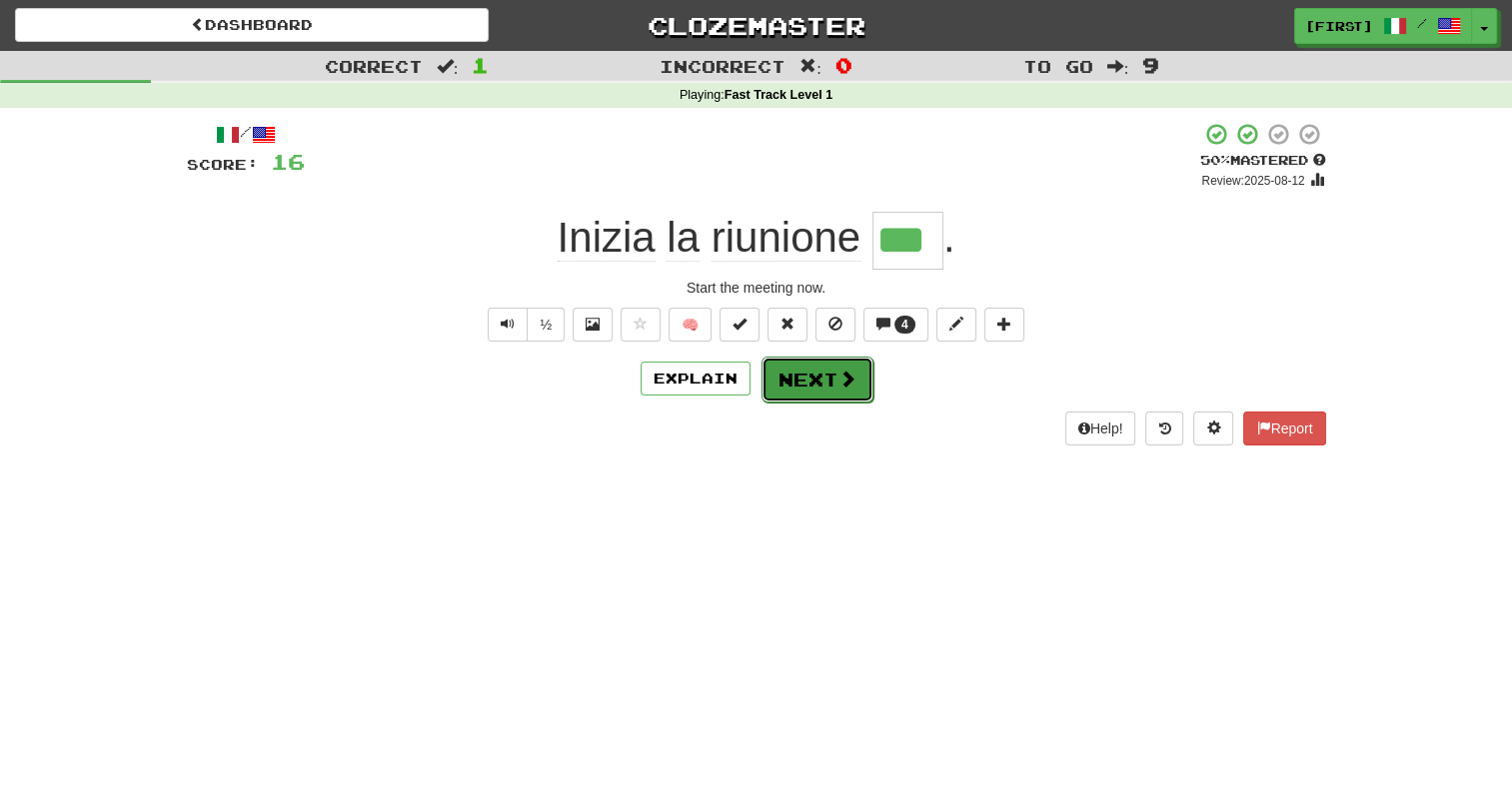 click on "Next" at bounding box center (817, 380) 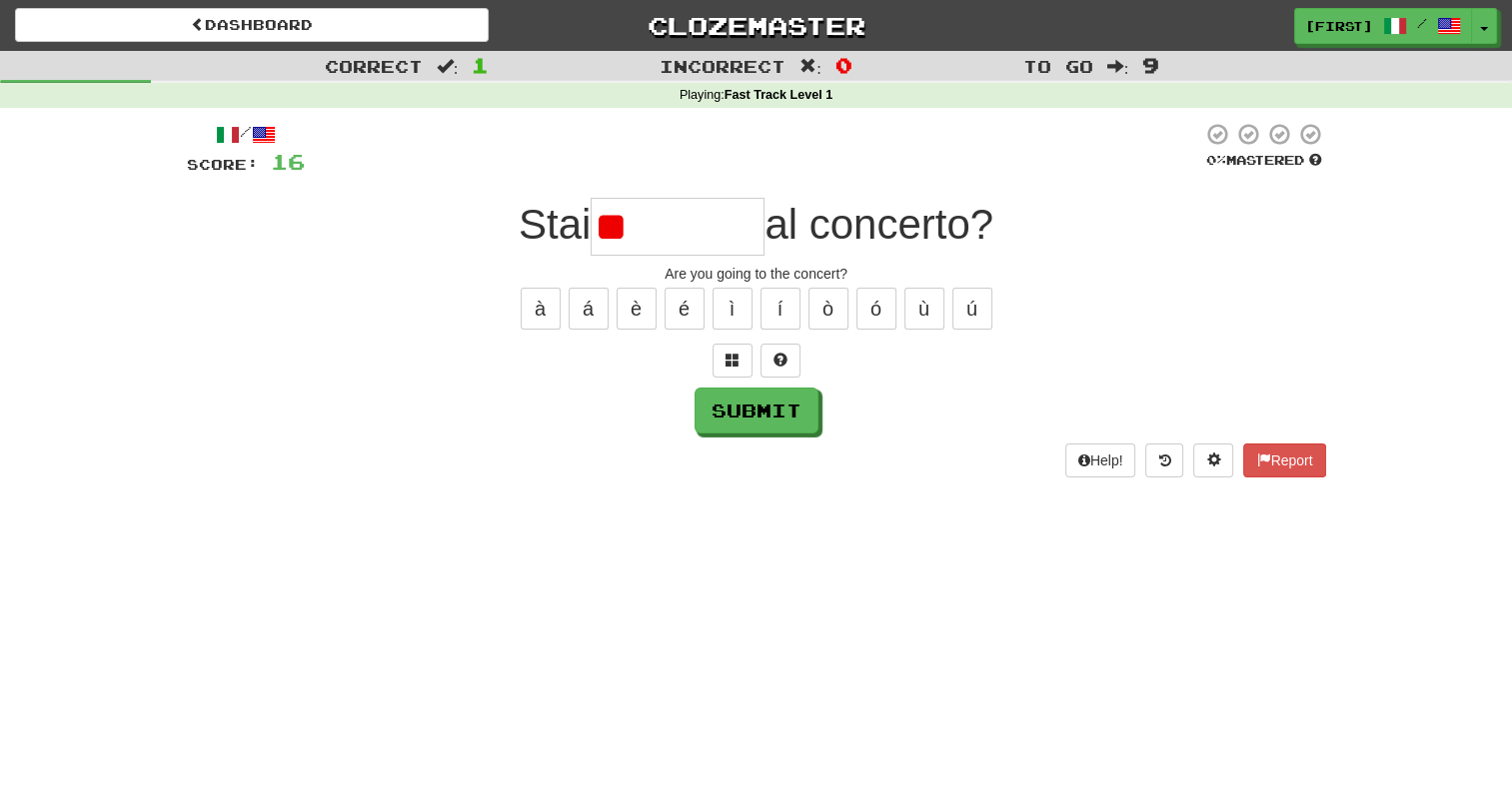 type on "*" 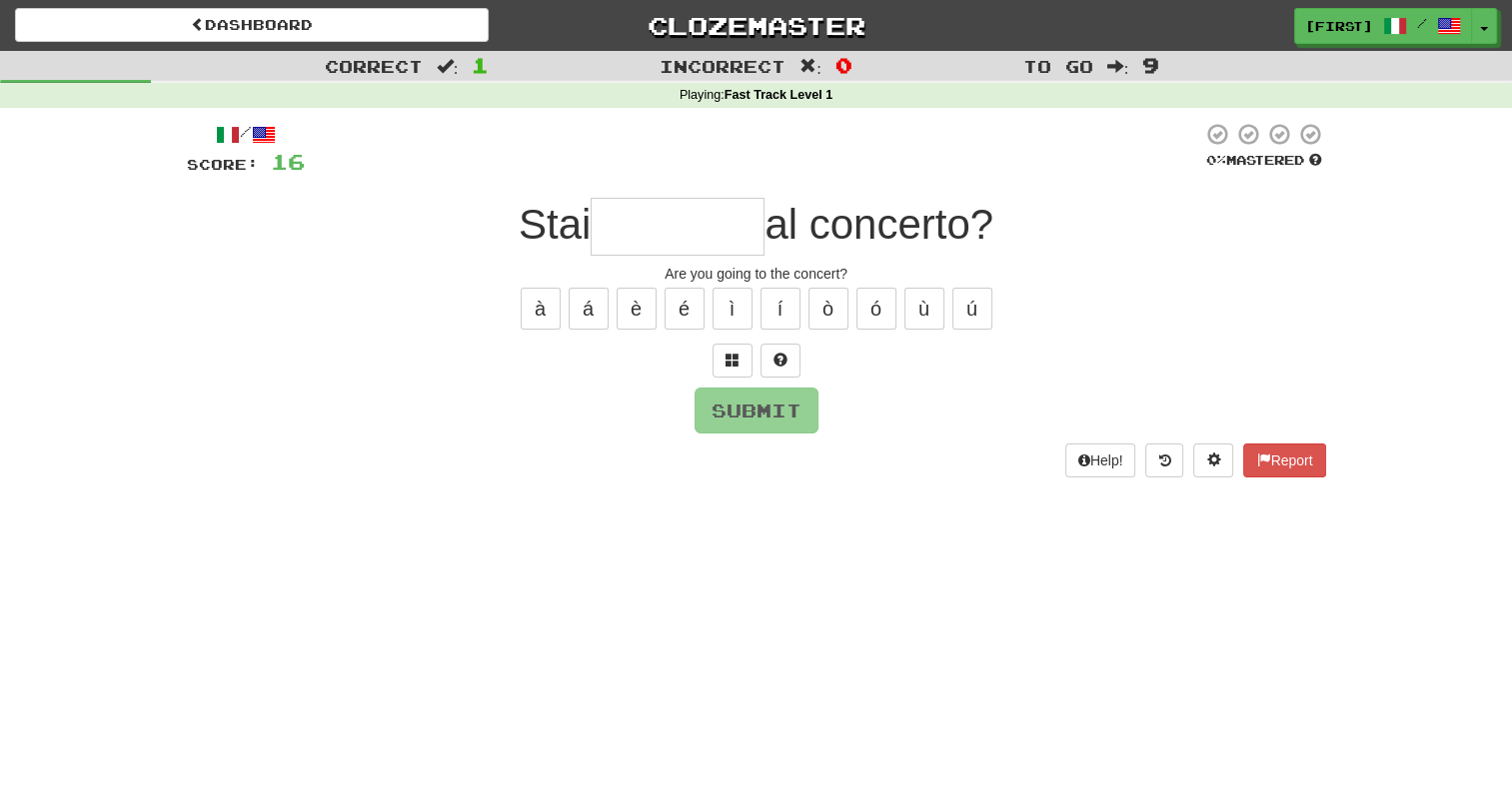 type on "*" 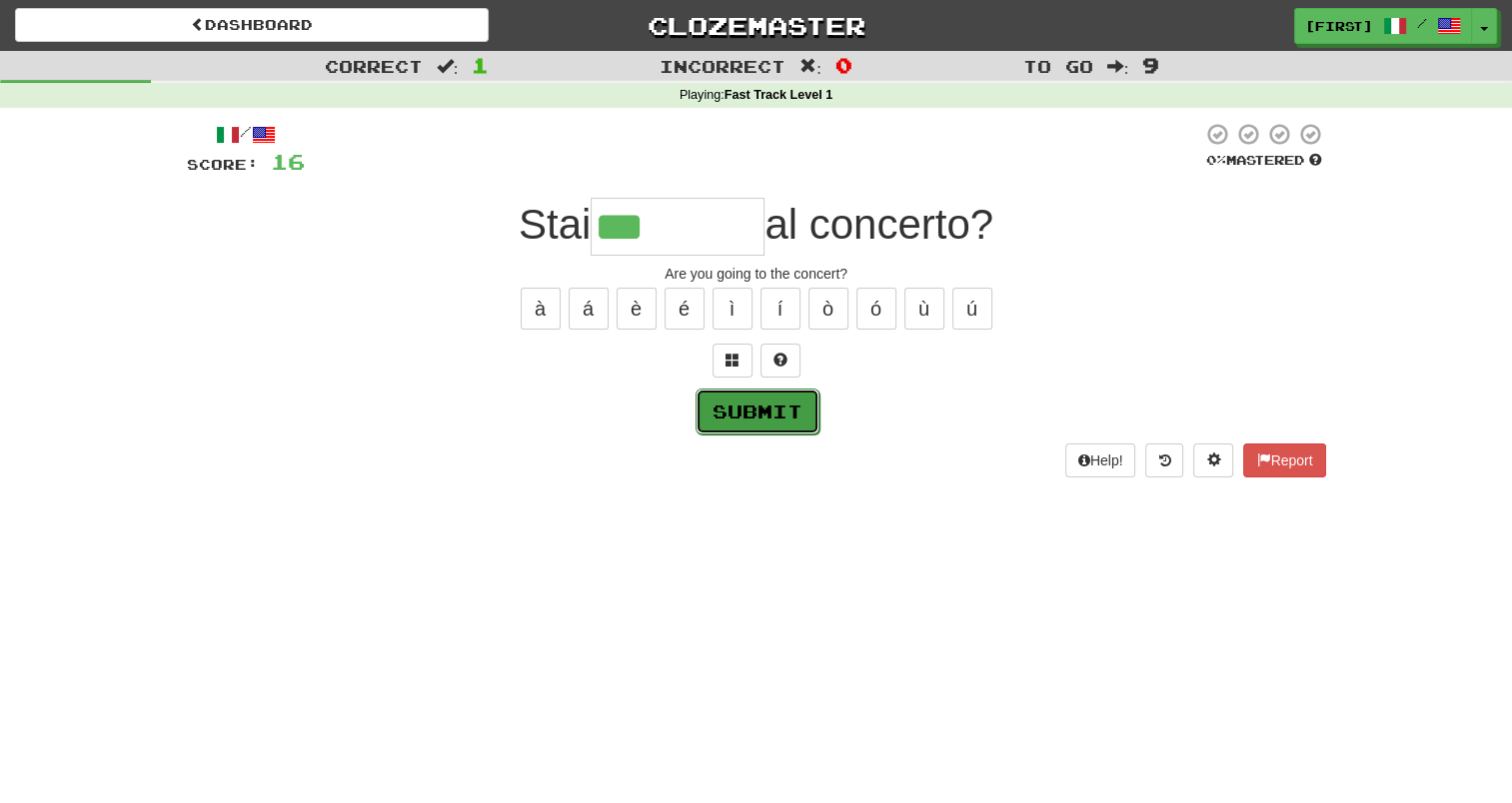click on "Submit" at bounding box center (757, 411) 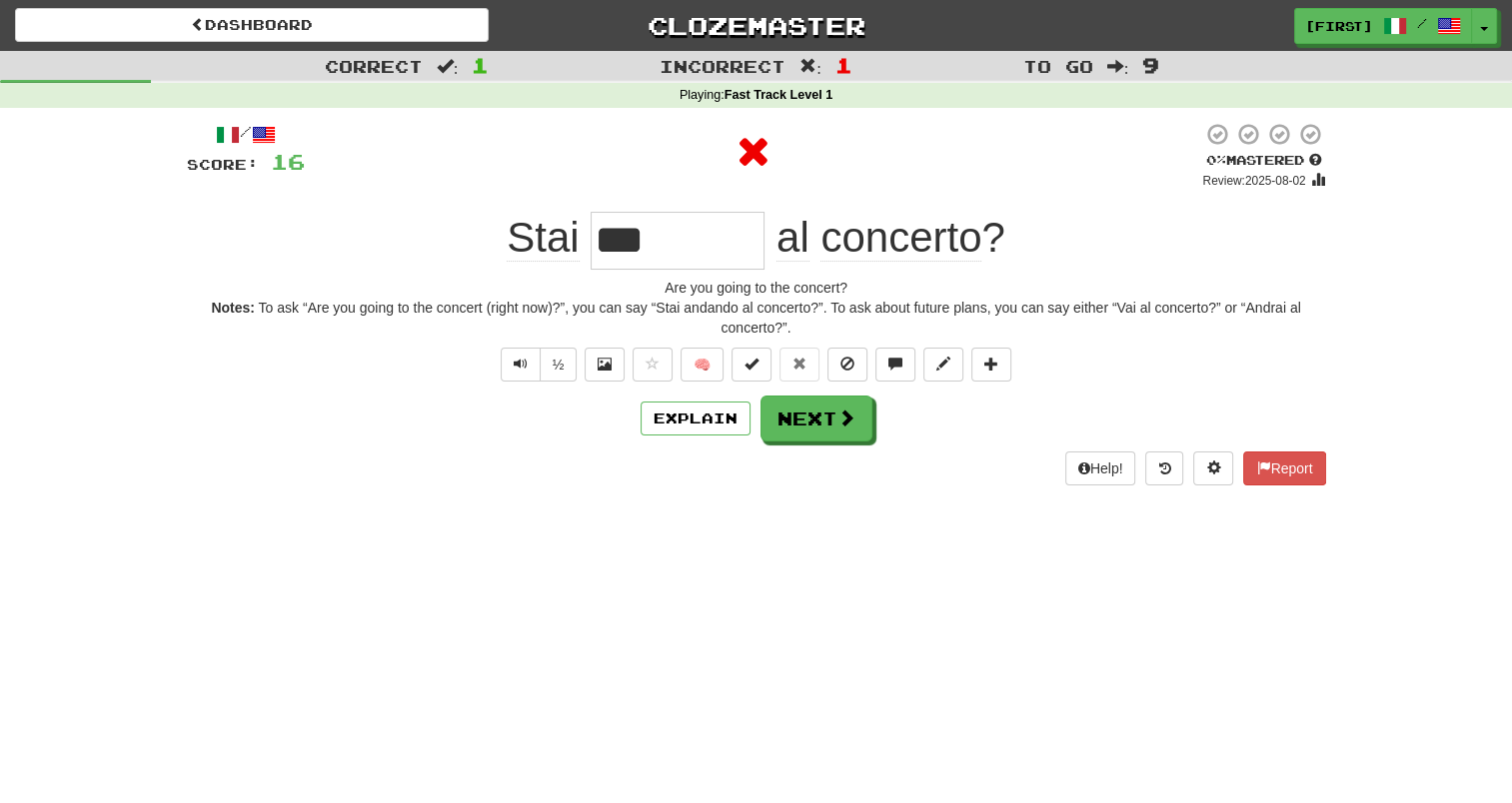 type on "*******" 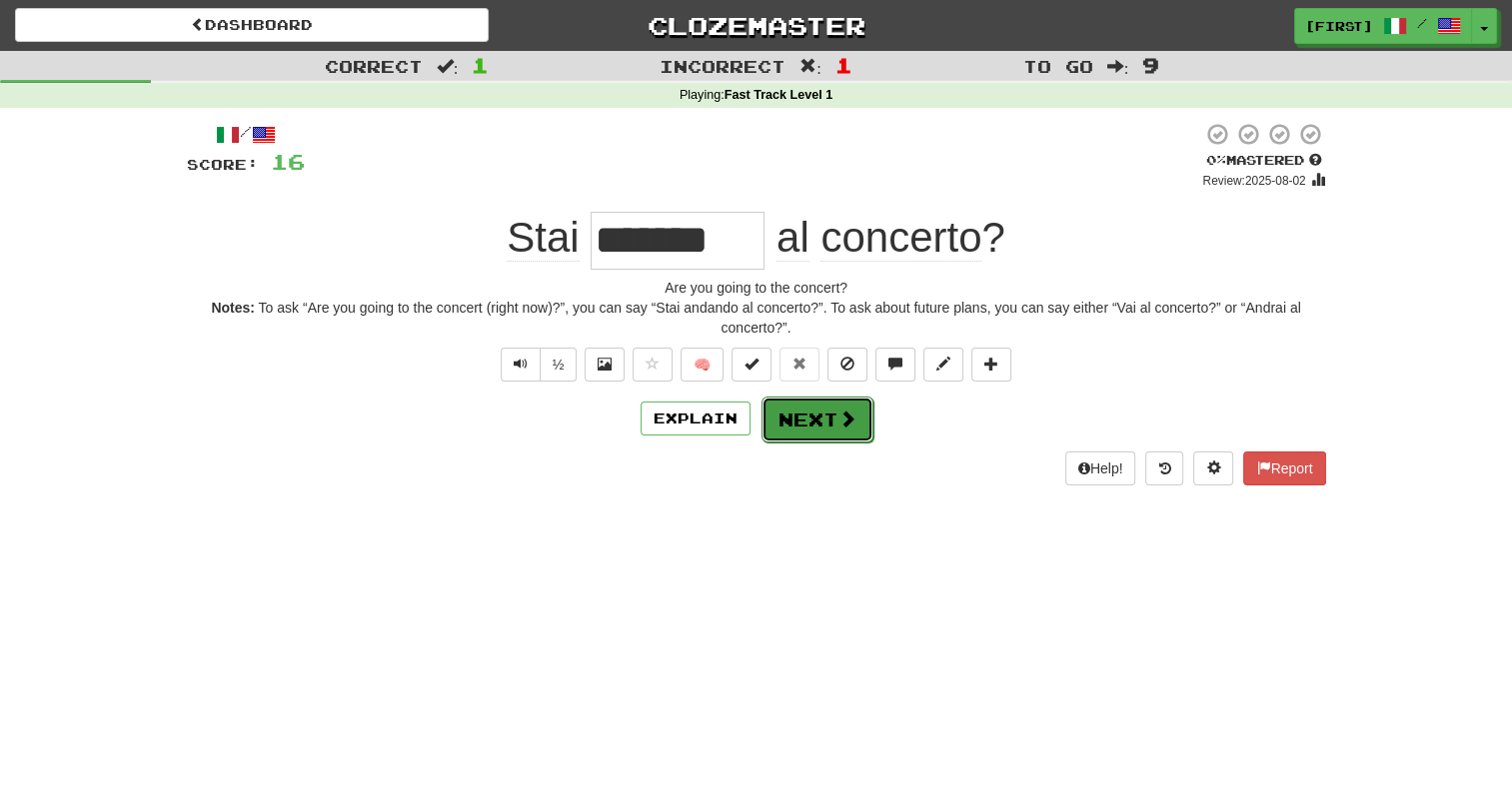click on "Next" at bounding box center [817, 419] 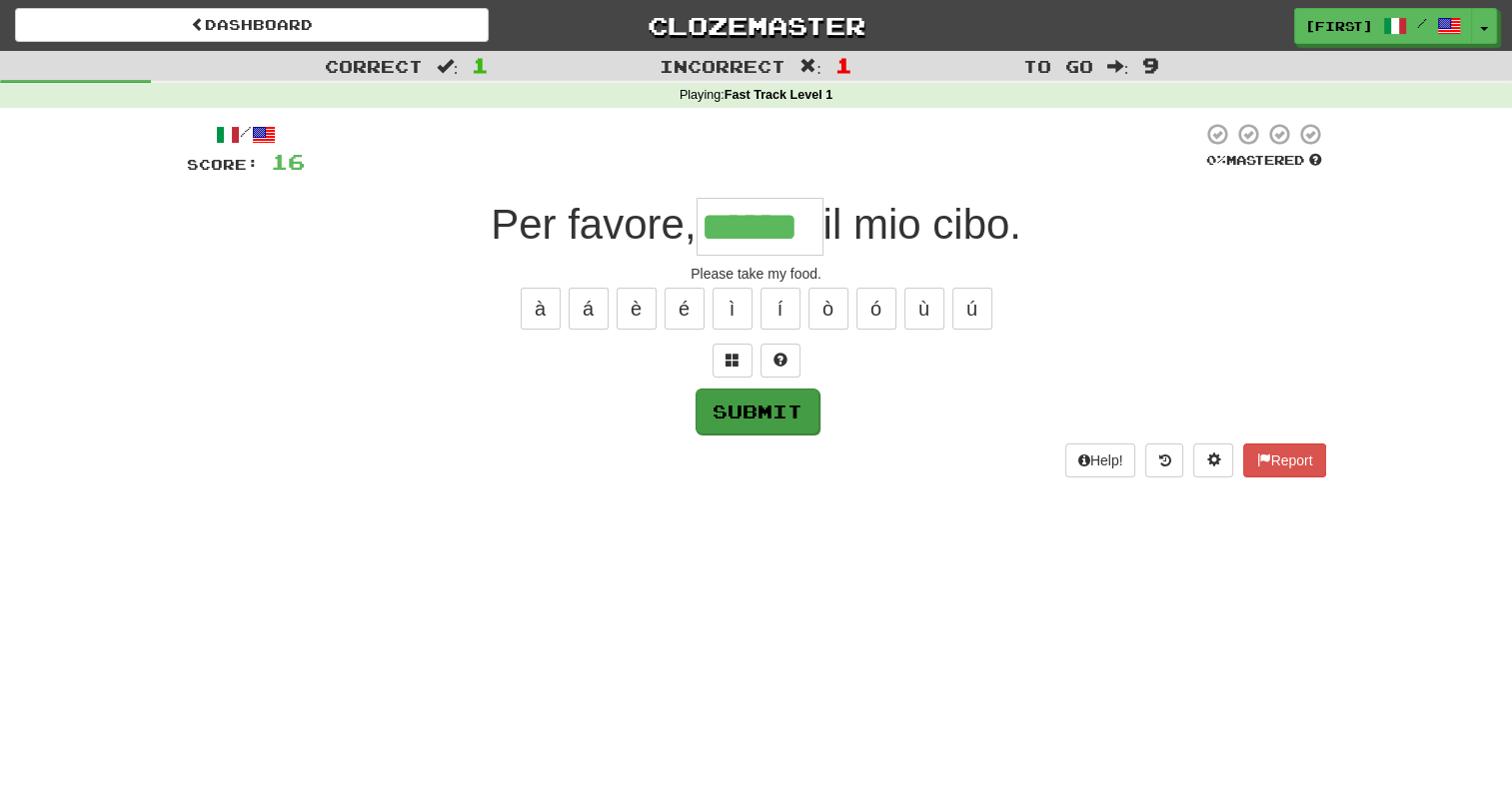 type on "******" 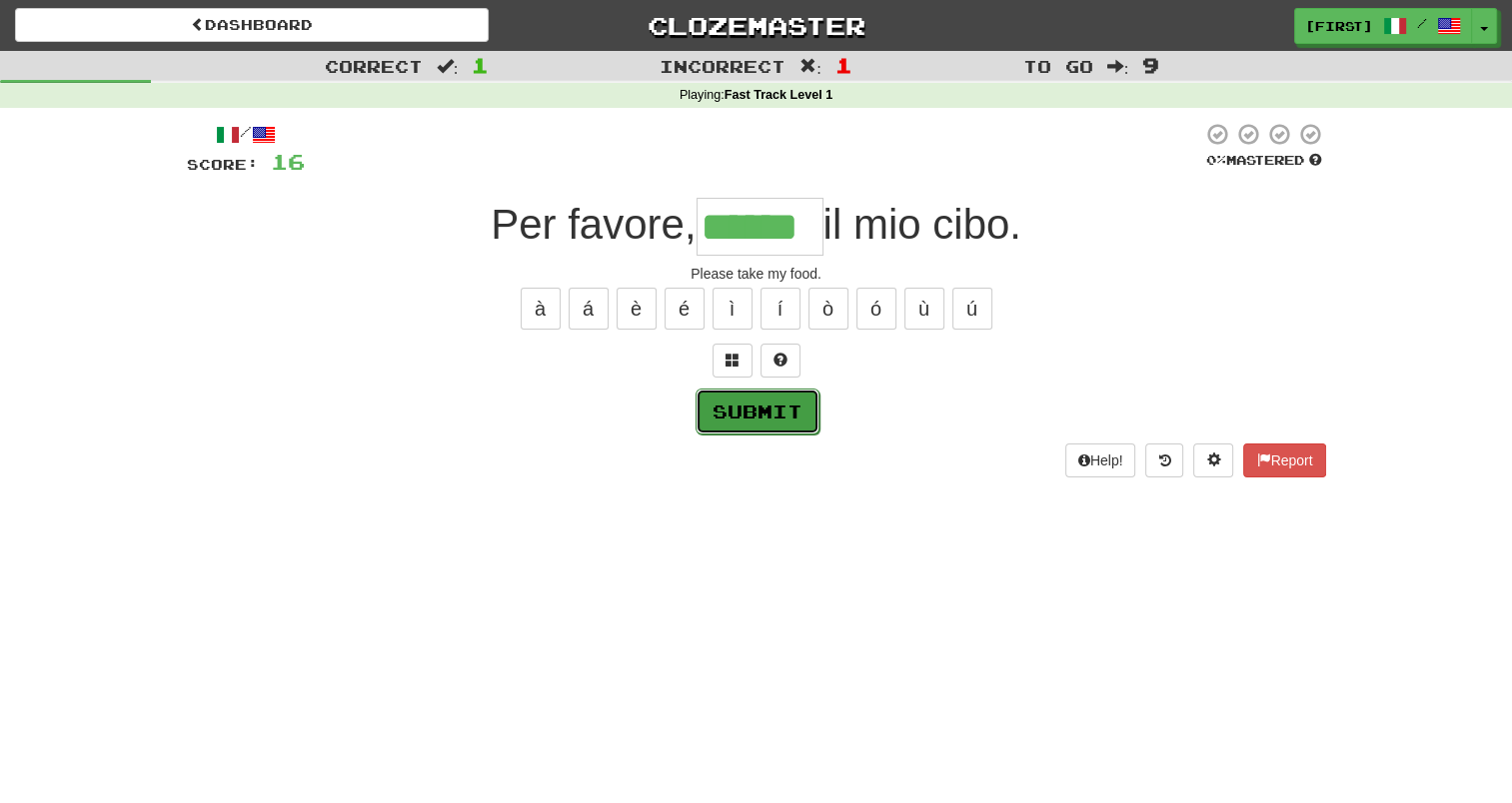click on "Submit" at bounding box center [757, 411] 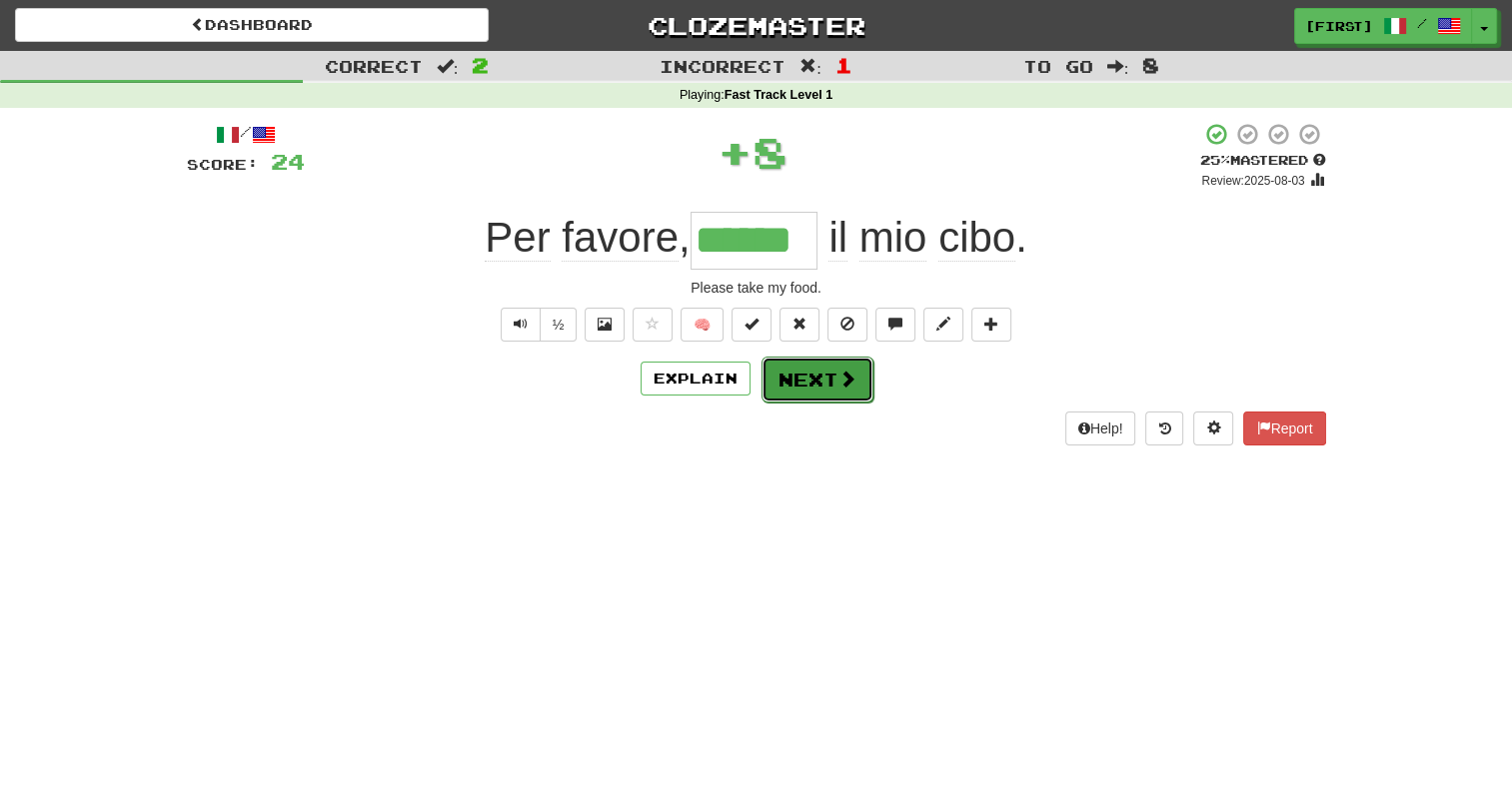 click on "Next" at bounding box center [817, 380] 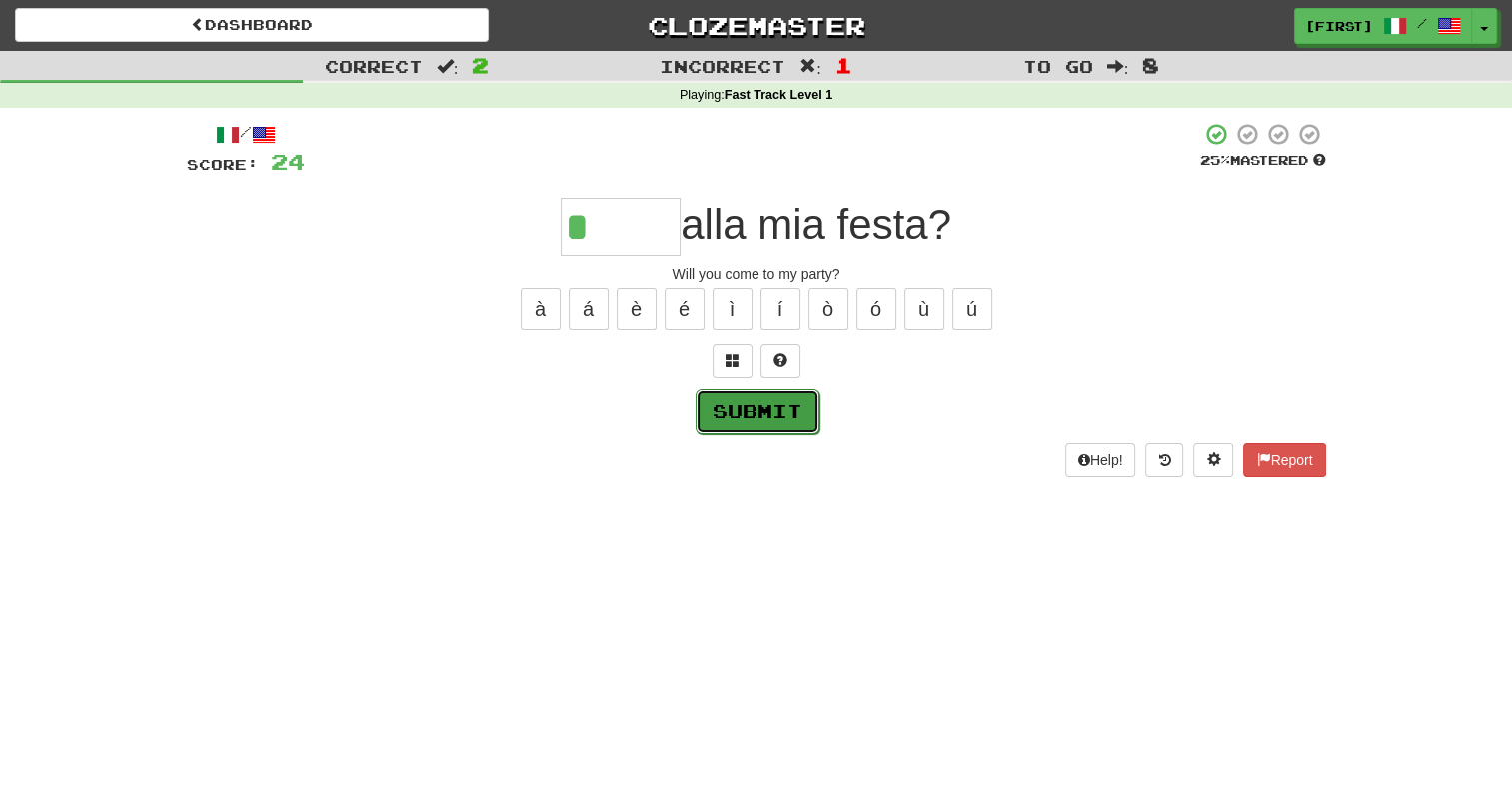 click on "Submit" at bounding box center [757, 411] 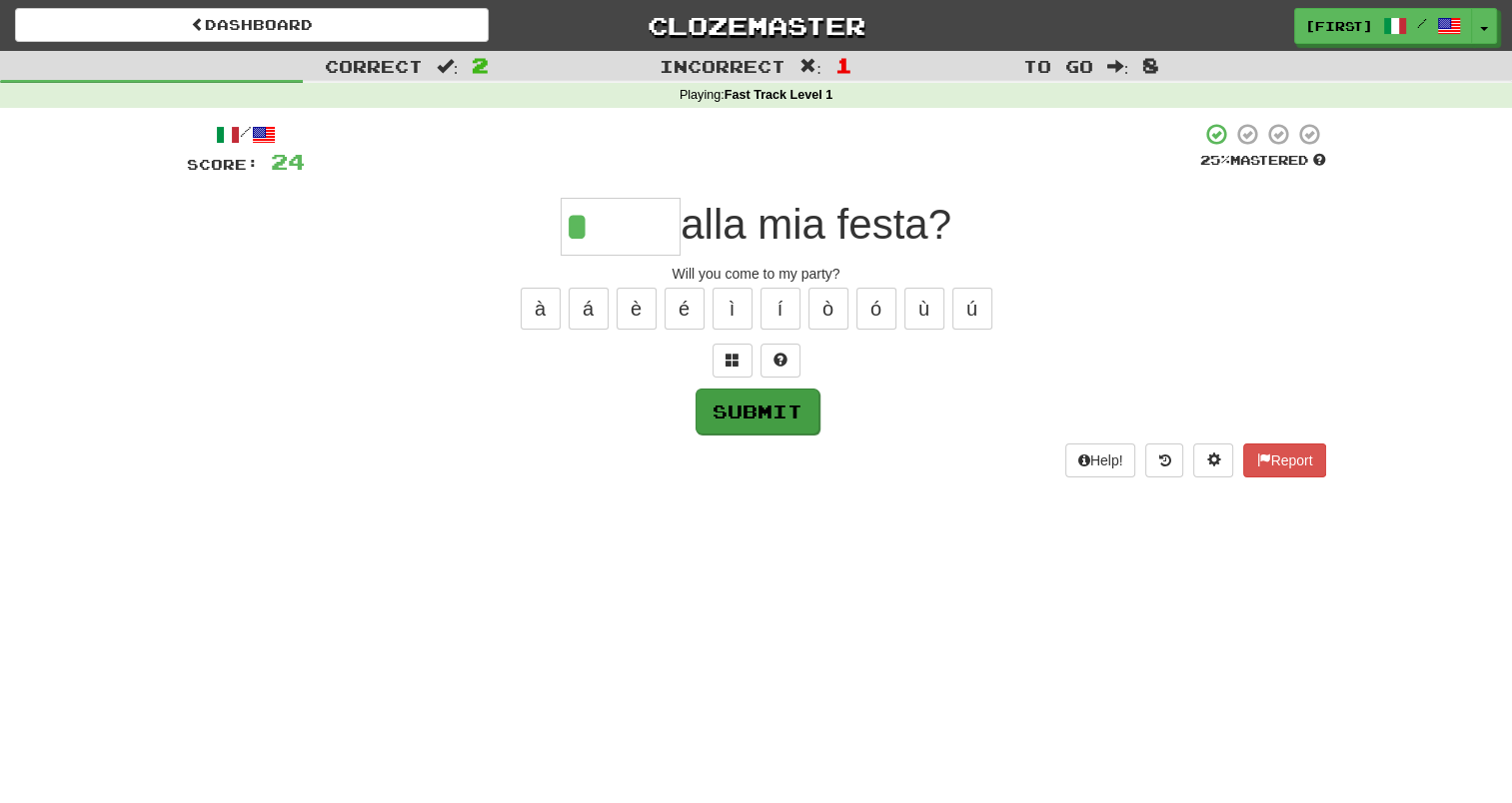 type on "******" 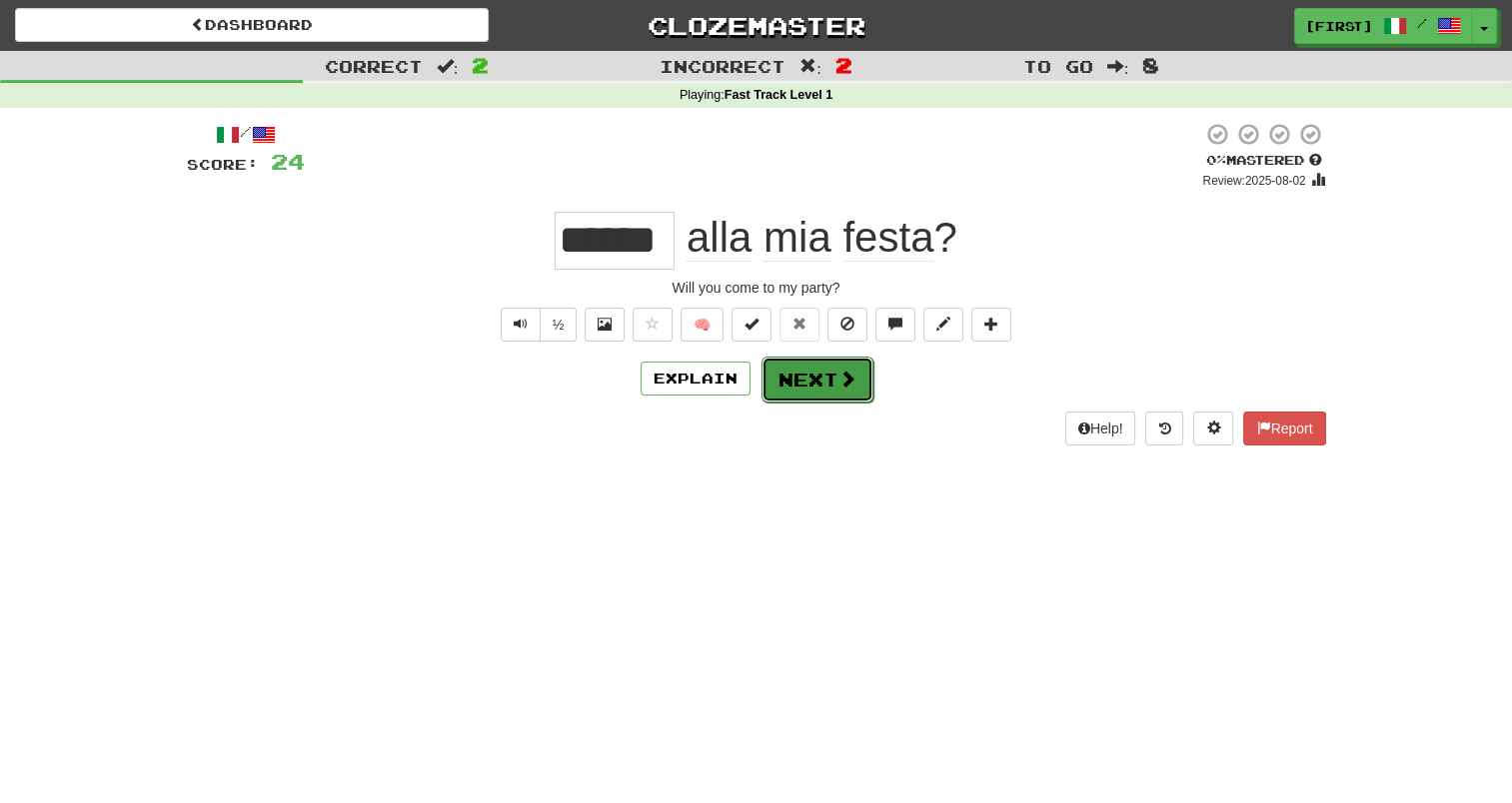 click at bounding box center (847, 379) 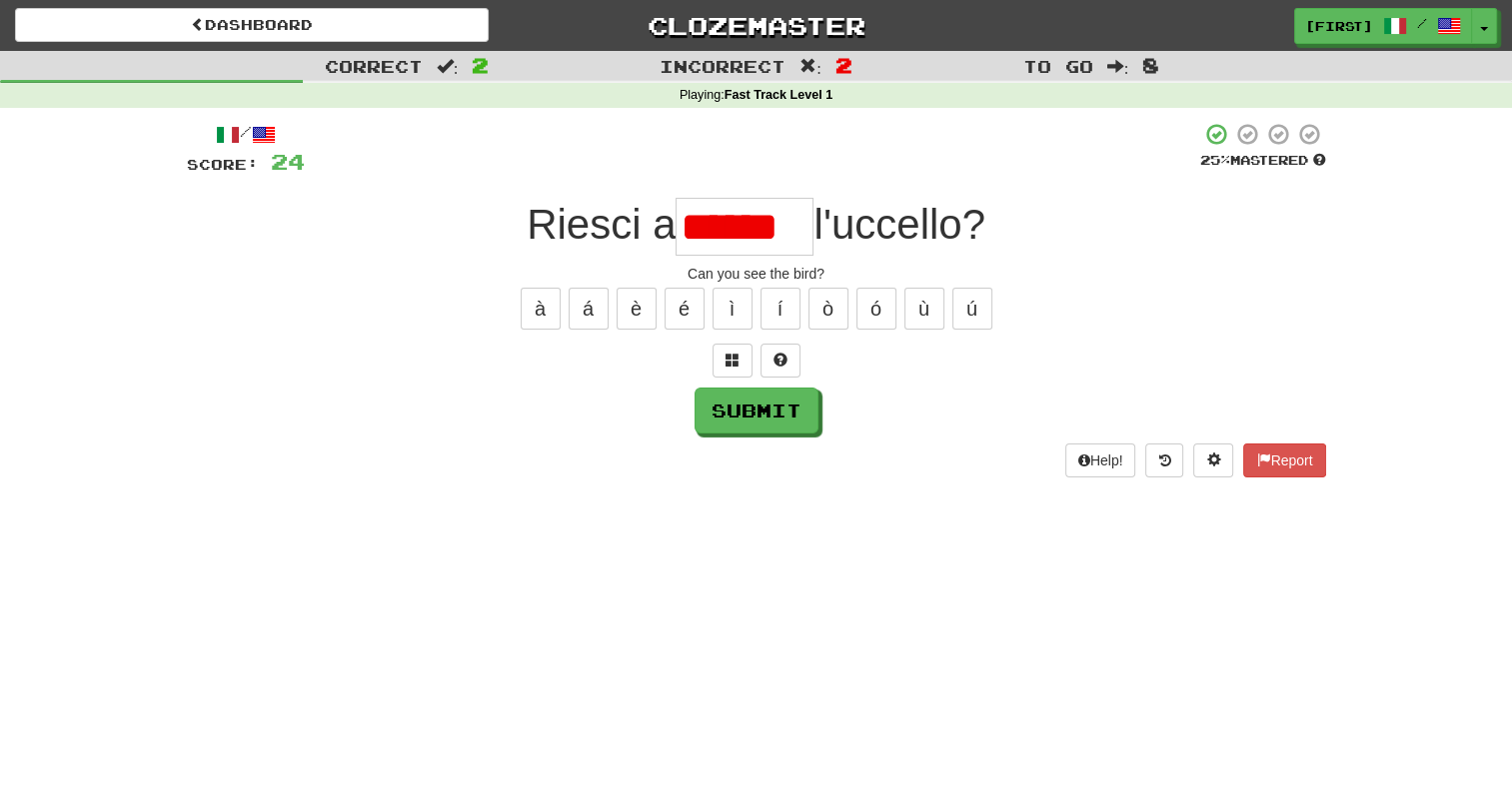 scroll, scrollTop: 0, scrollLeft: 0, axis: both 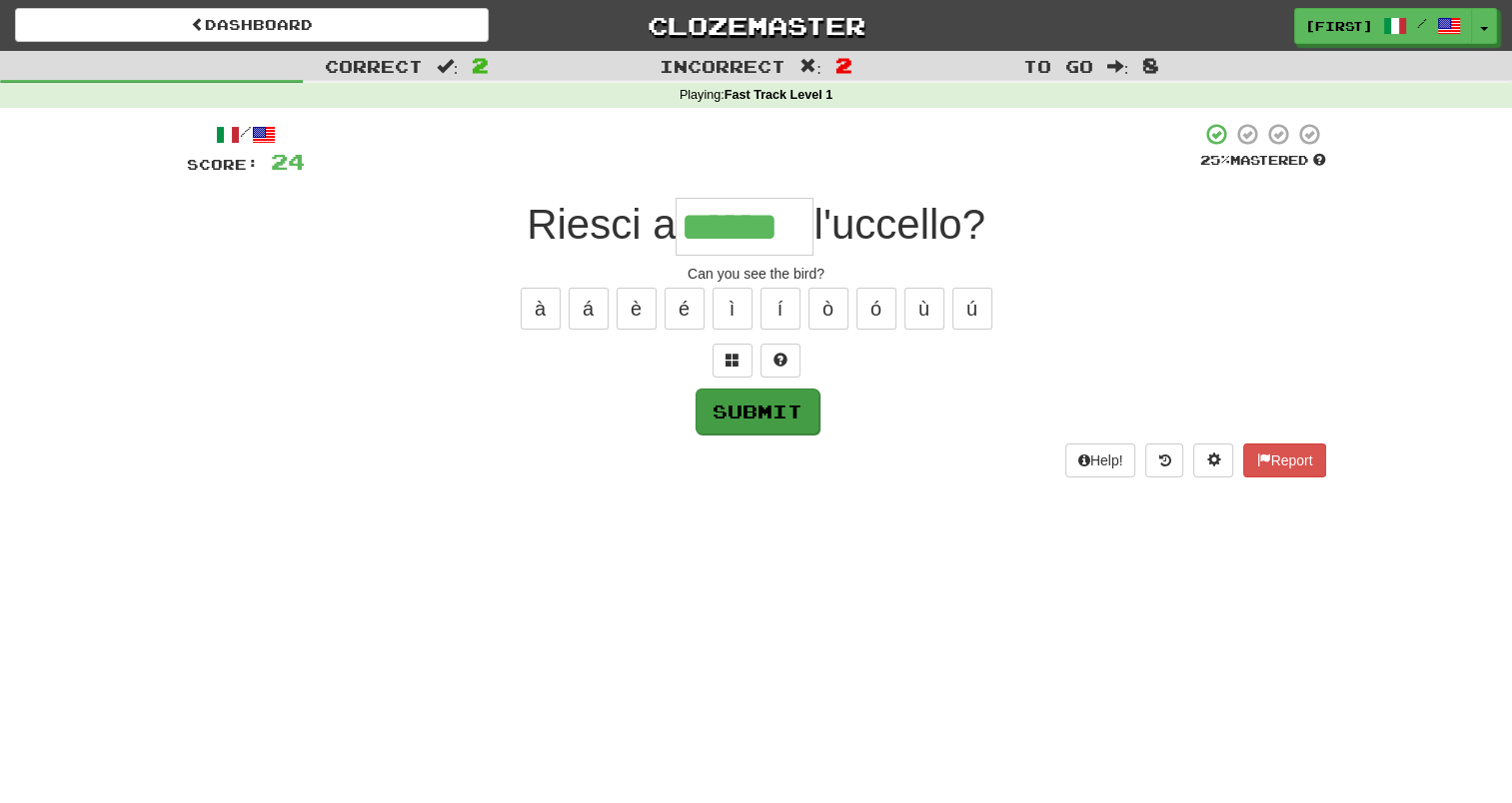 type on "******" 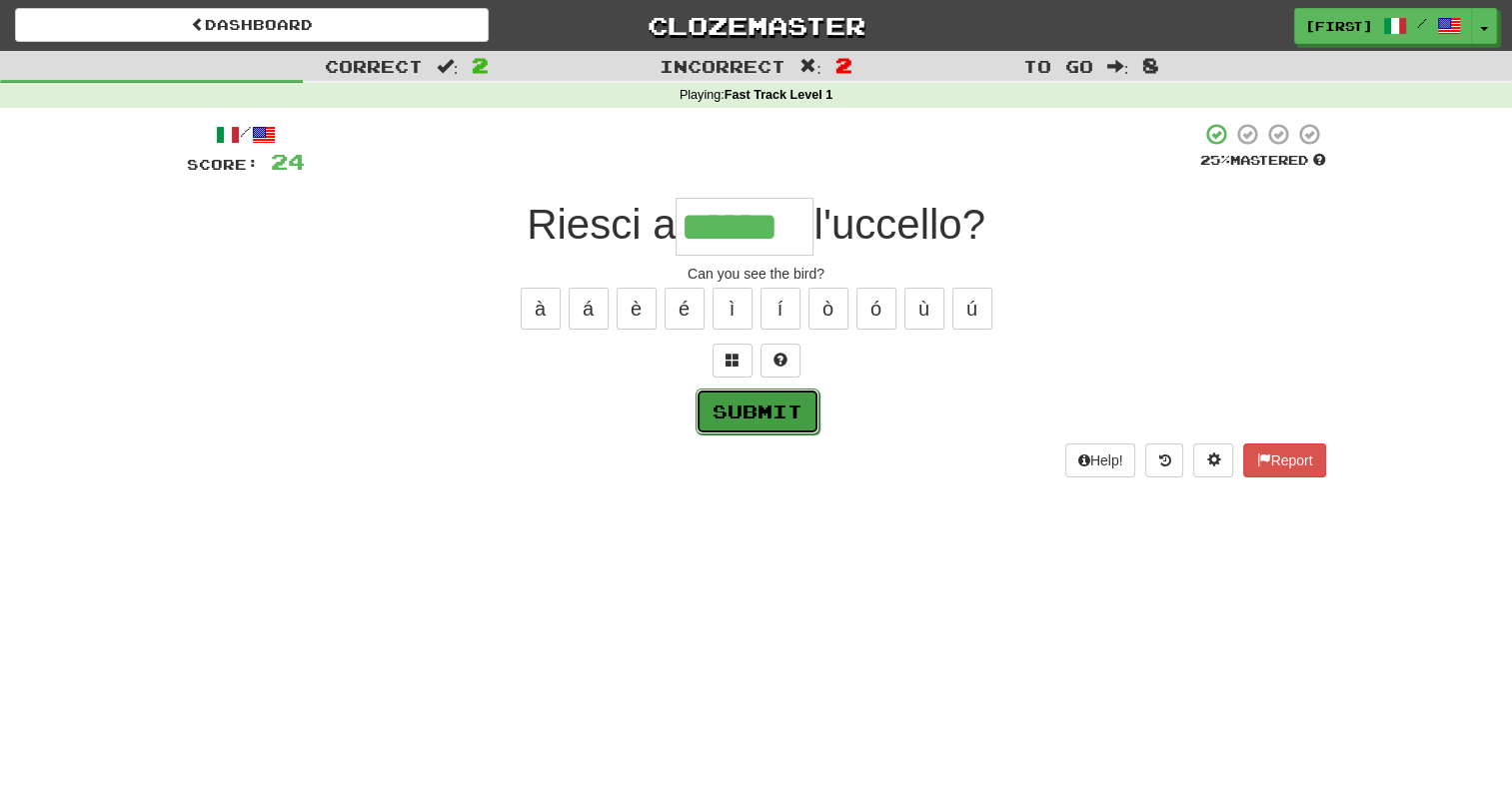 click on "Submit" at bounding box center [757, 411] 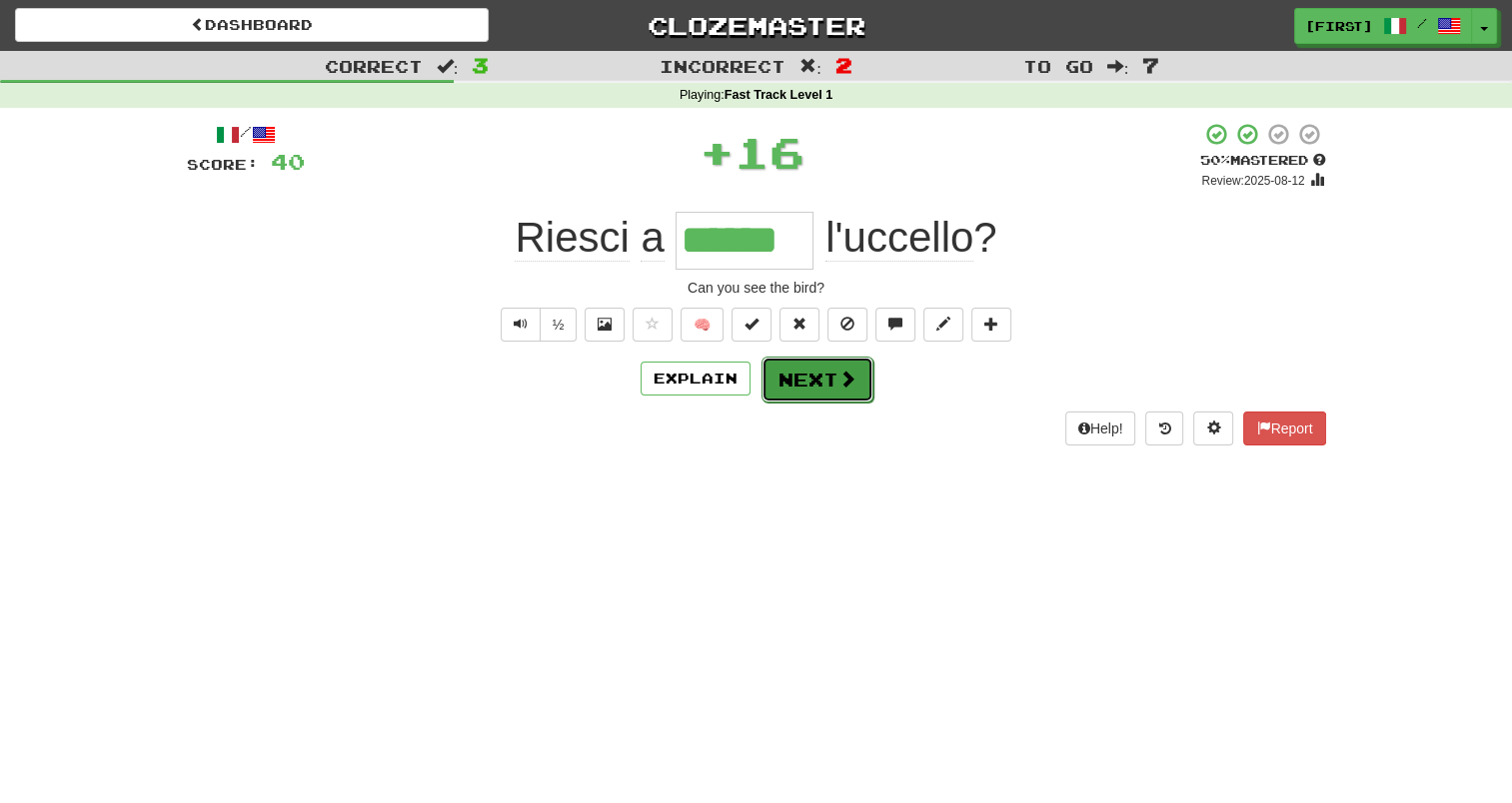 click on "Next" at bounding box center (817, 380) 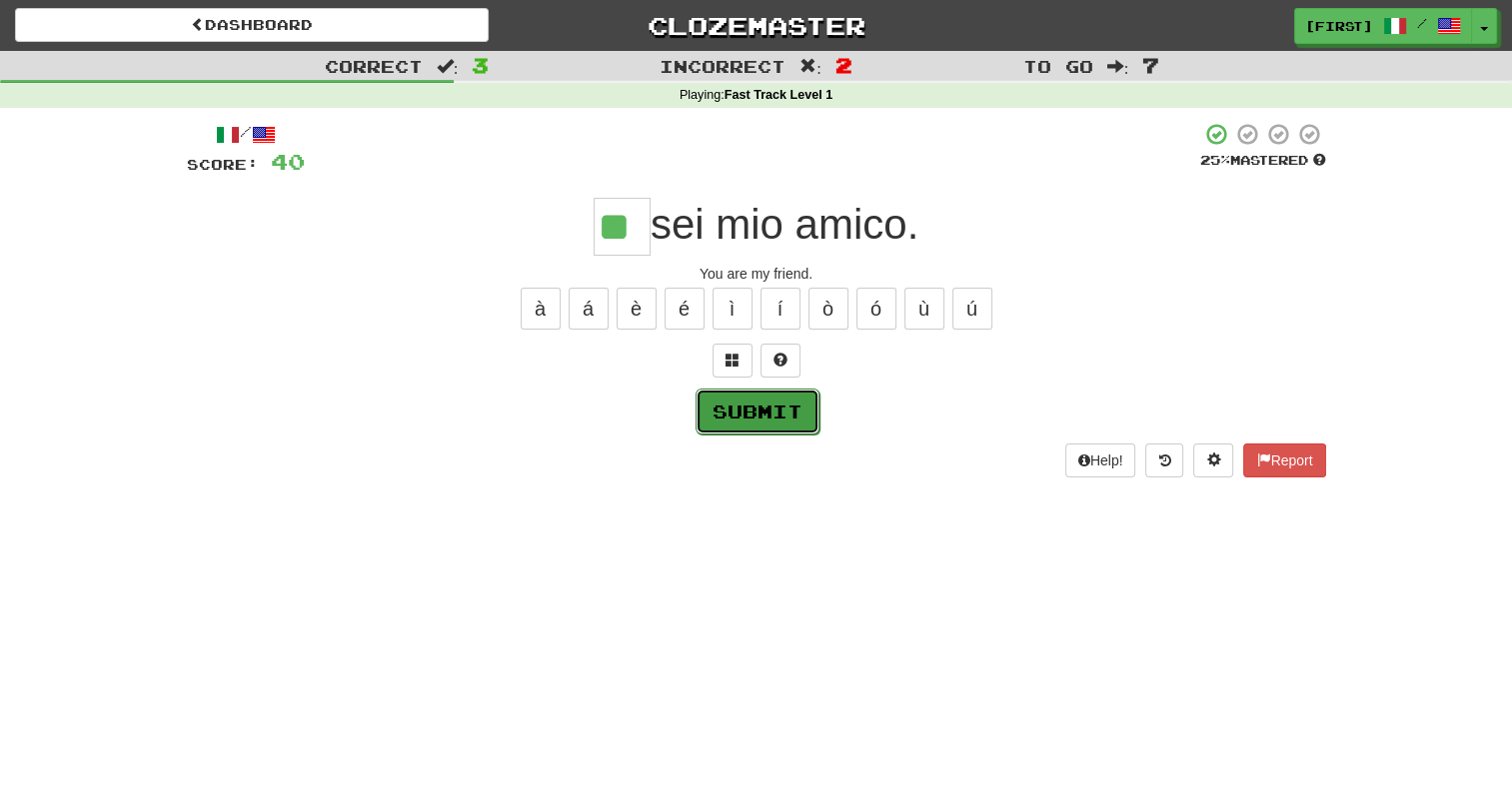 click on "Submit" at bounding box center [757, 411] 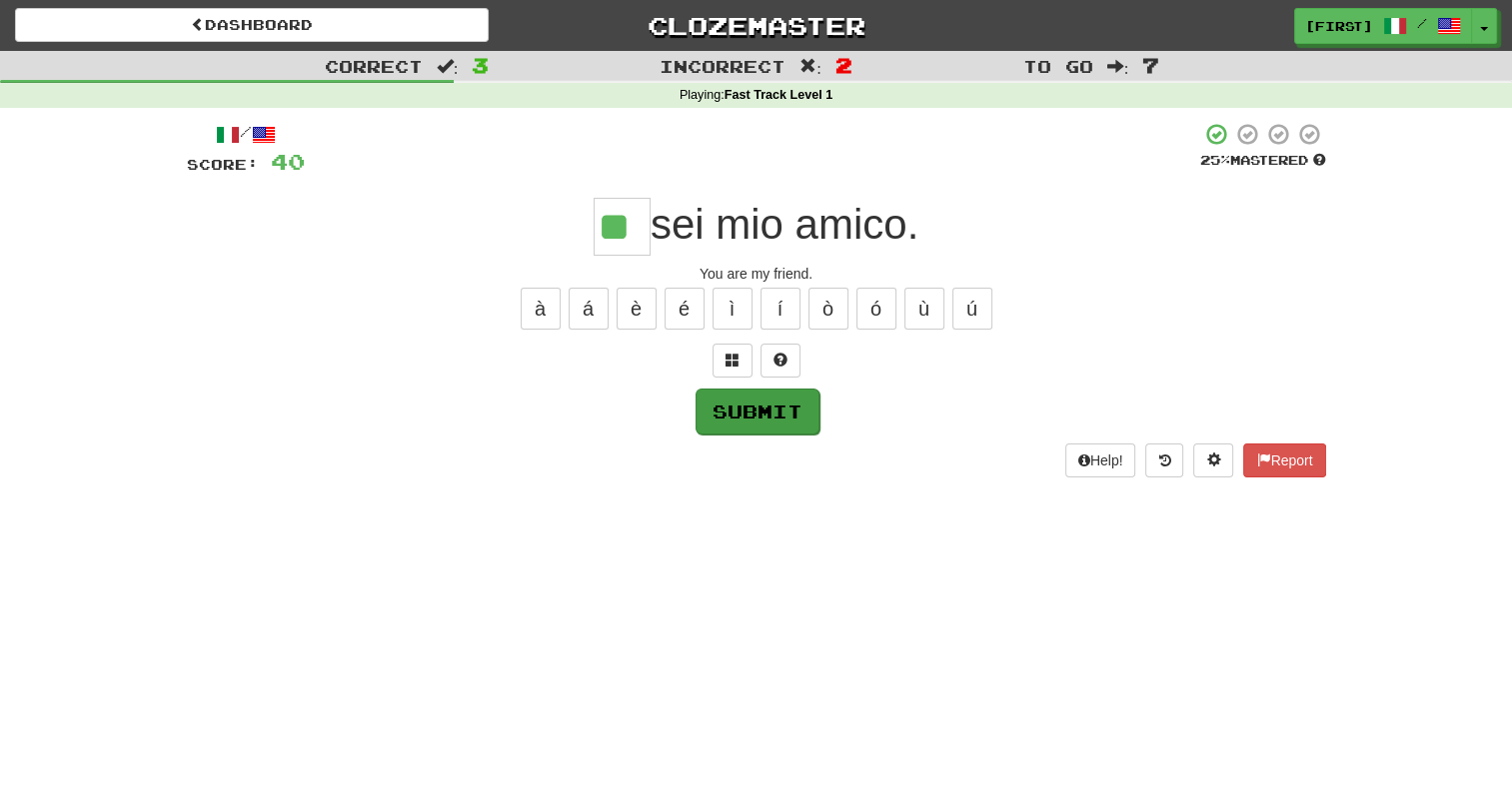 type on "**" 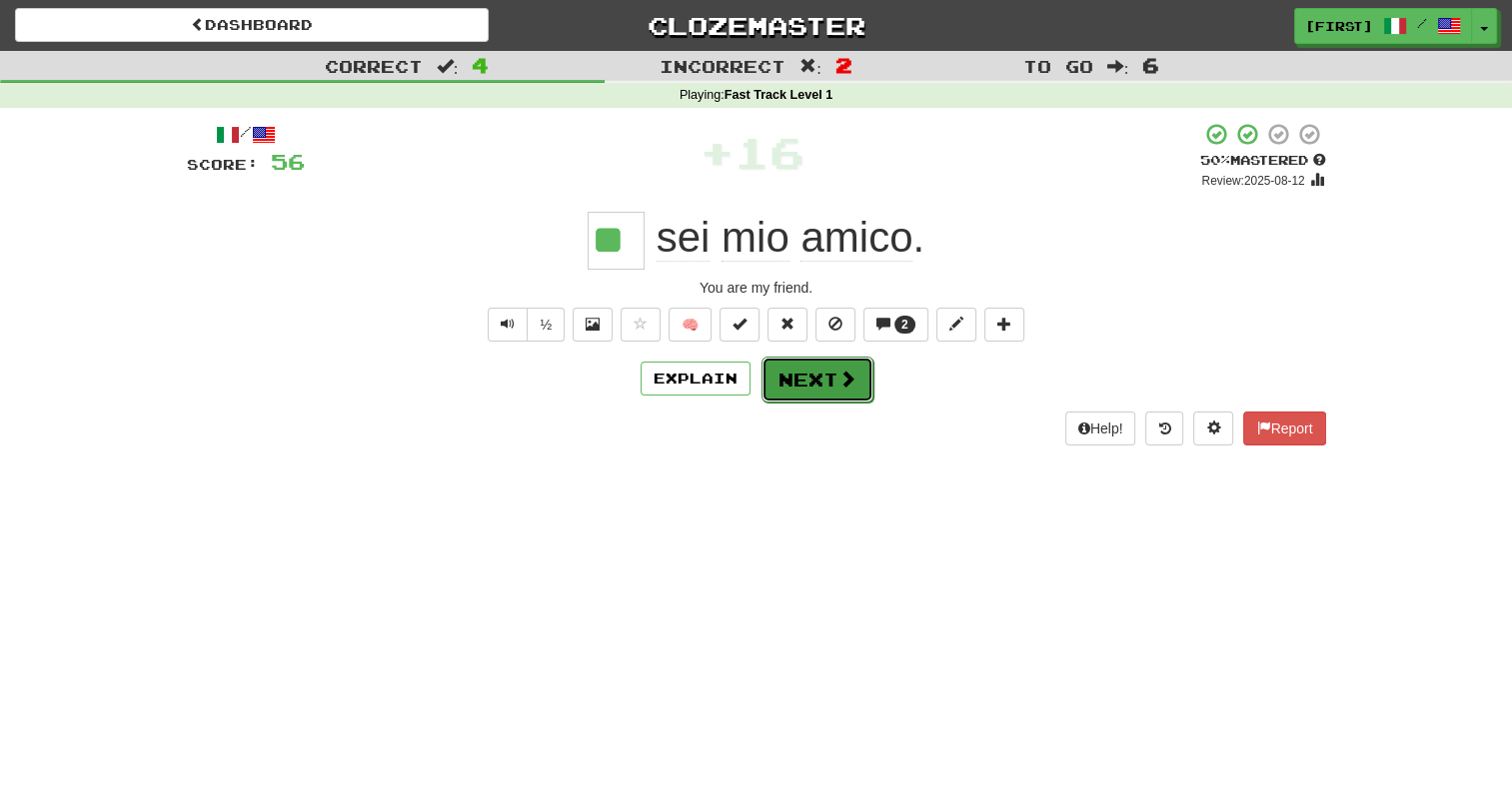 click on "Next" at bounding box center [817, 380] 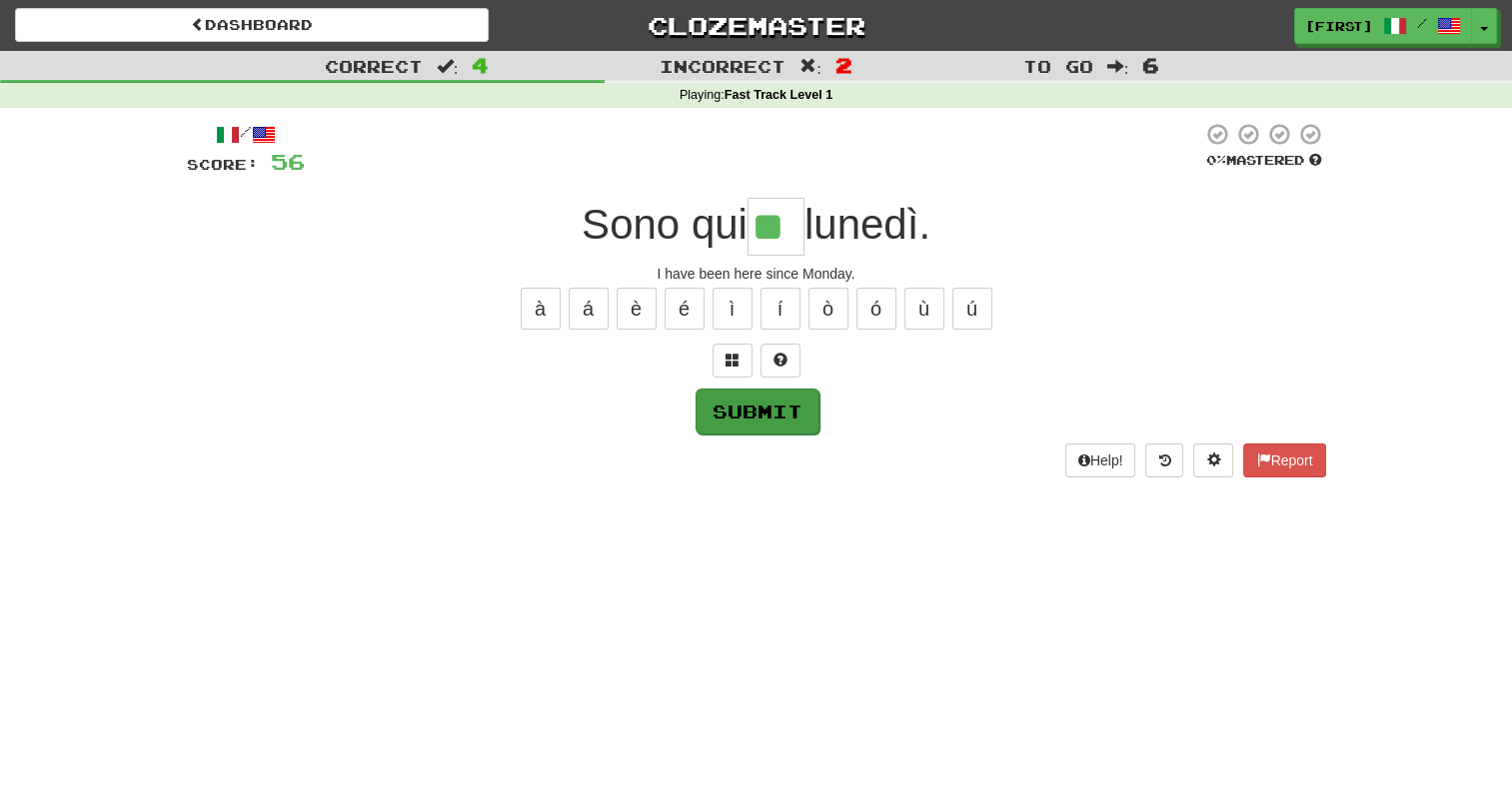 type on "**" 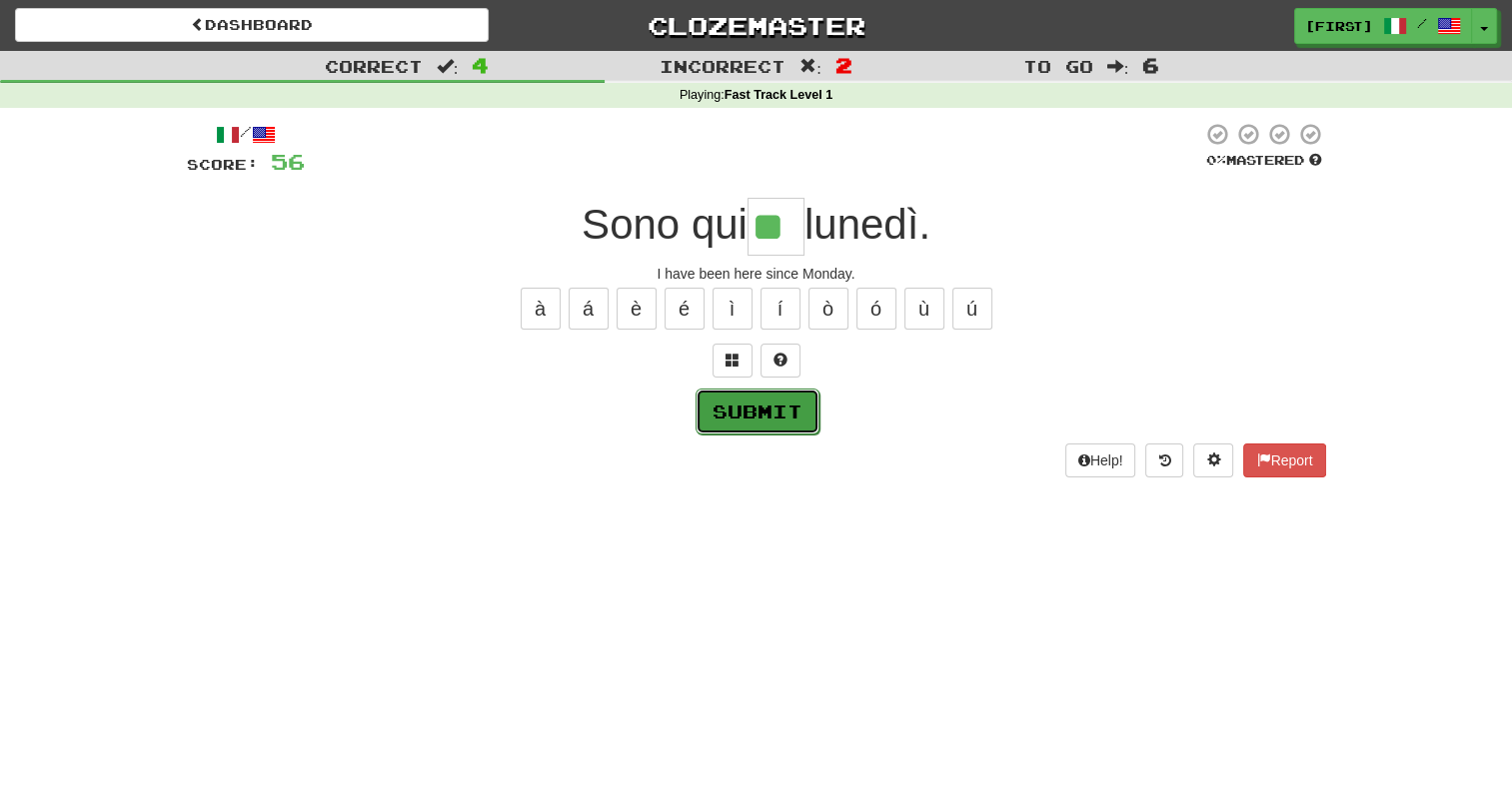 click on "Submit" at bounding box center (757, 411) 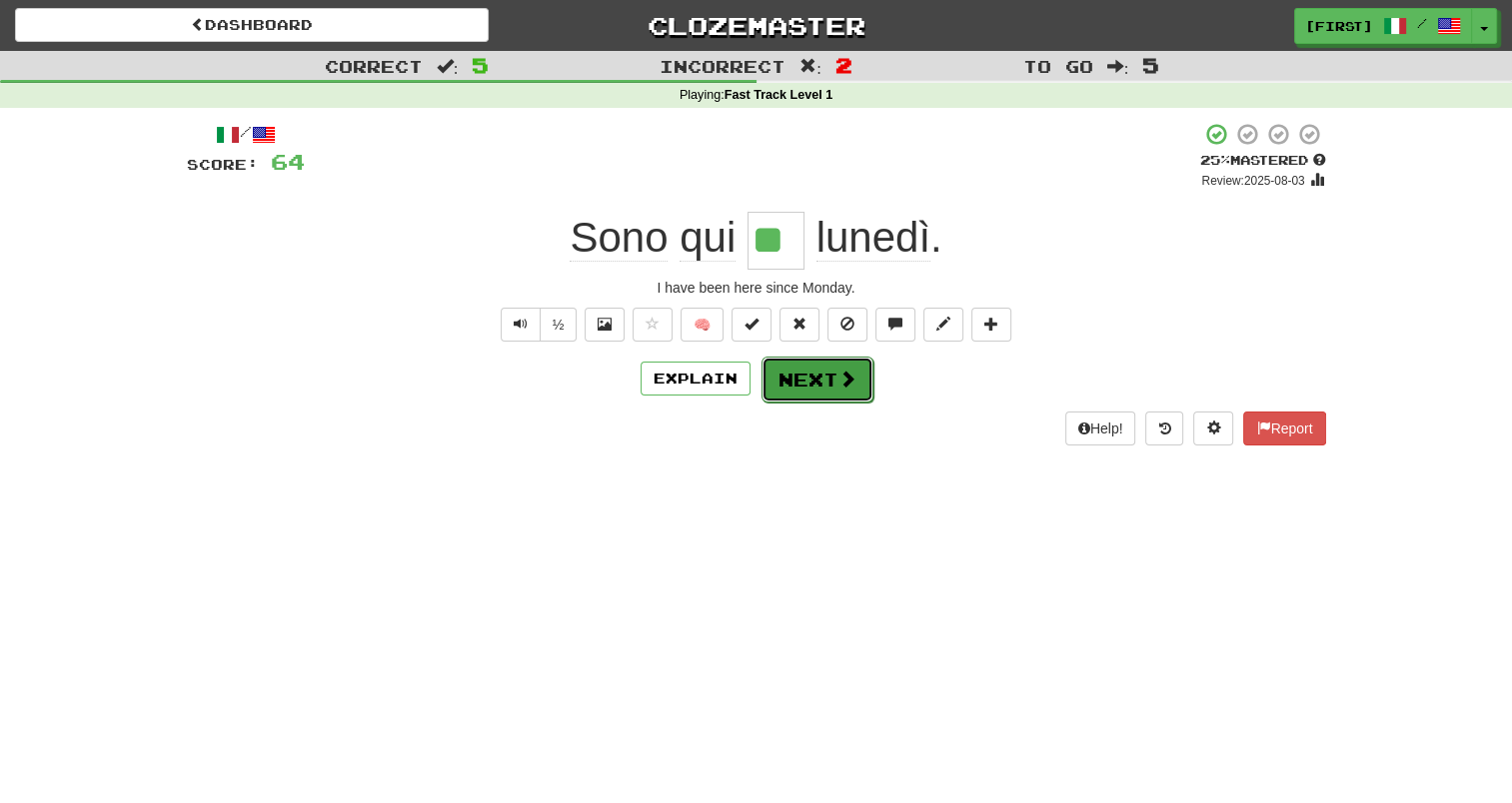 click on "Next" at bounding box center [817, 380] 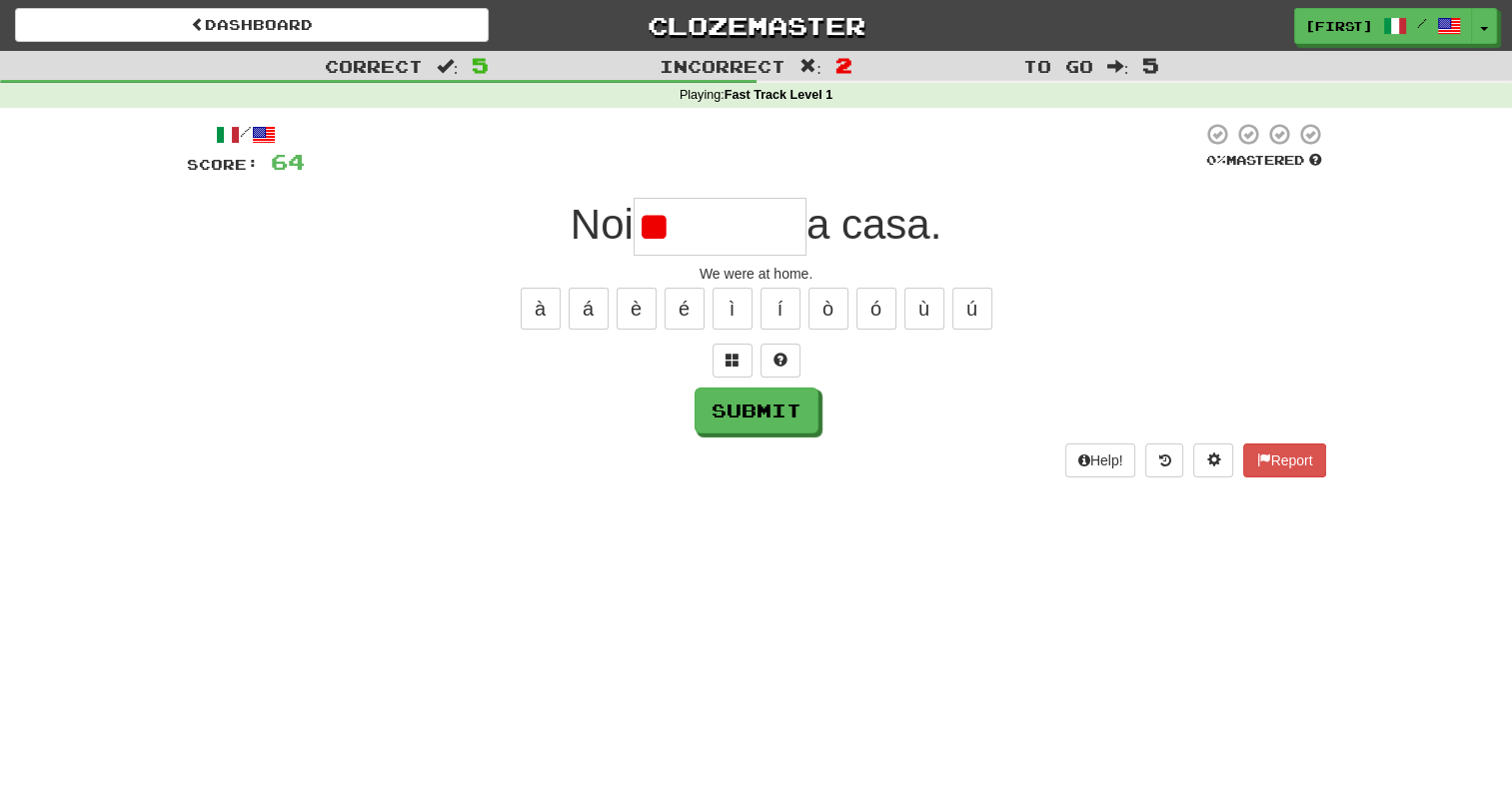 type on "*" 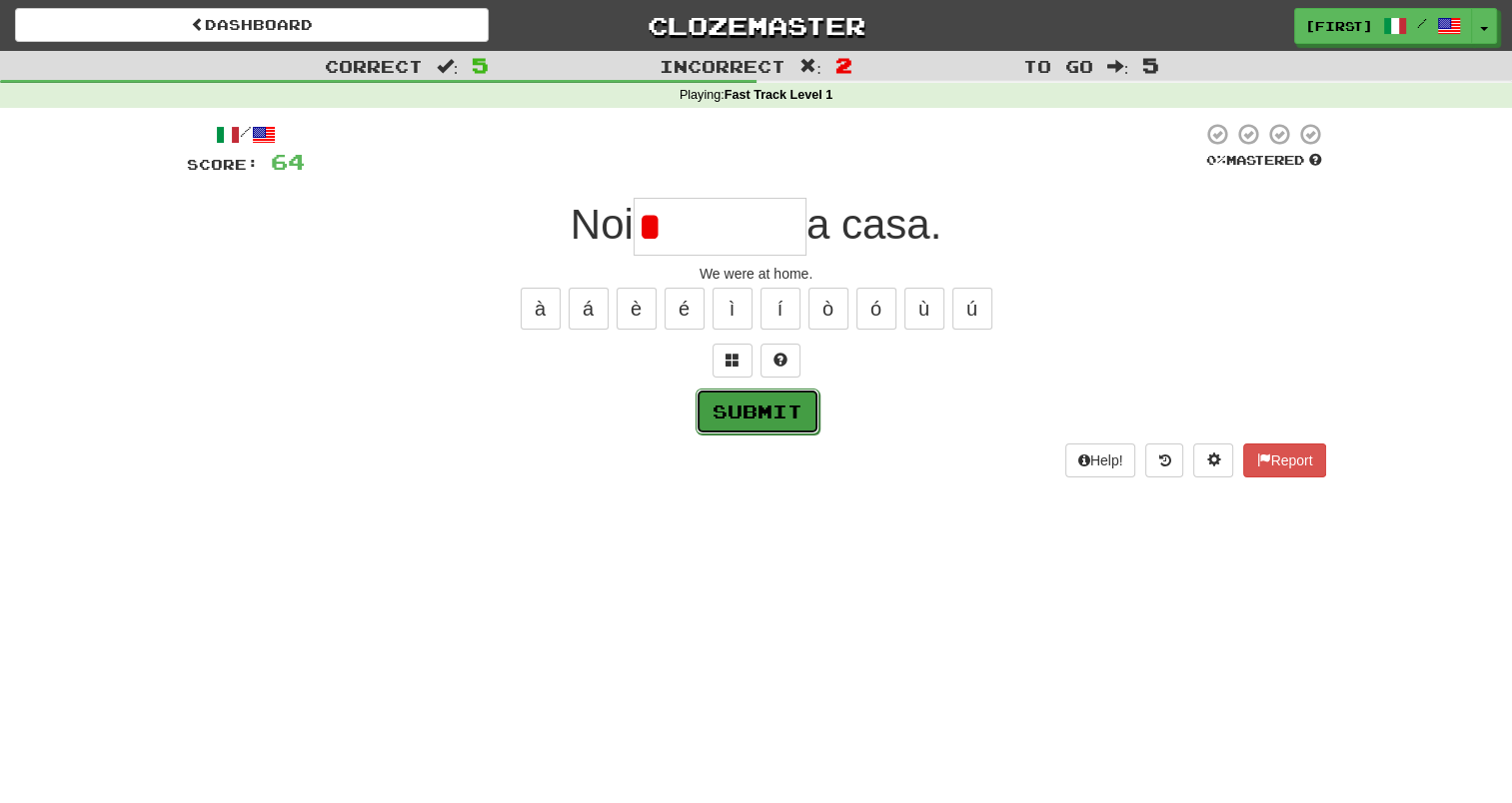 click on "Submit" at bounding box center (757, 411) 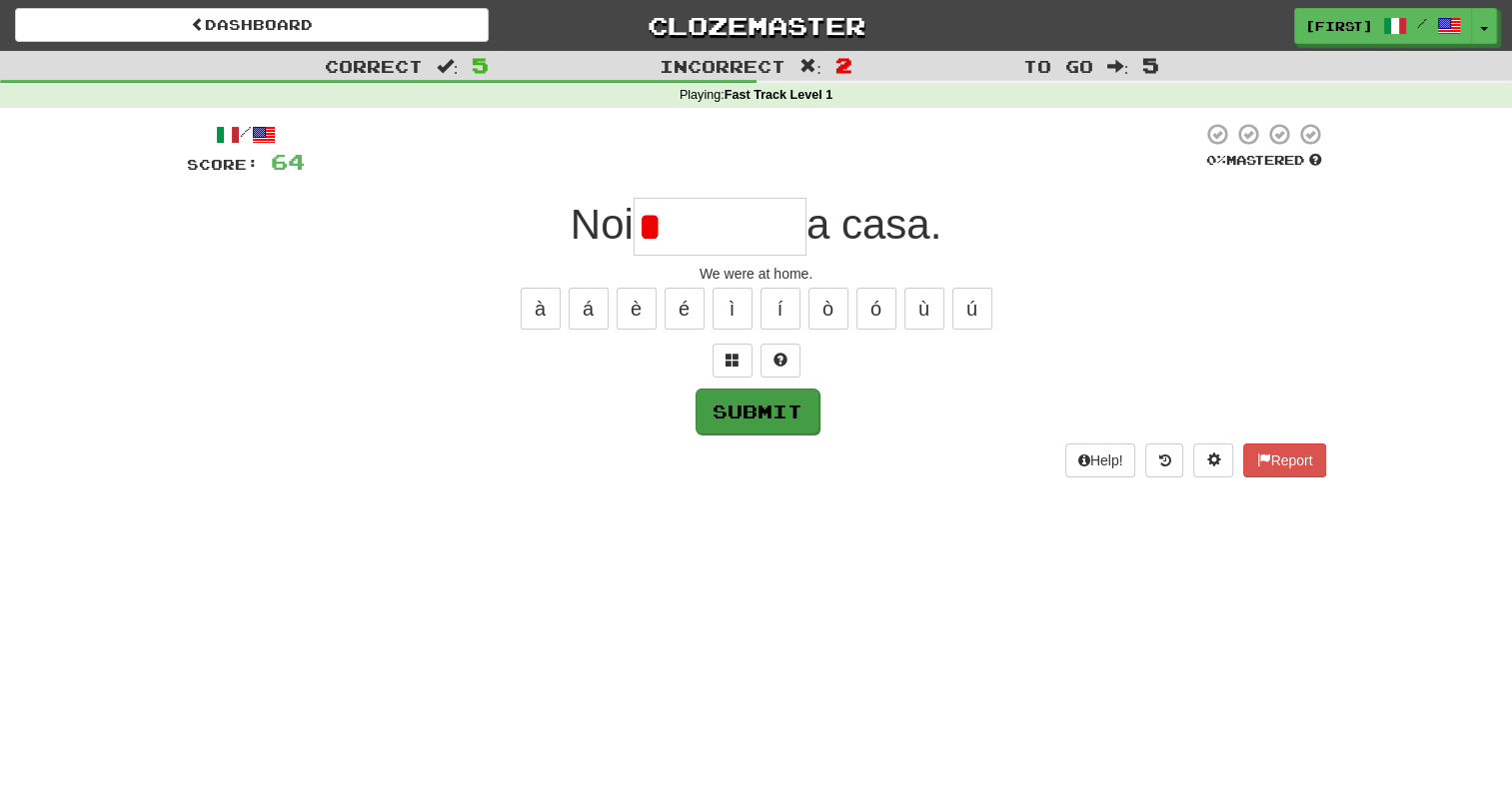 type on "*******" 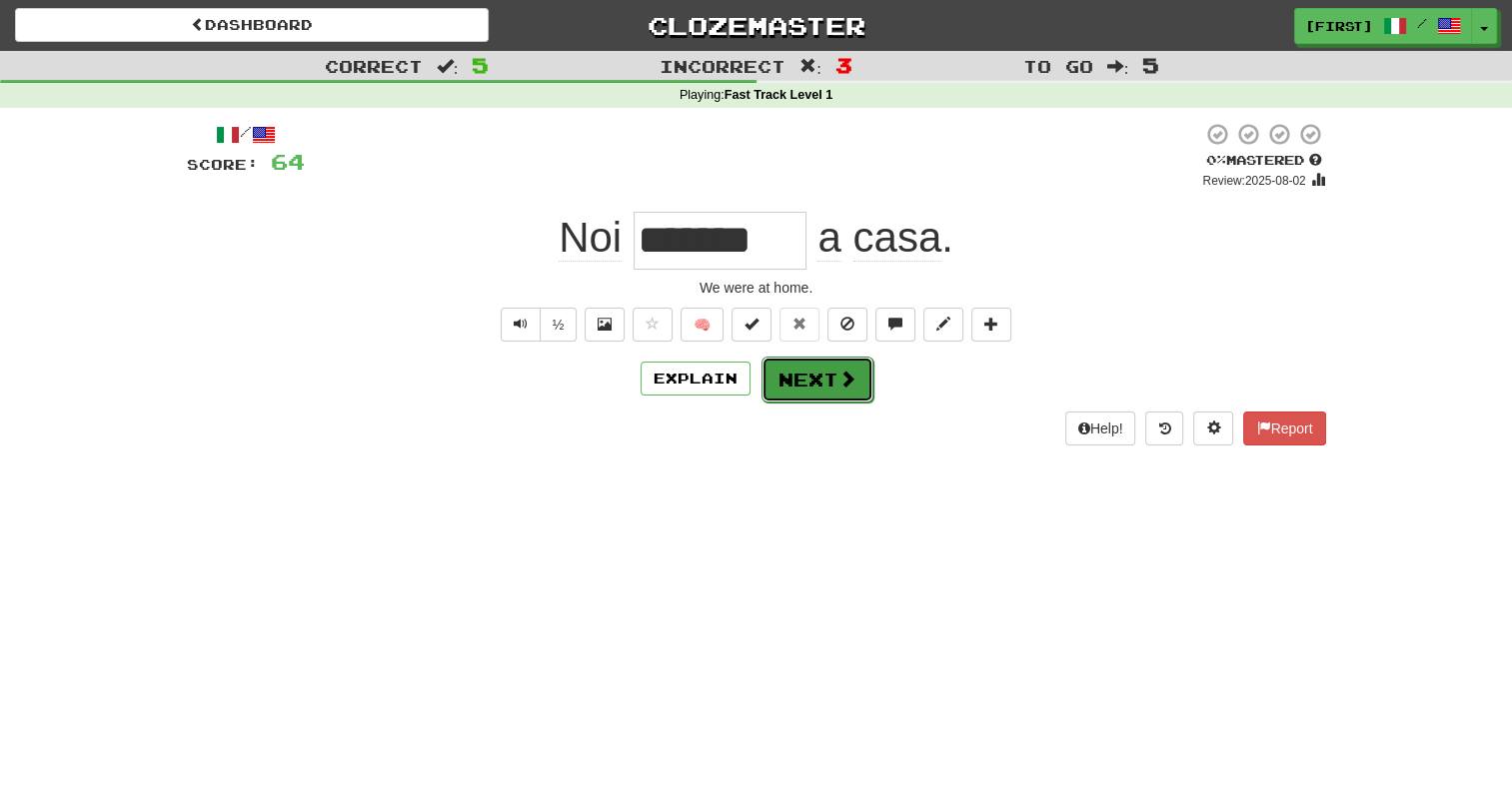 click on "Next" at bounding box center (817, 380) 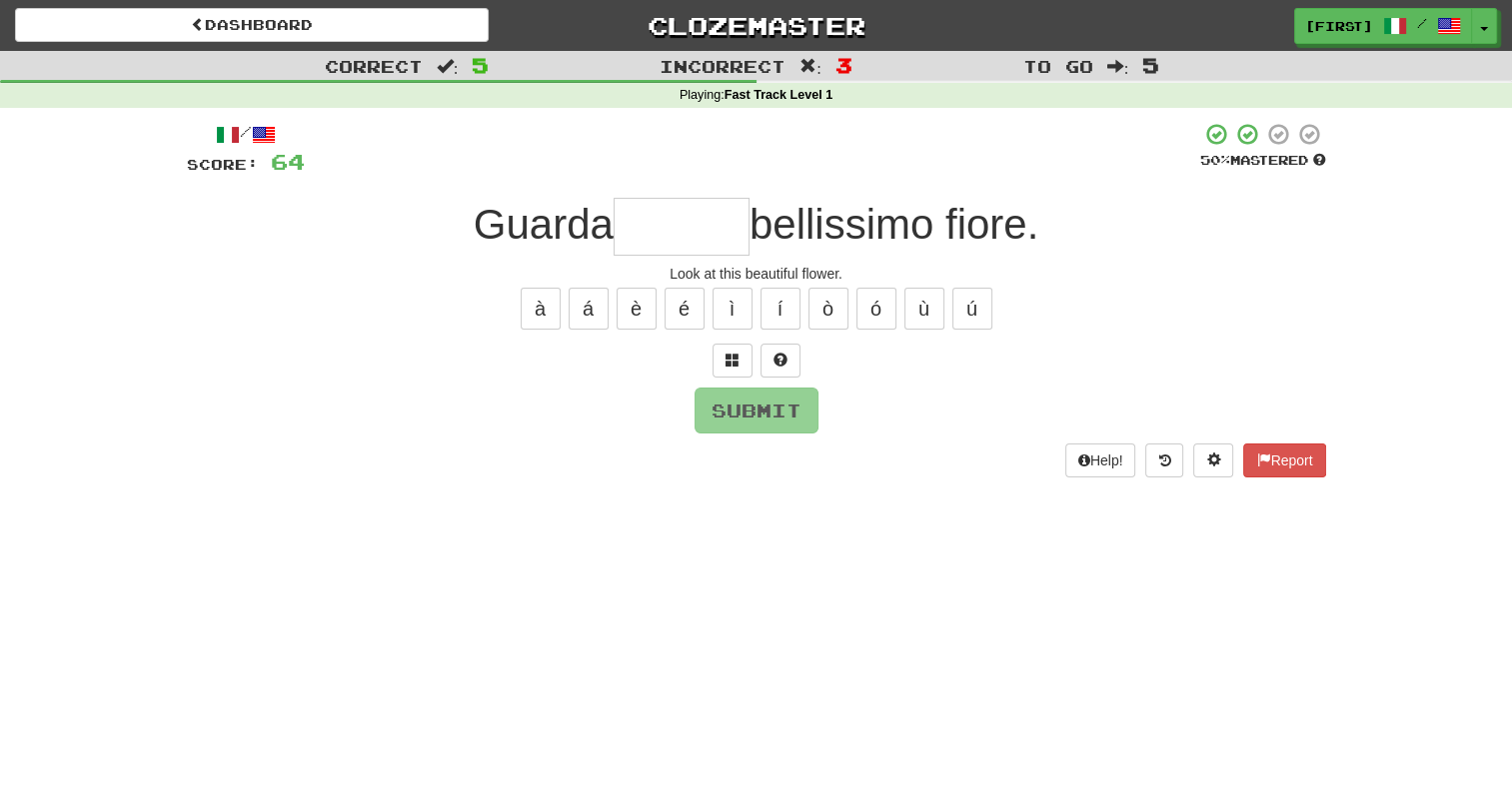 click at bounding box center [682, 227] 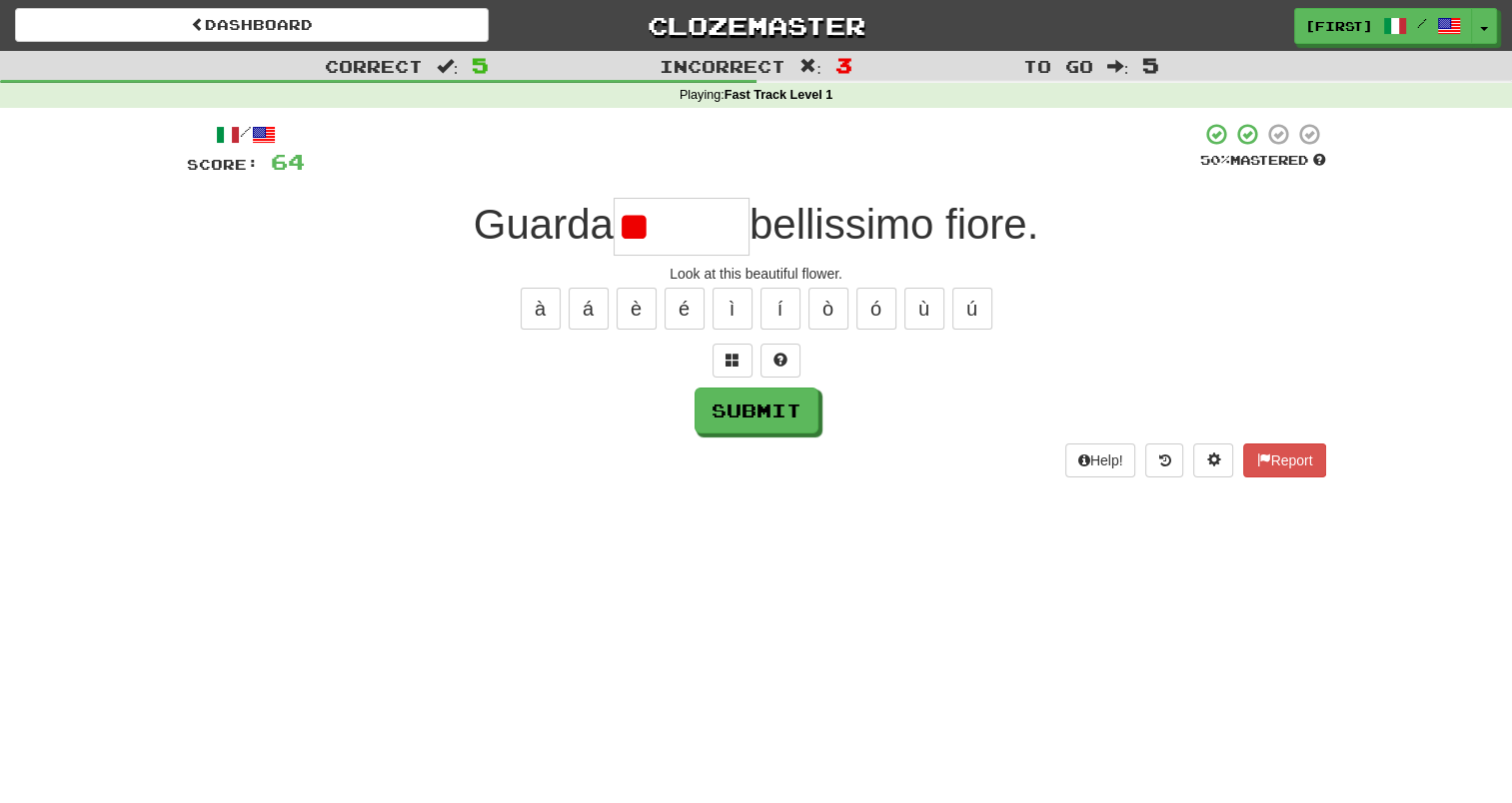 type on "*" 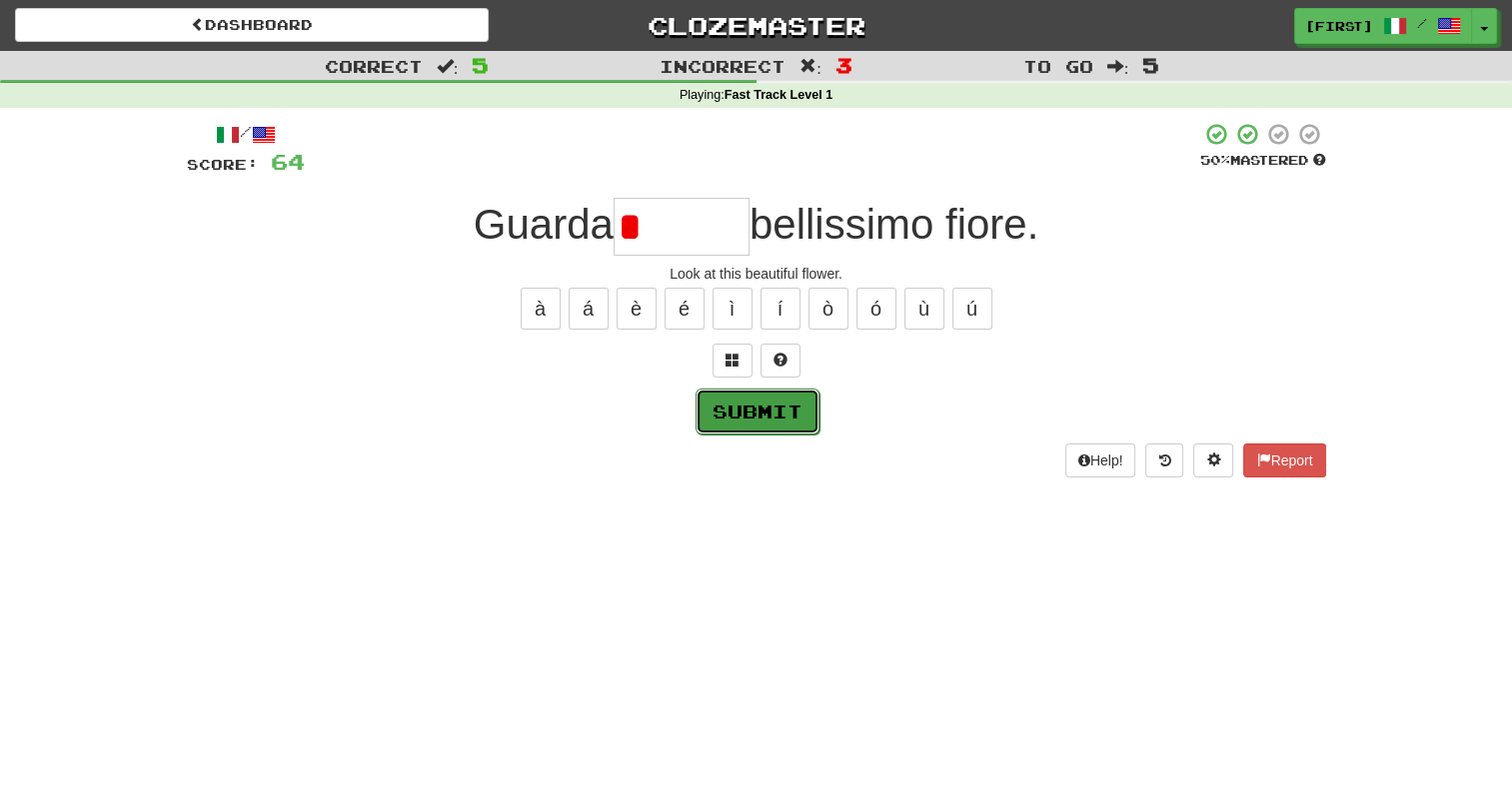 click on "Submit" at bounding box center (757, 411) 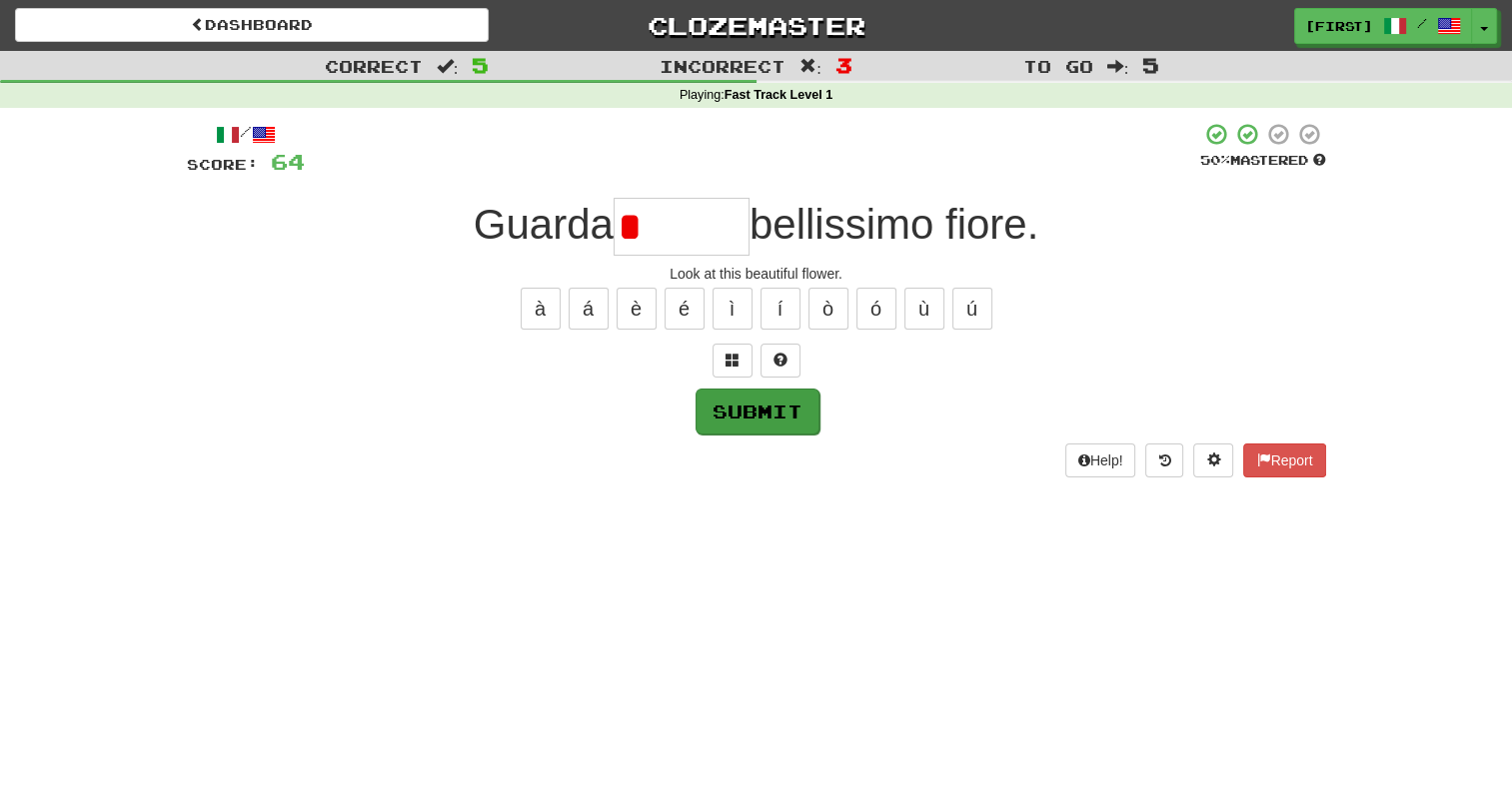 type on "******" 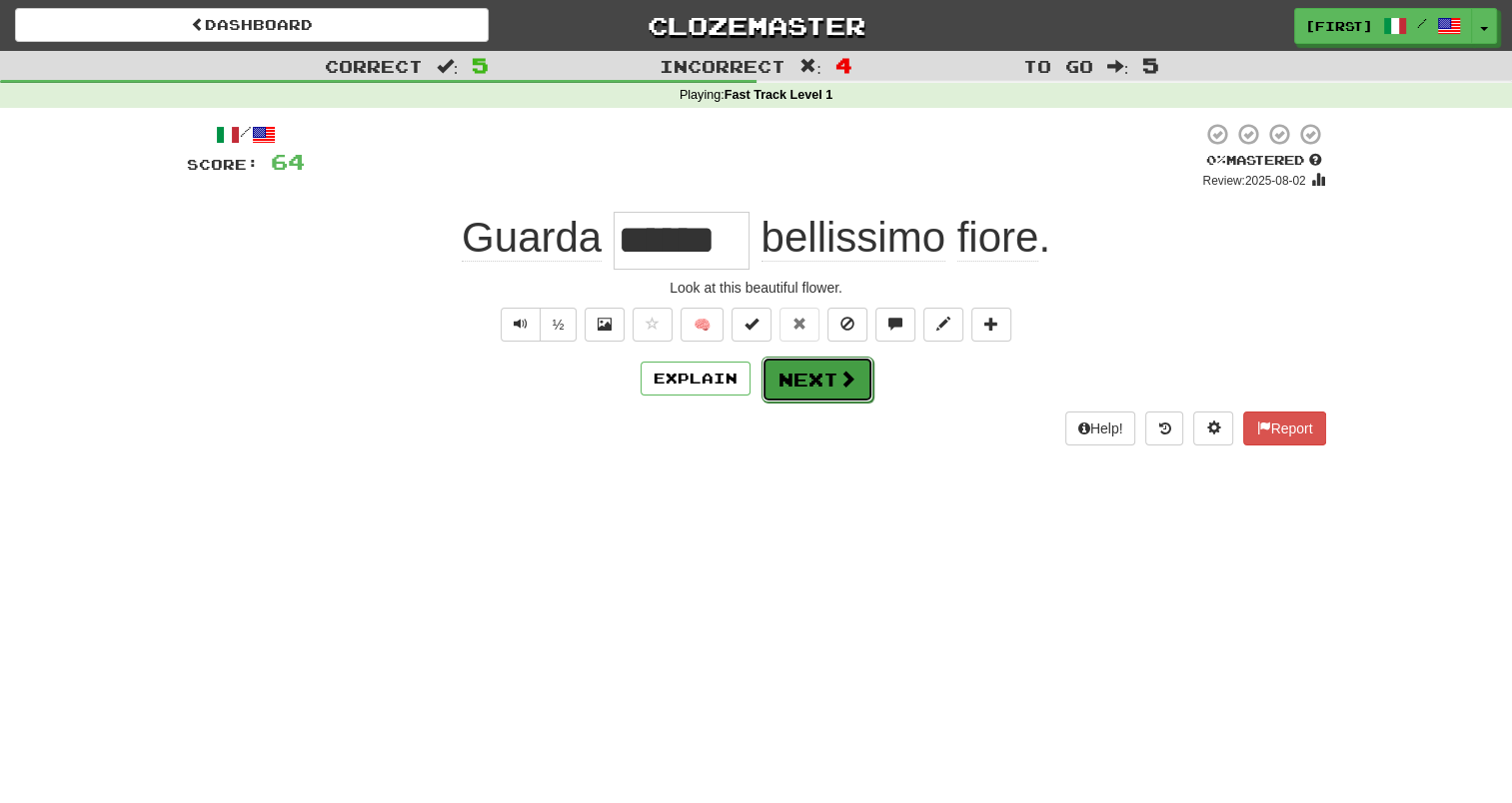 click on "Next" at bounding box center [817, 380] 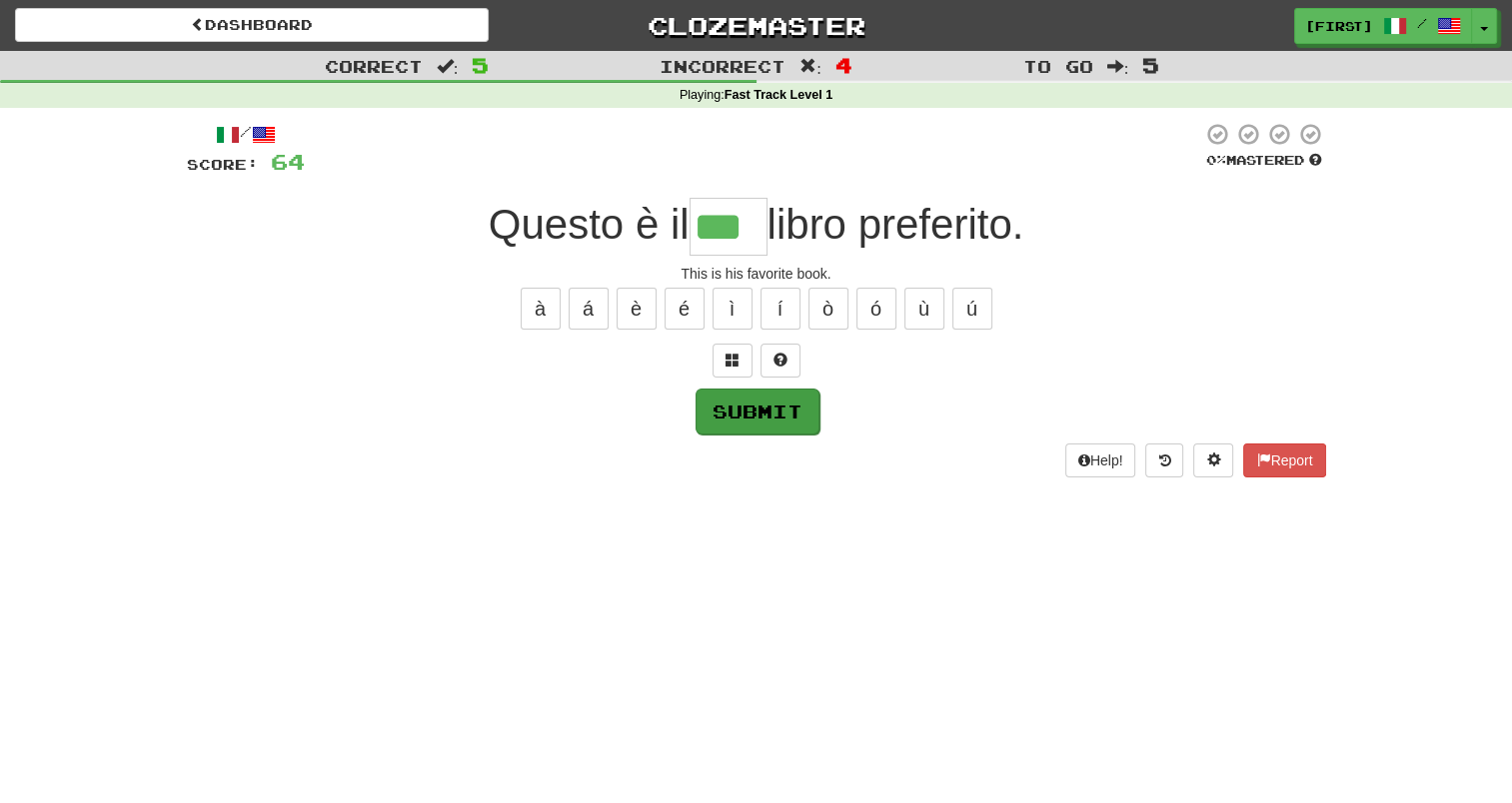 type on "***" 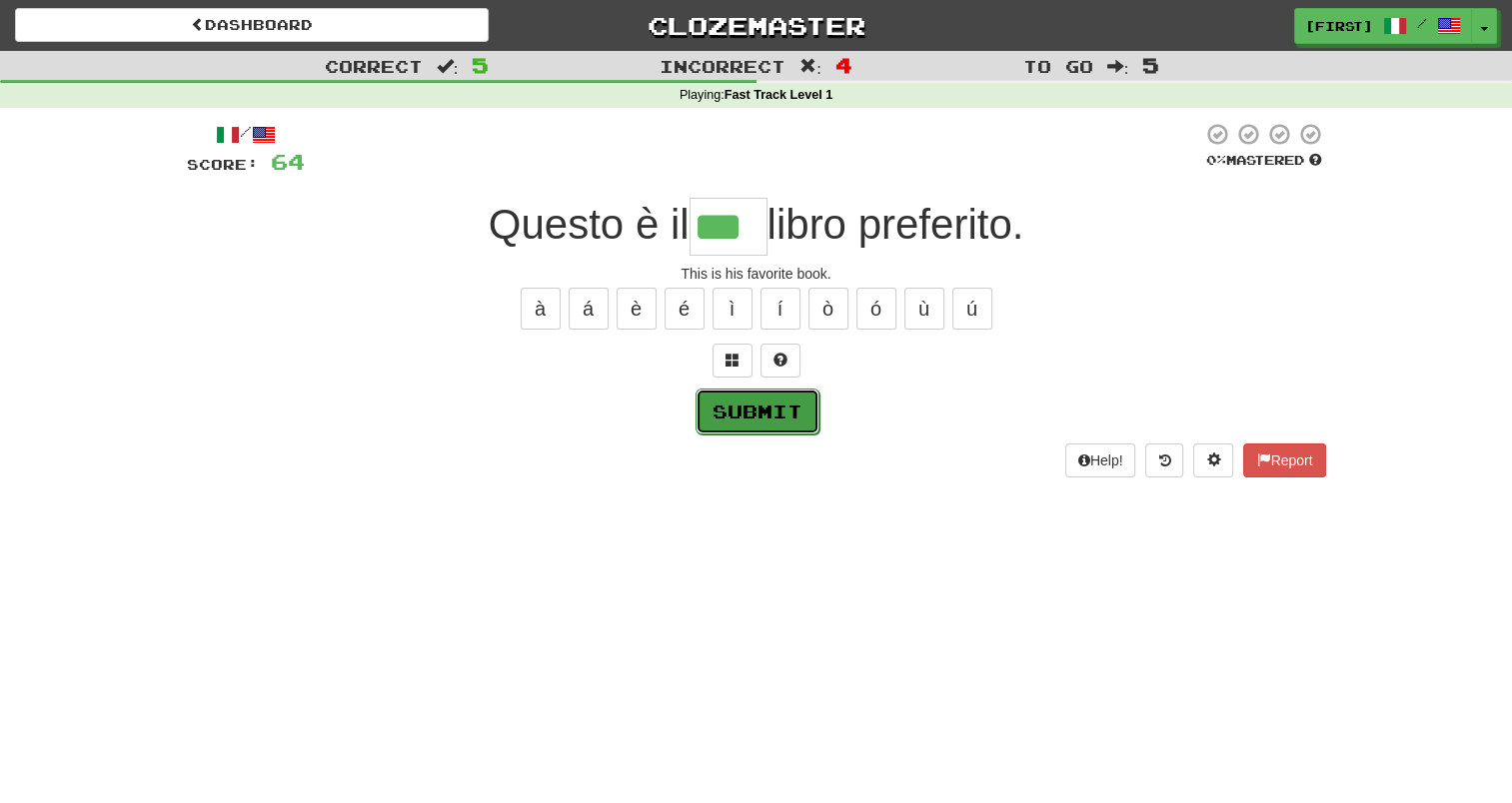 click on "Submit" at bounding box center (757, 411) 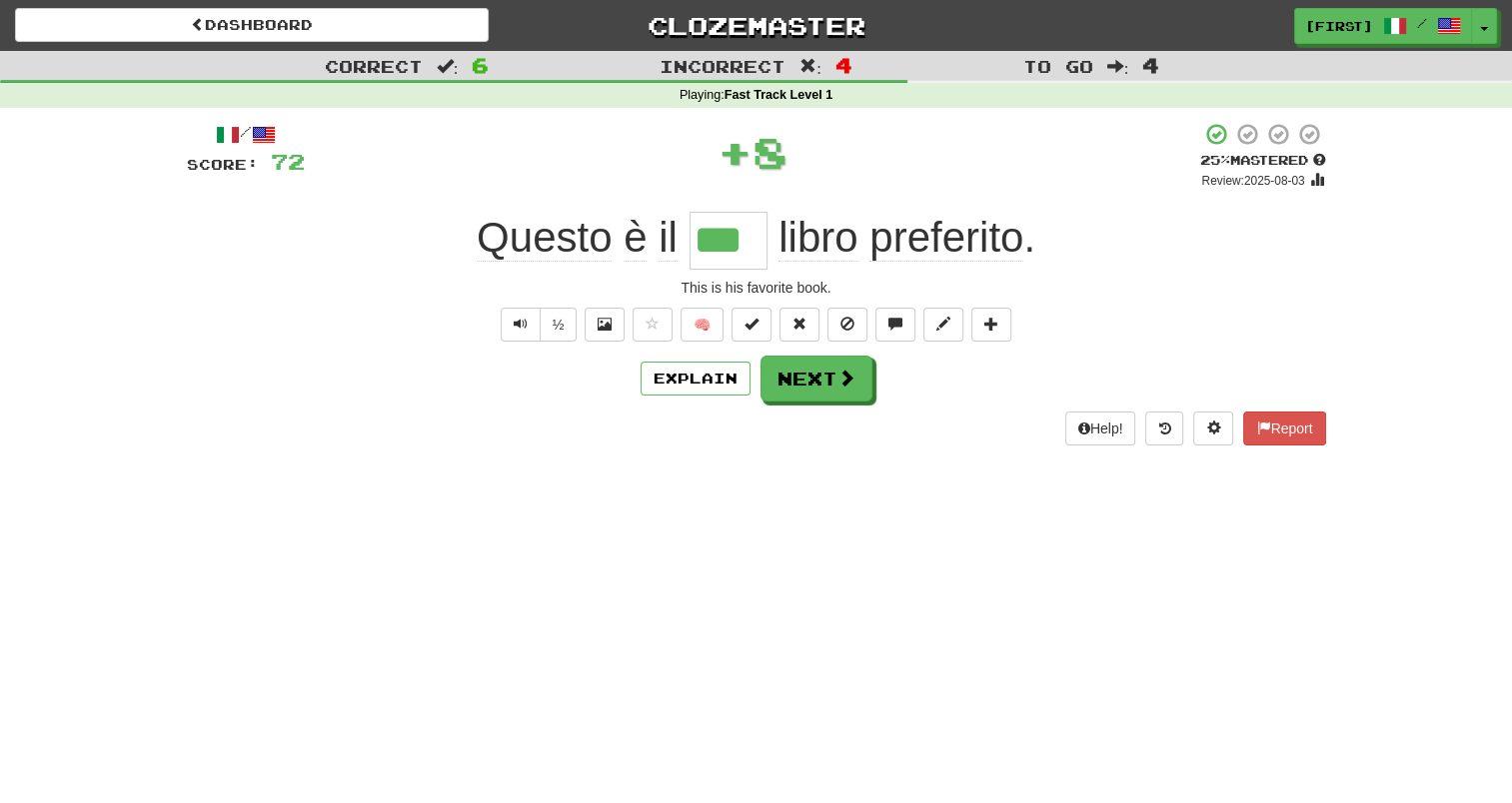 click on "Help!  Report" at bounding box center (756, 428) 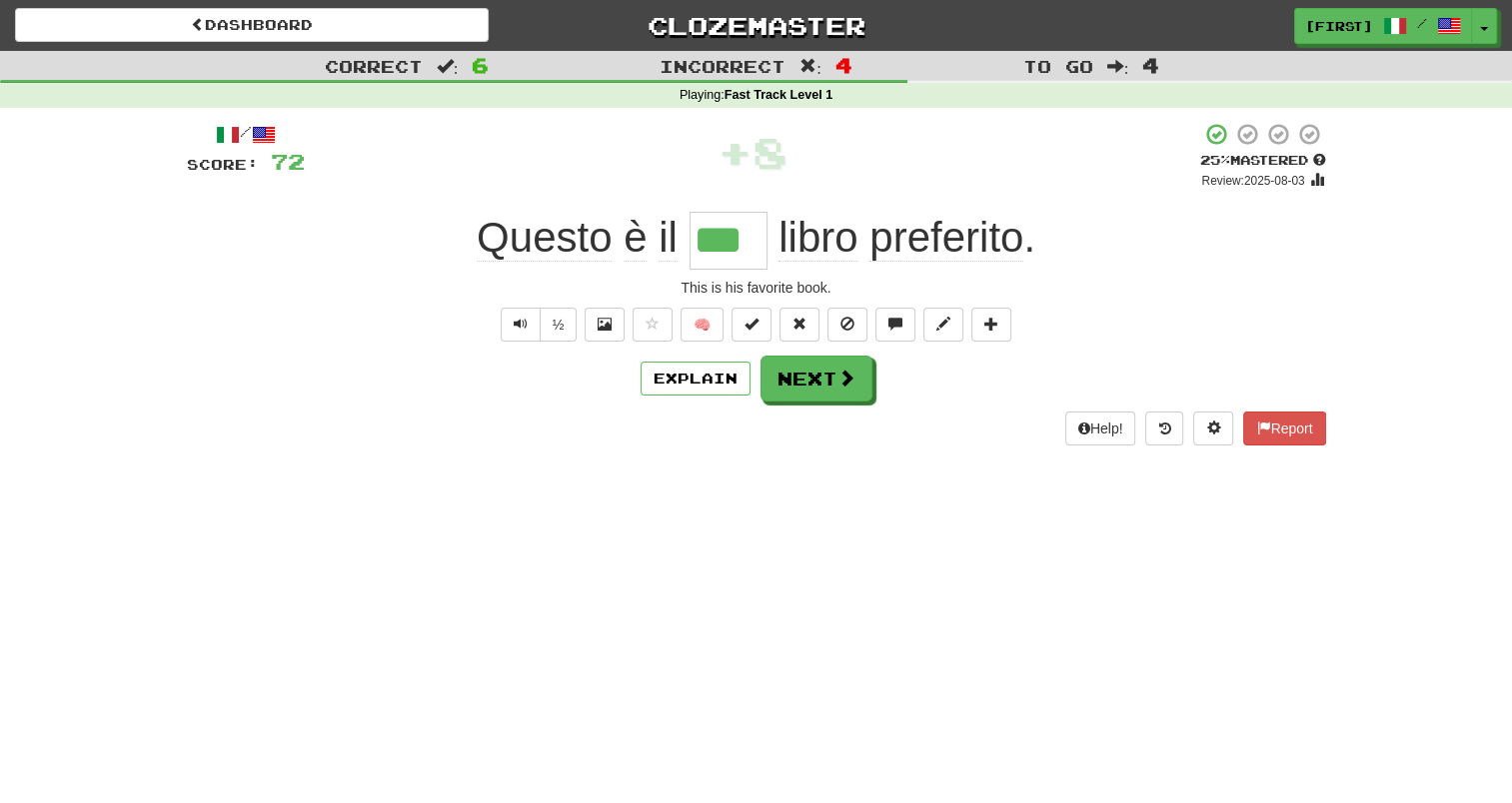 click on "Help!  Report" at bounding box center [756, 428] 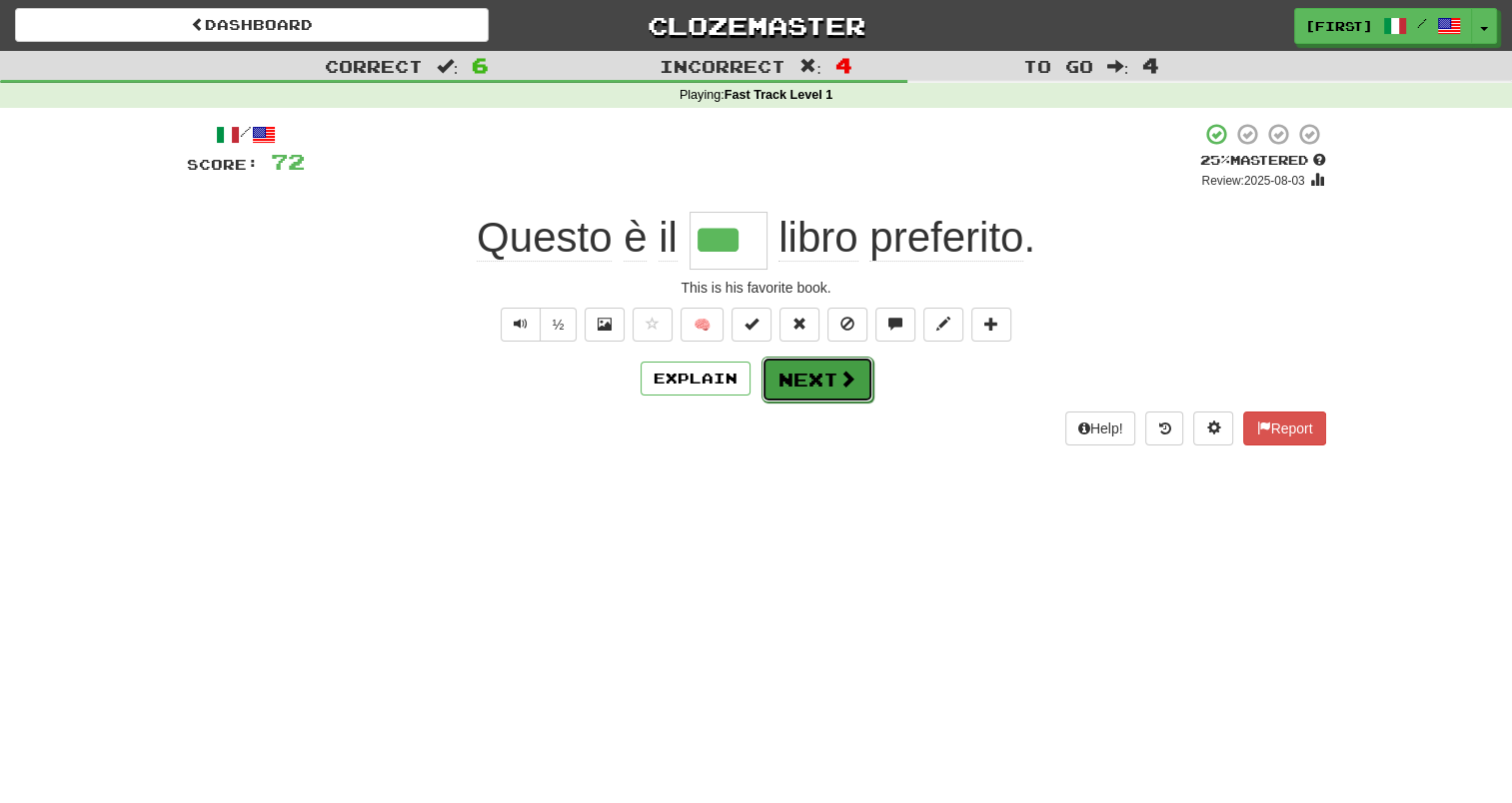 click at bounding box center (847, 379) 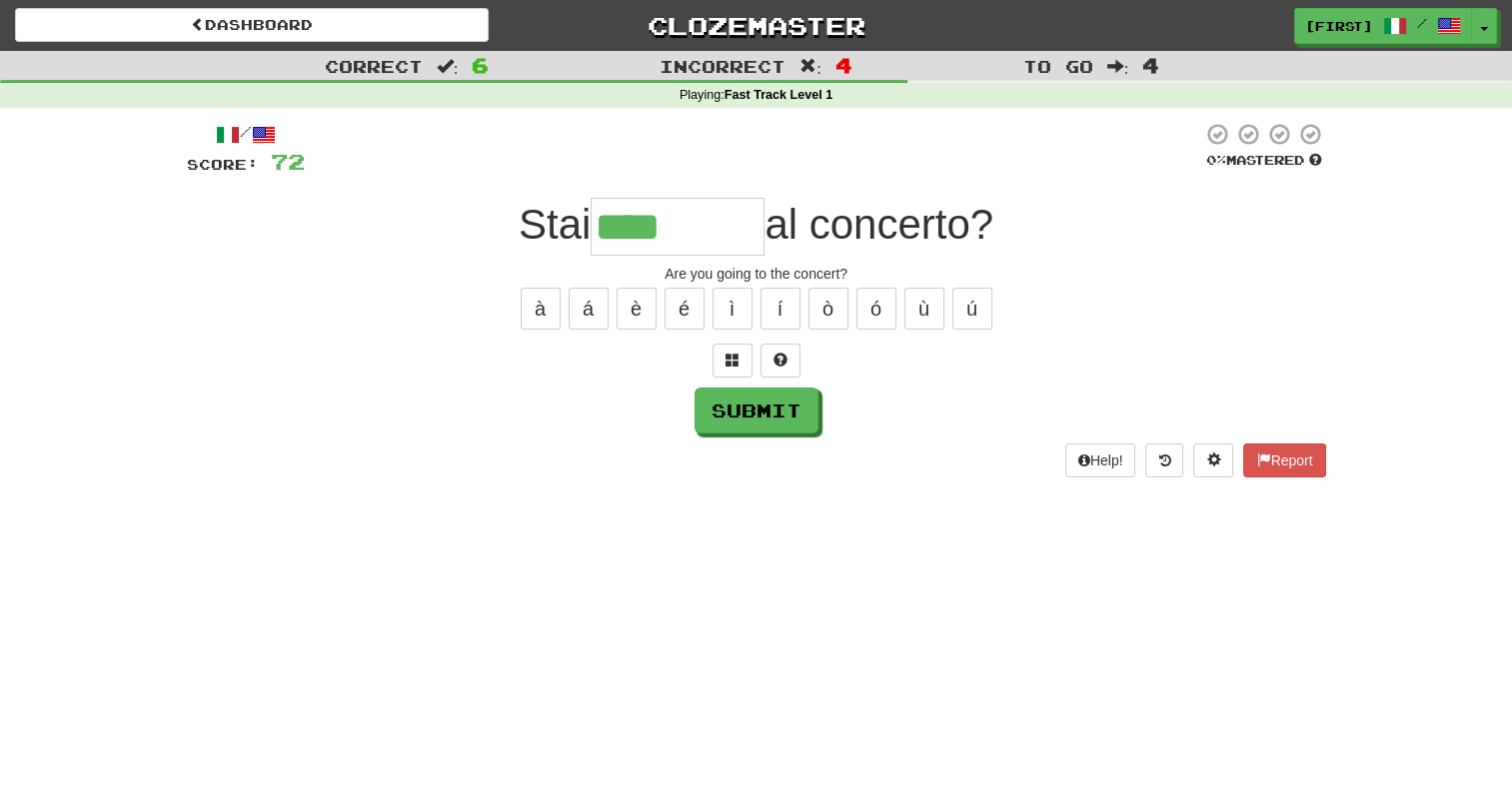 type on "*******" 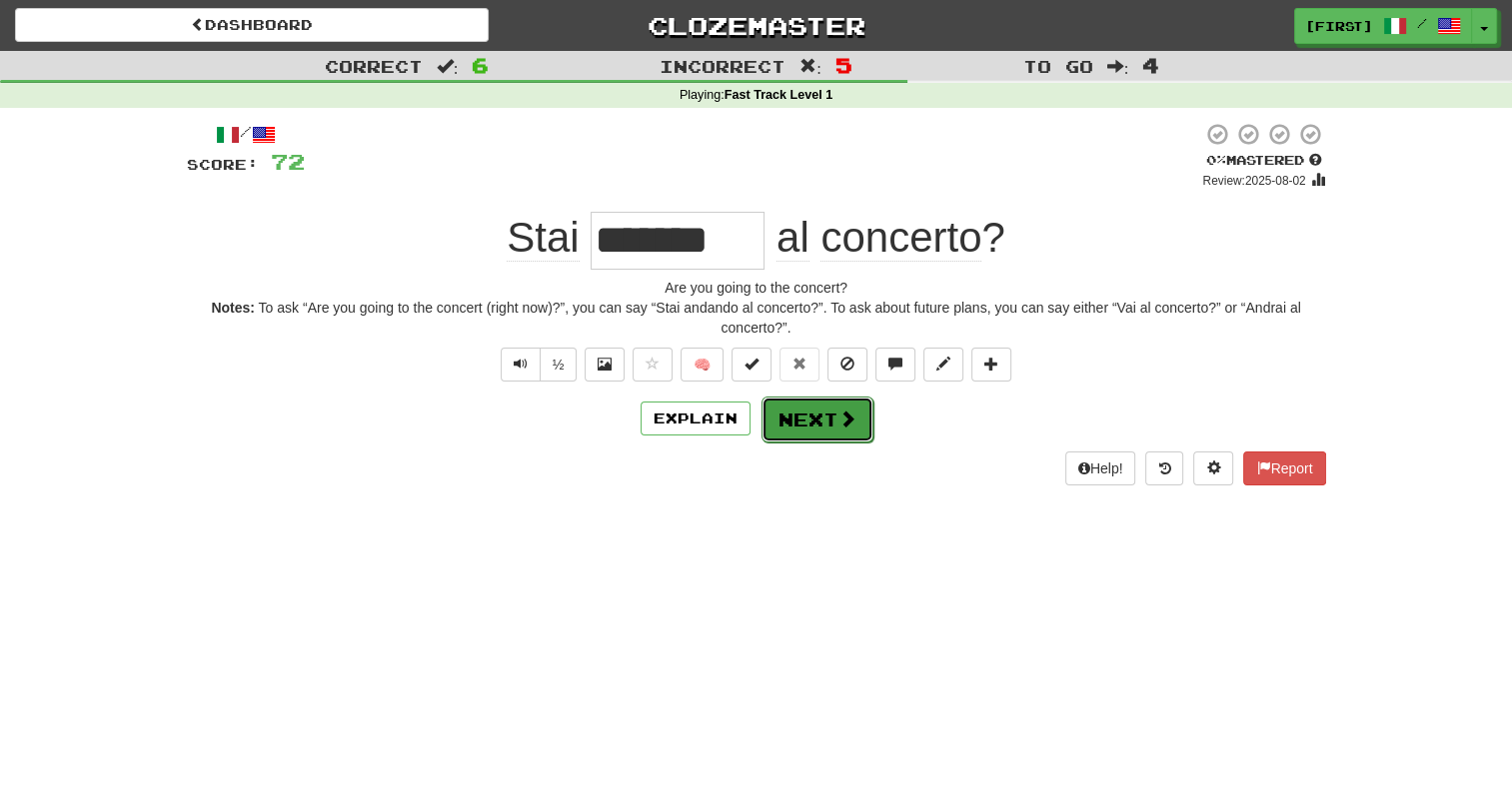click on "Next" at bounding box center (817, 419) 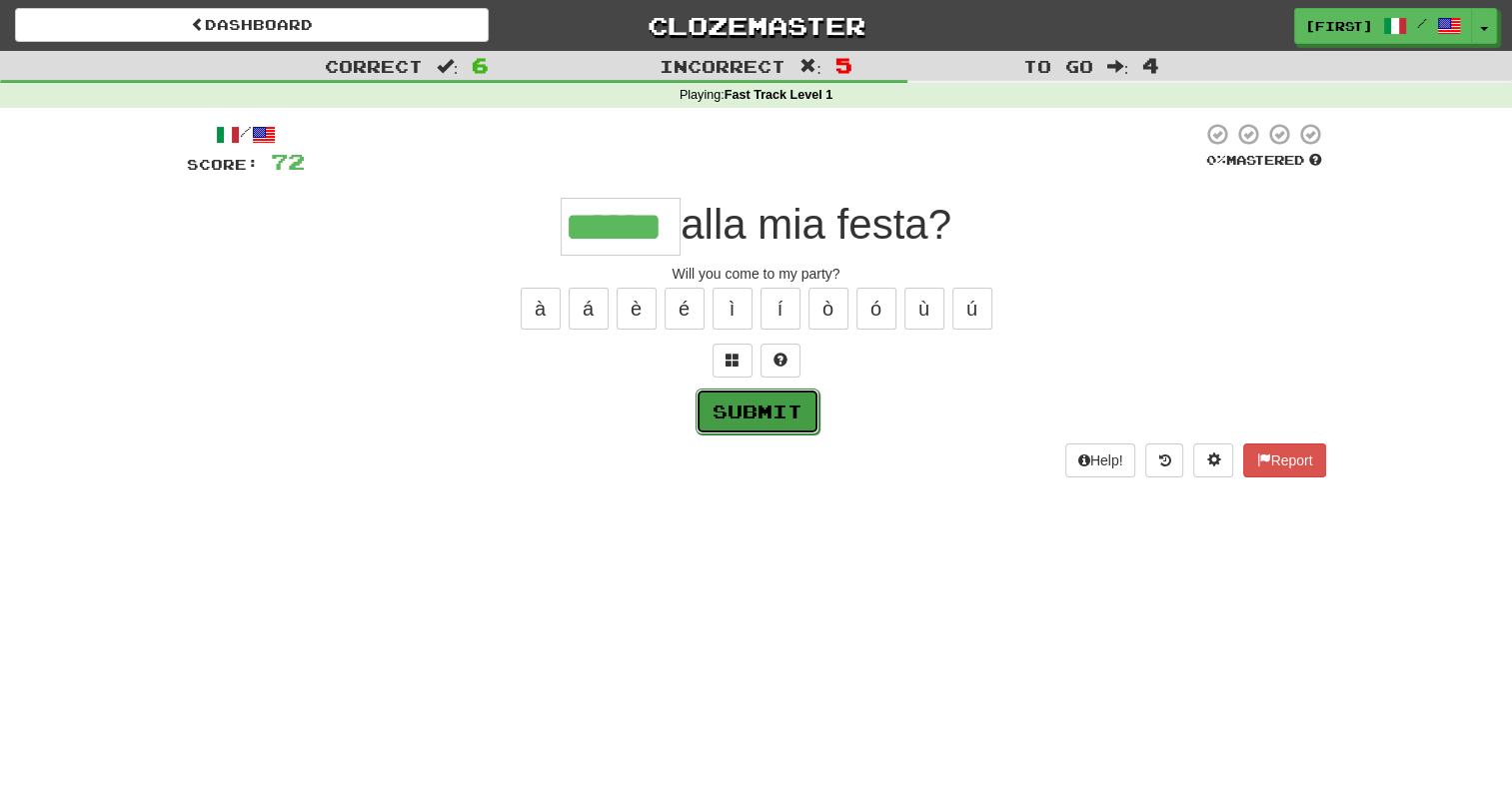 click on "Submit" at bounding box center (757, 411) 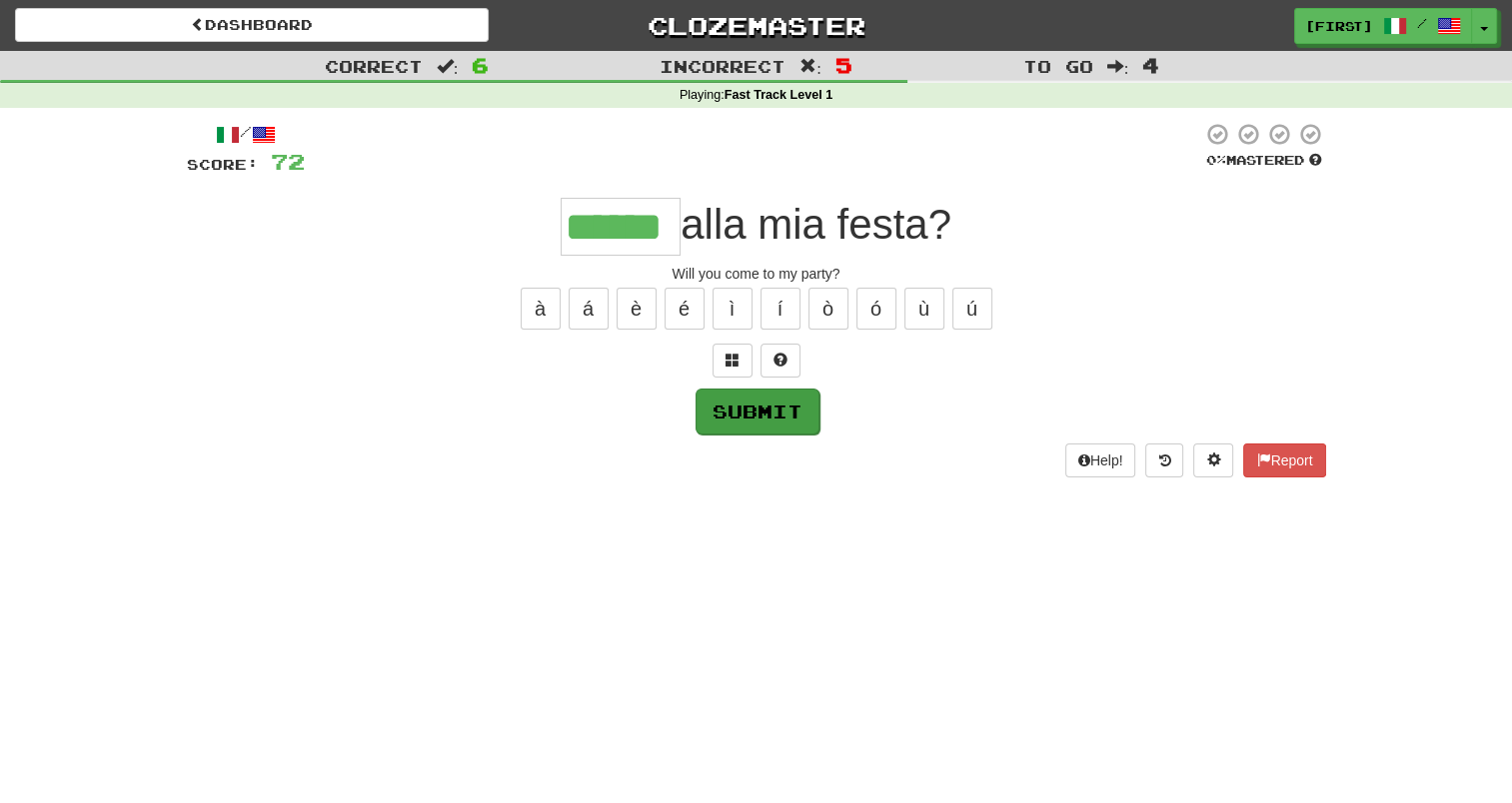 type on "******" 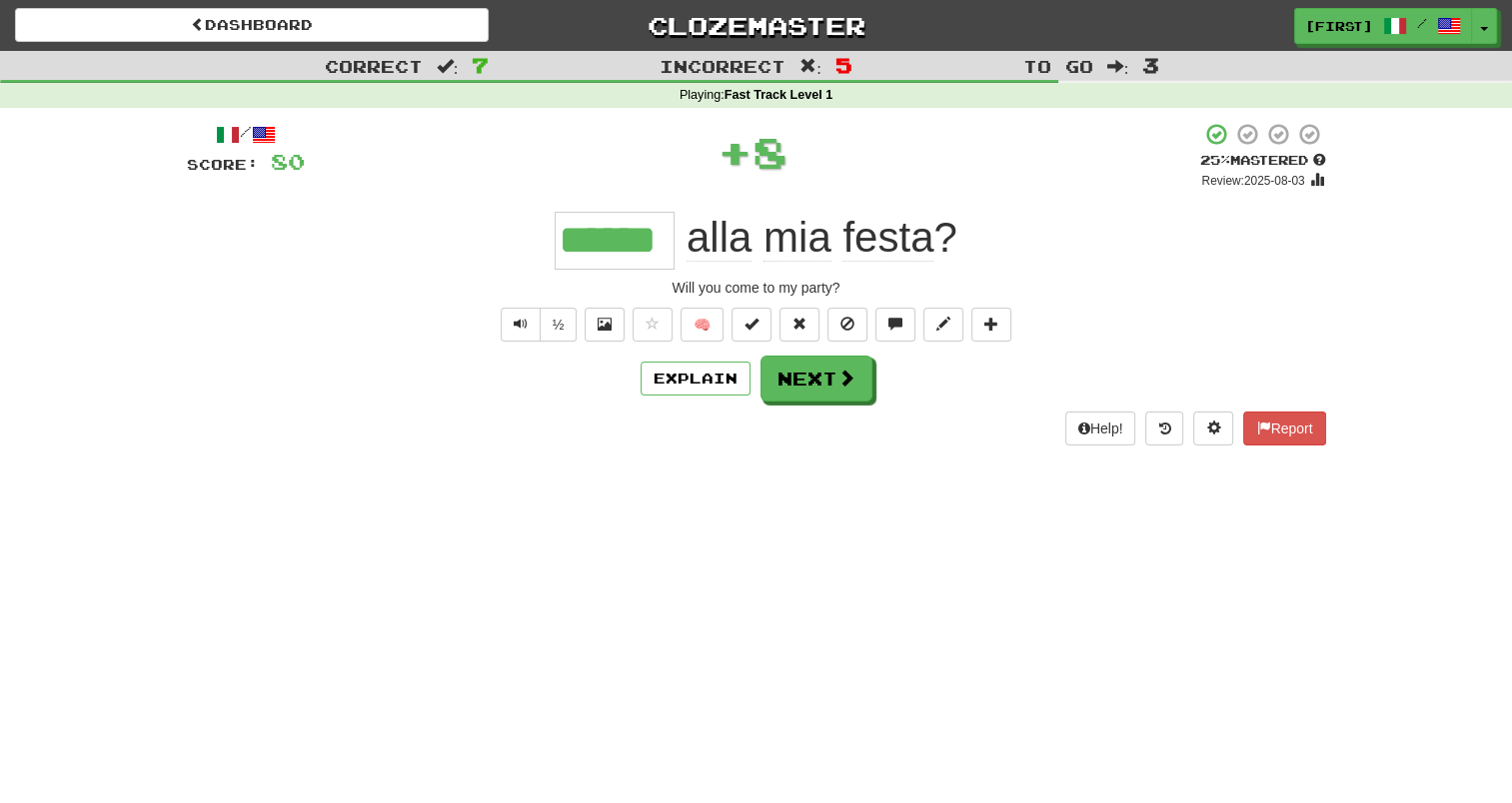 click on "[DATE]" at bounding box center [756, 283] 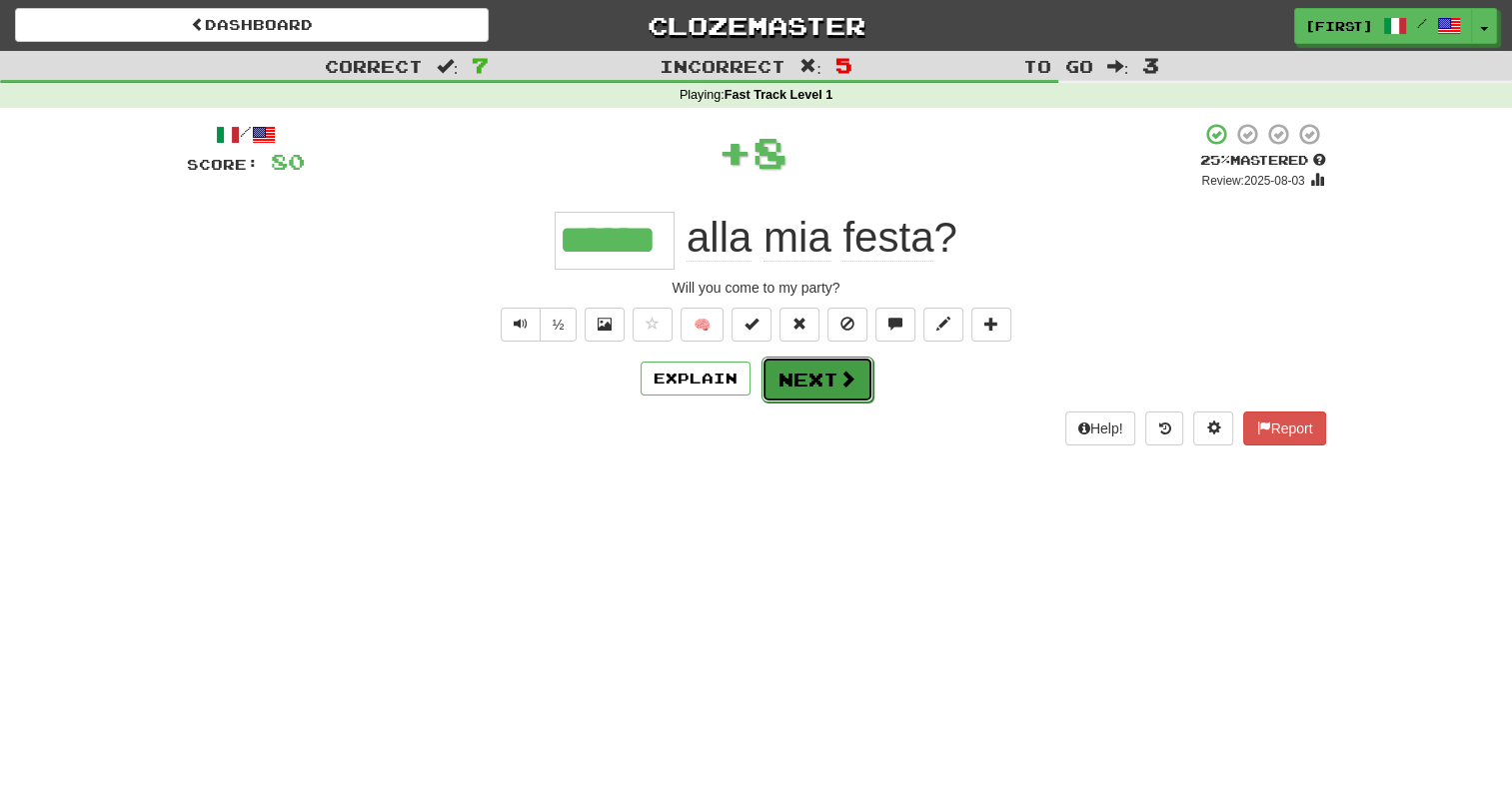 click on "Next" at bounding box center (817, 380) 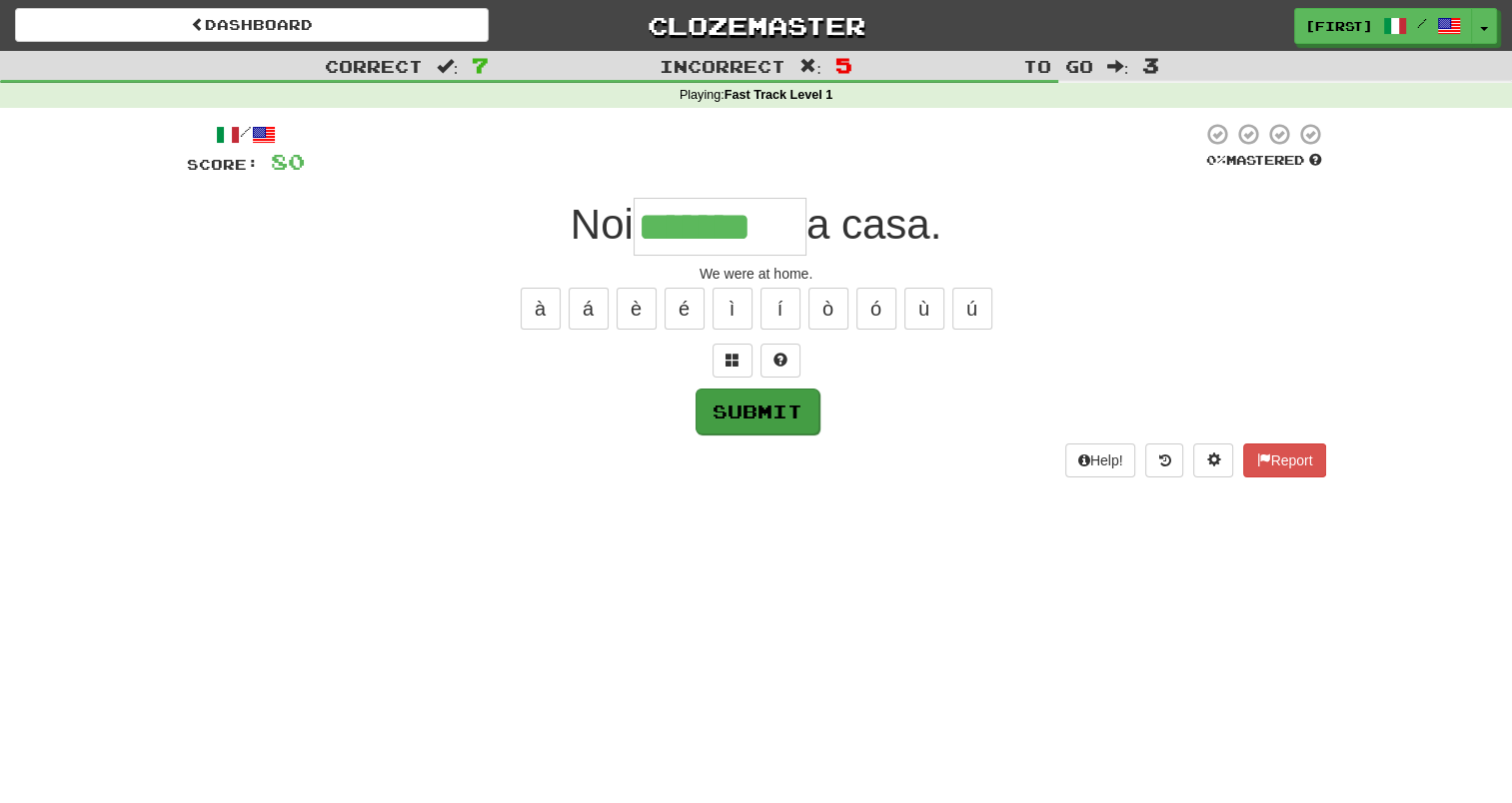 type on "*******" 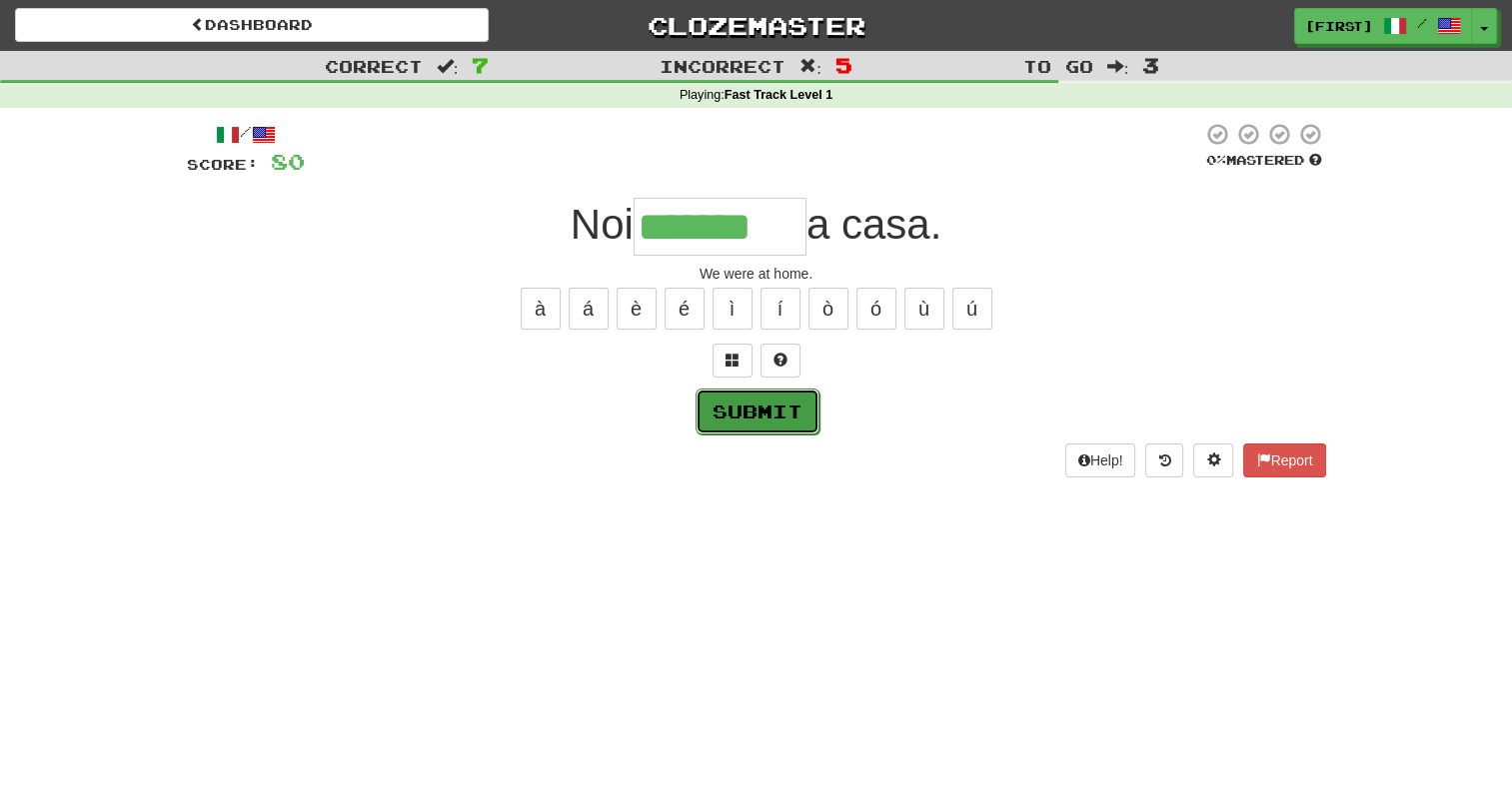 click on "Submit" at bounding box center [757, 411] 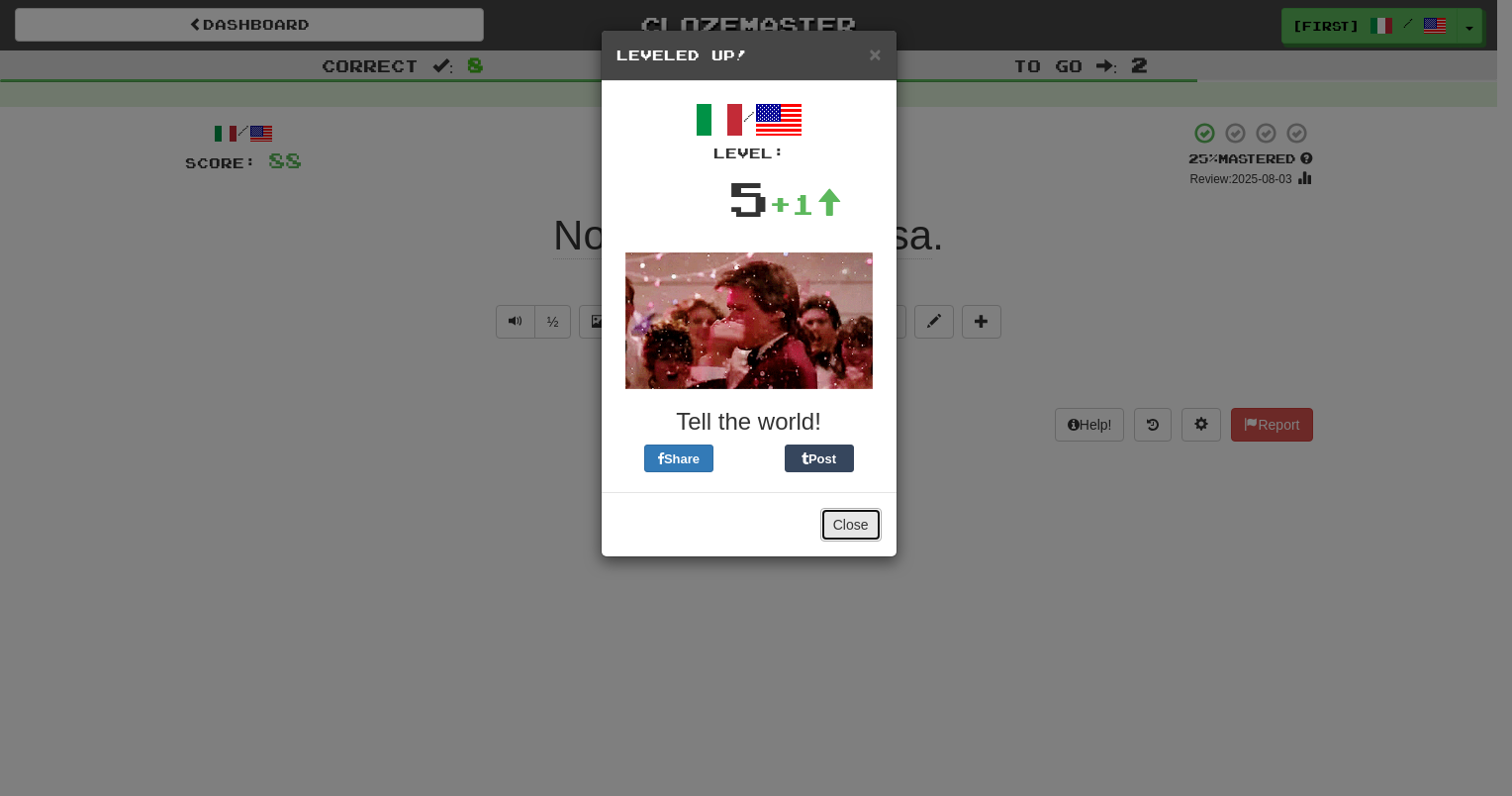click on "Close" at bounding box center [851, 525] 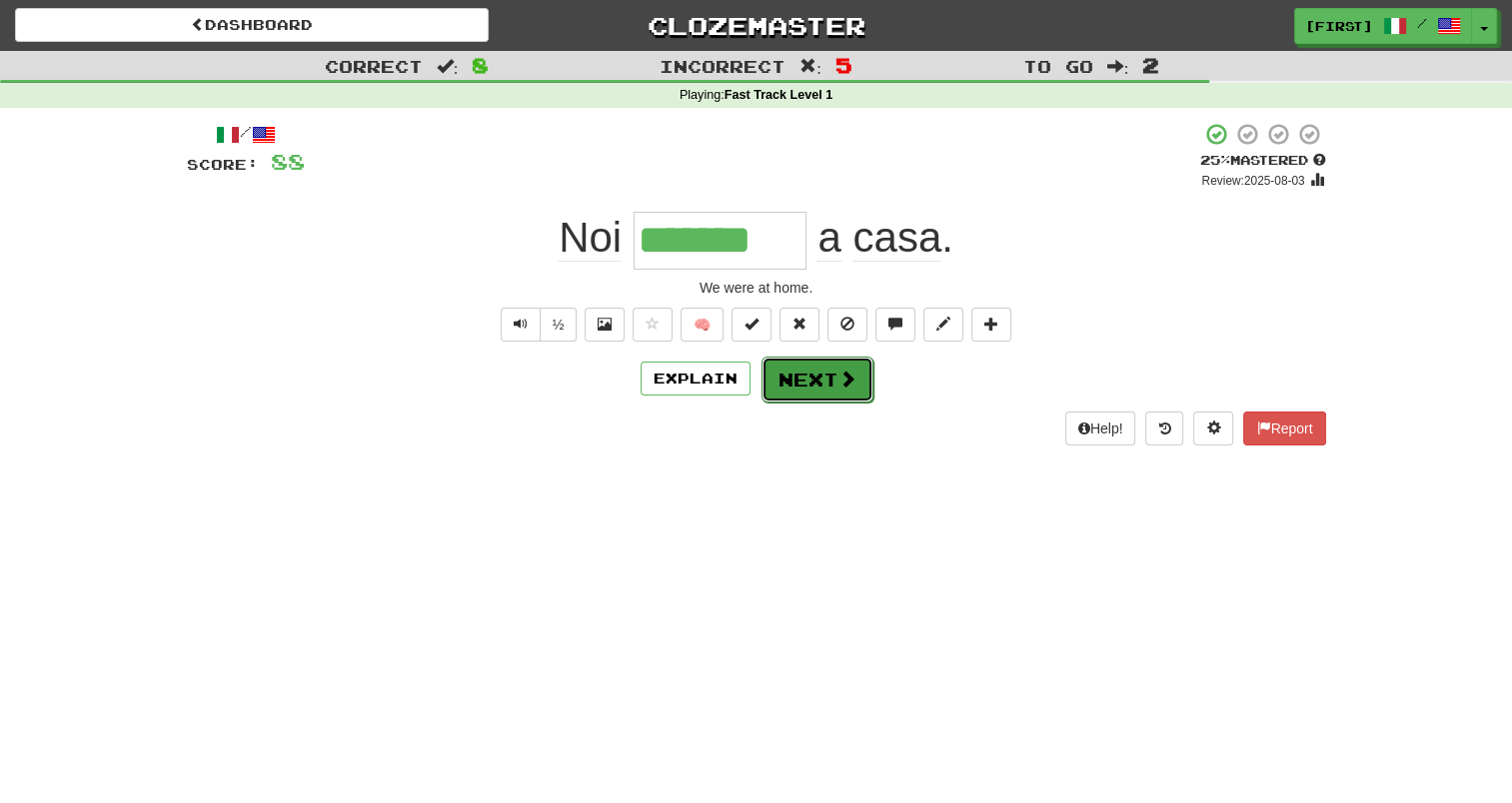 click on "Next" at bounding box center (817, 380) 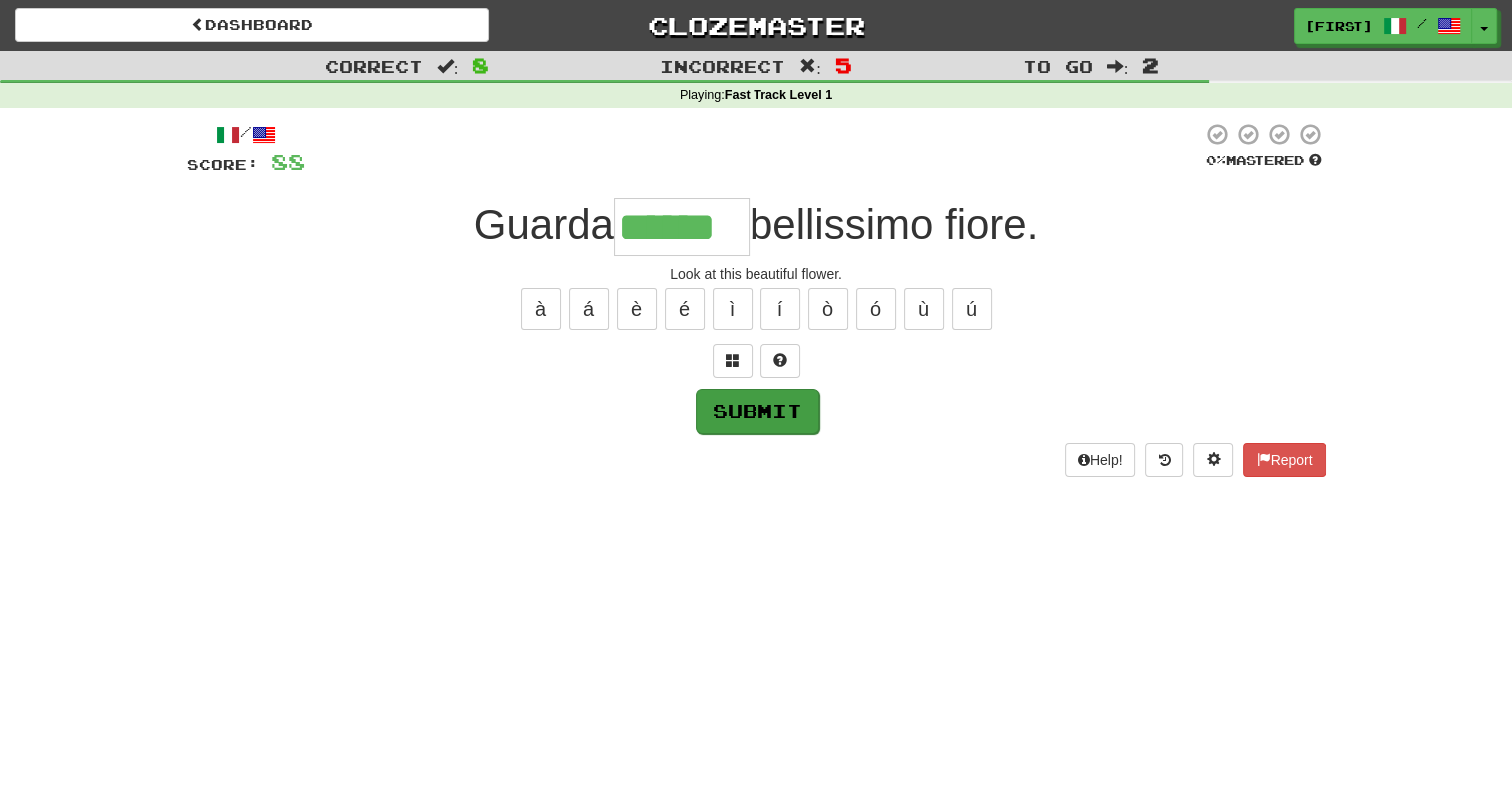 type on "******" 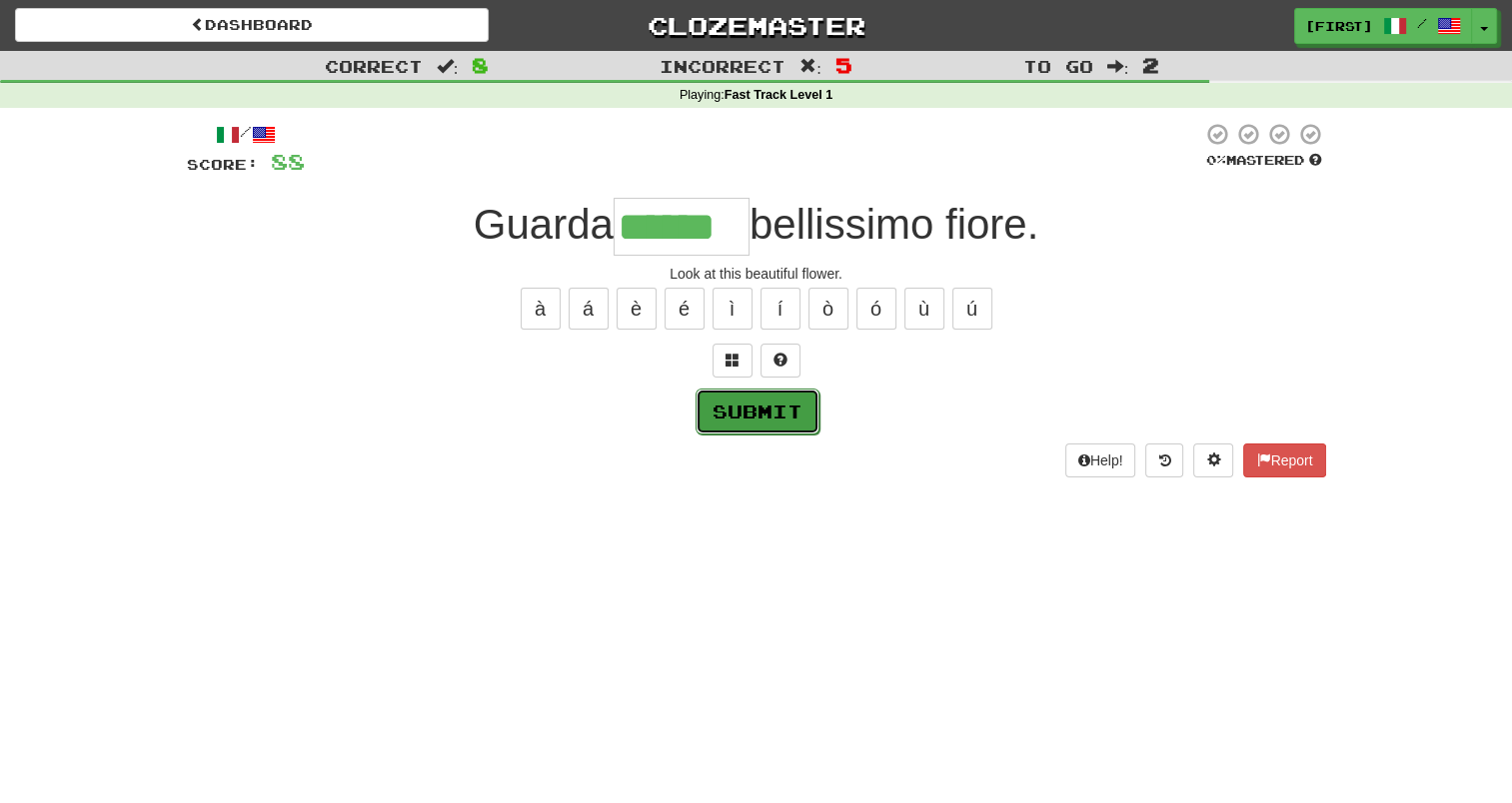 click on "Submit" at bounding box center [757, 411] 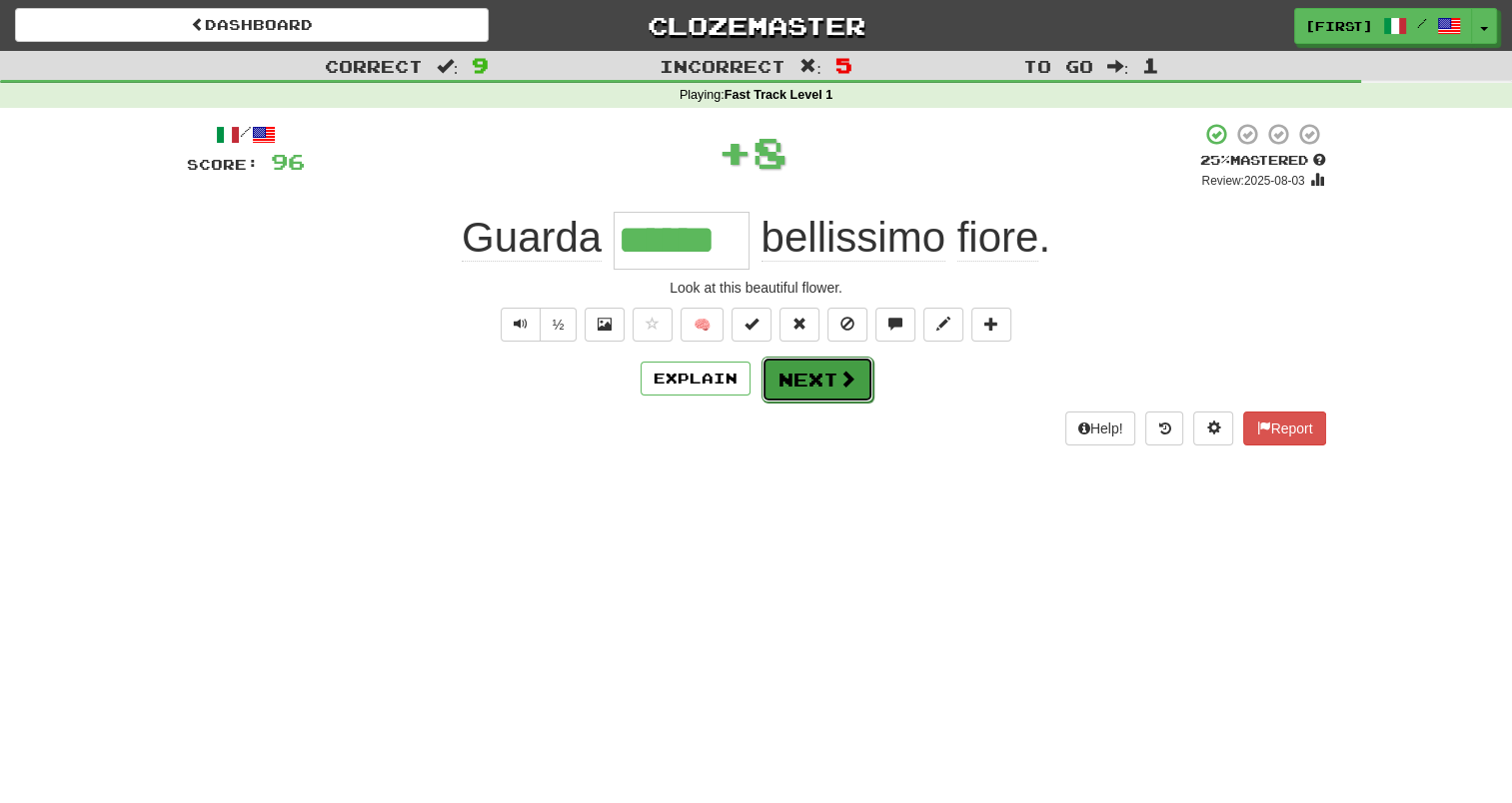 click on "Next" at bounding box center (817, 380) 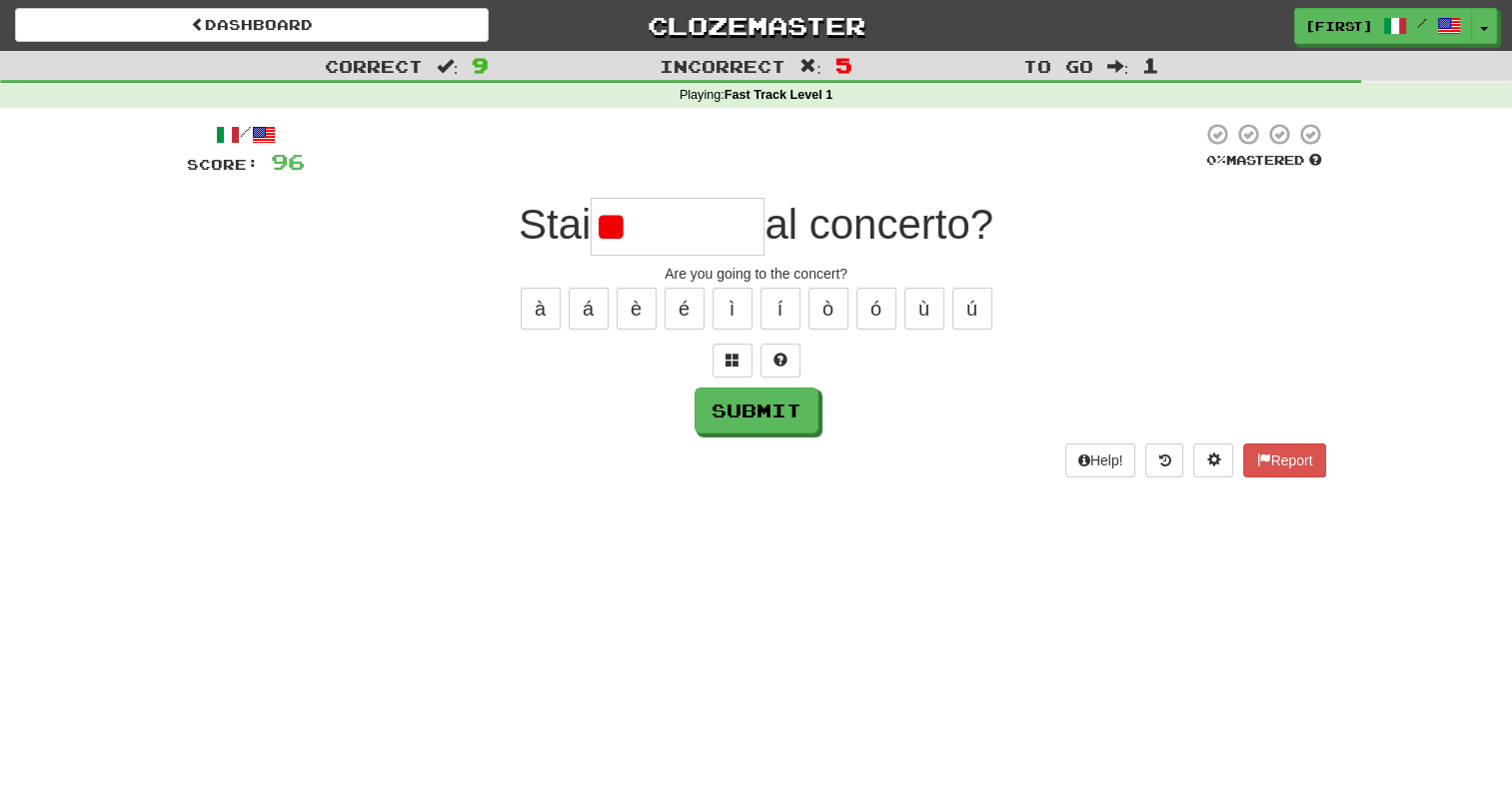 type on "*" 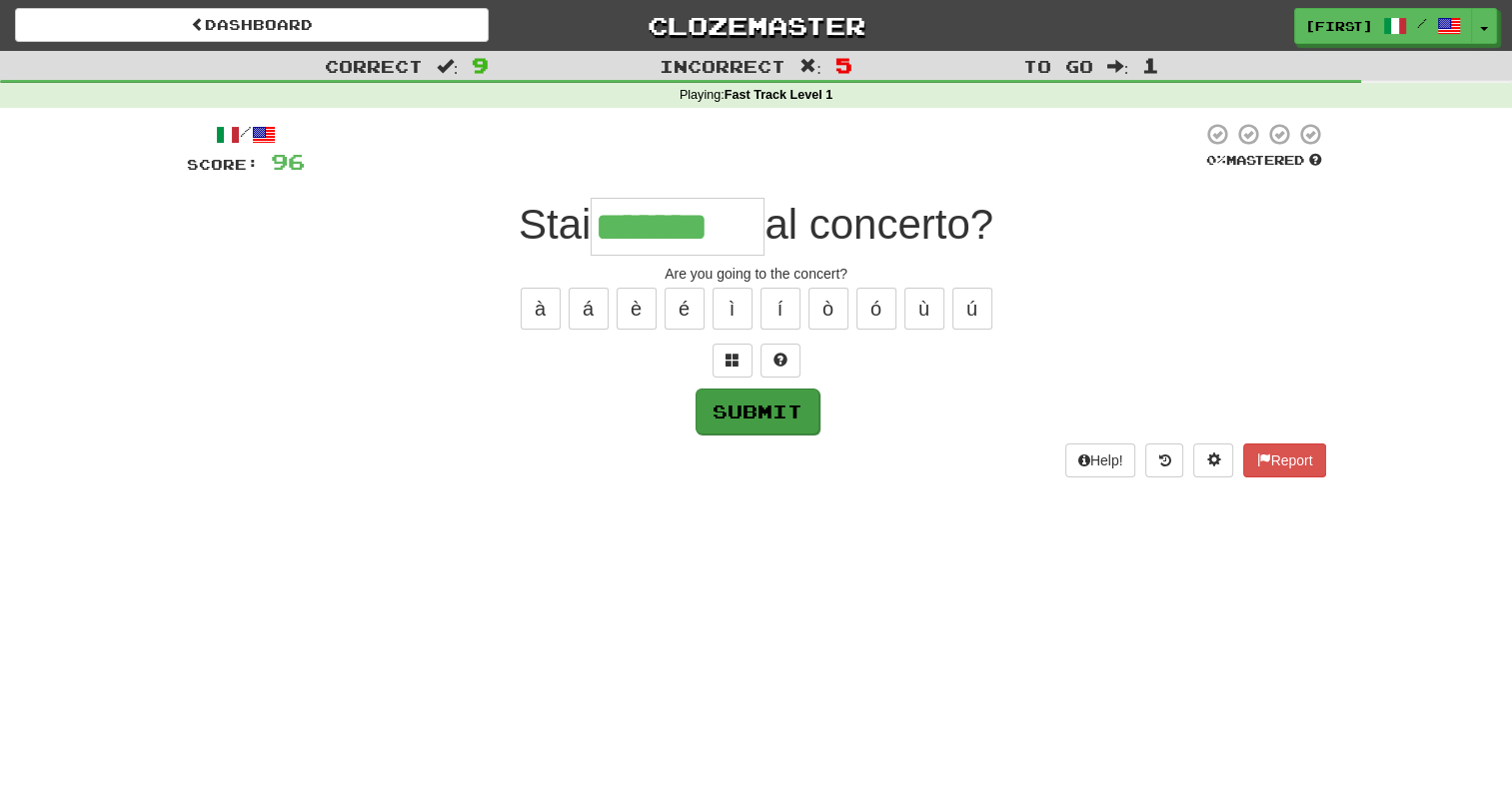 type on "*******" 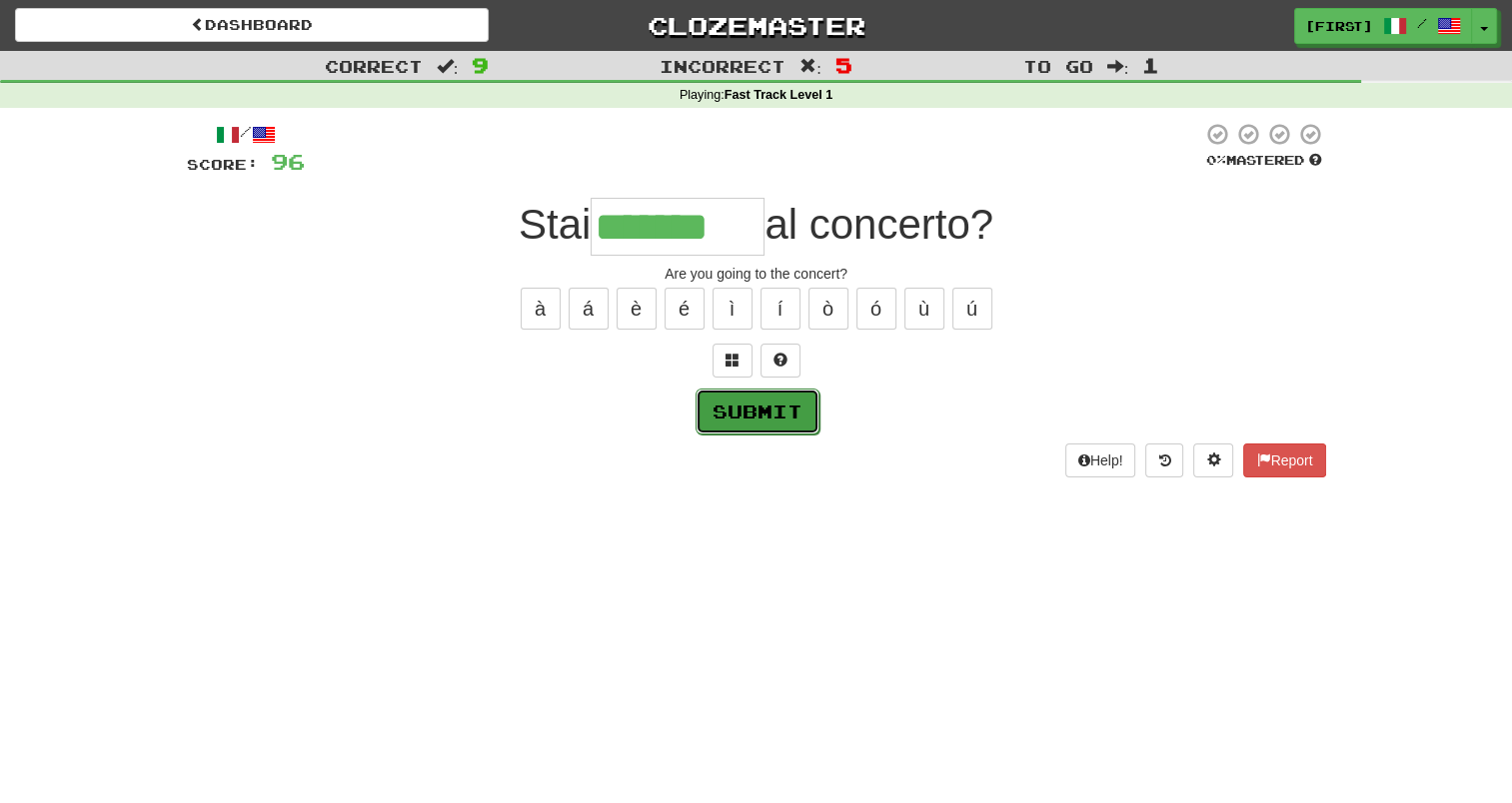 click on "Submit" at bounding box center [757, 411] 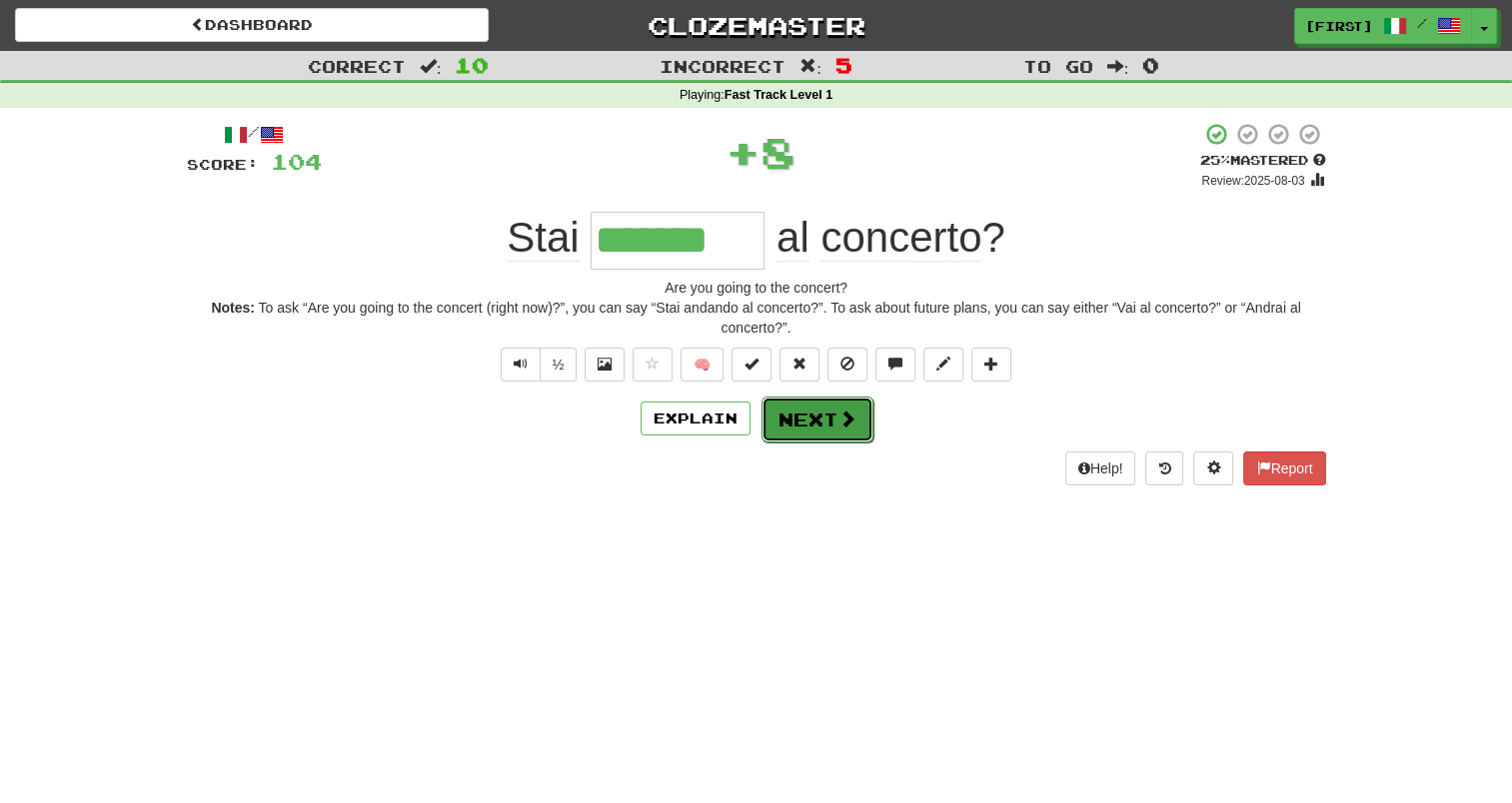 click on "Next" at bounding box center [817, 419] 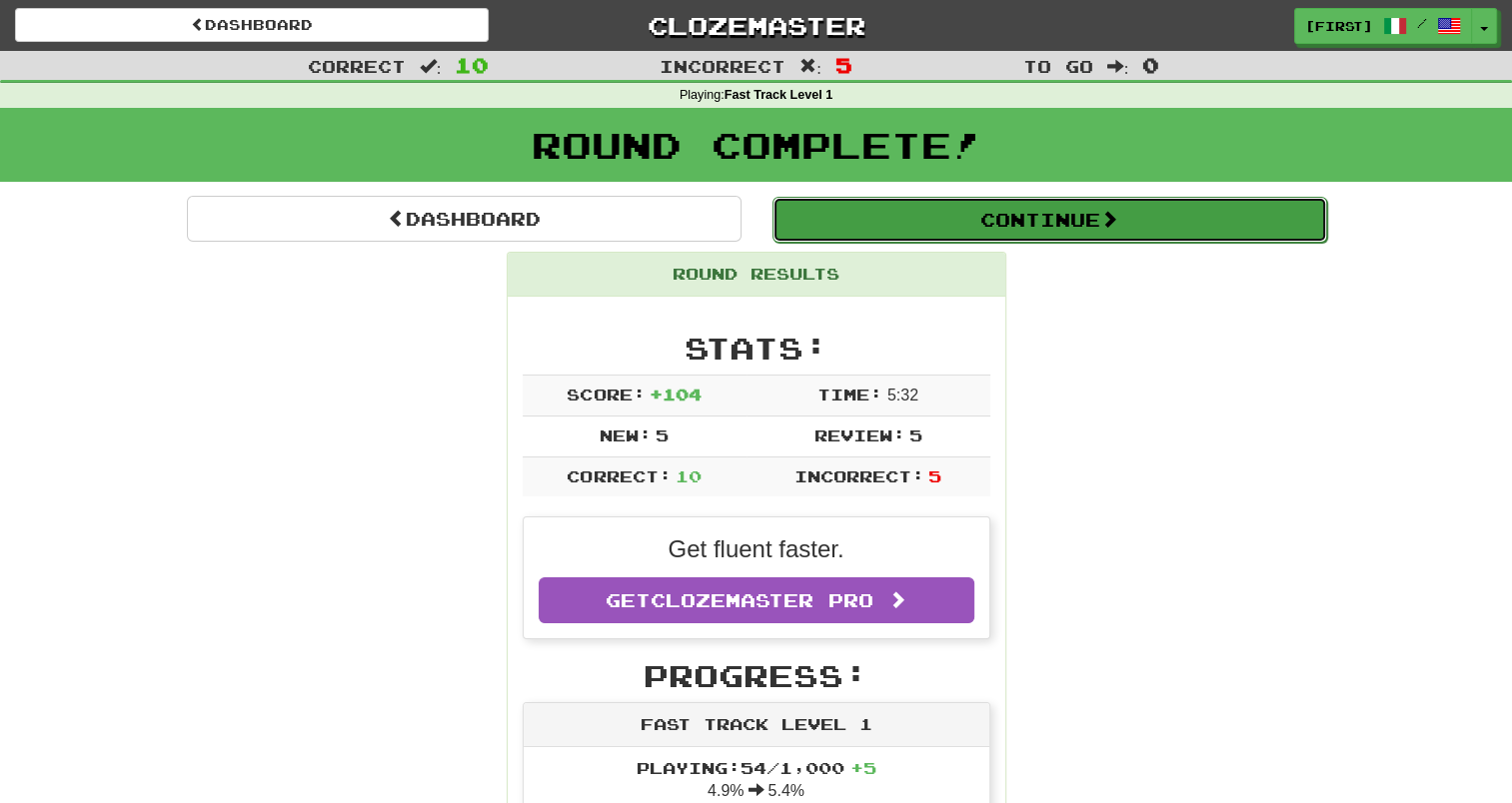 click at bounding box center (1109, 219) 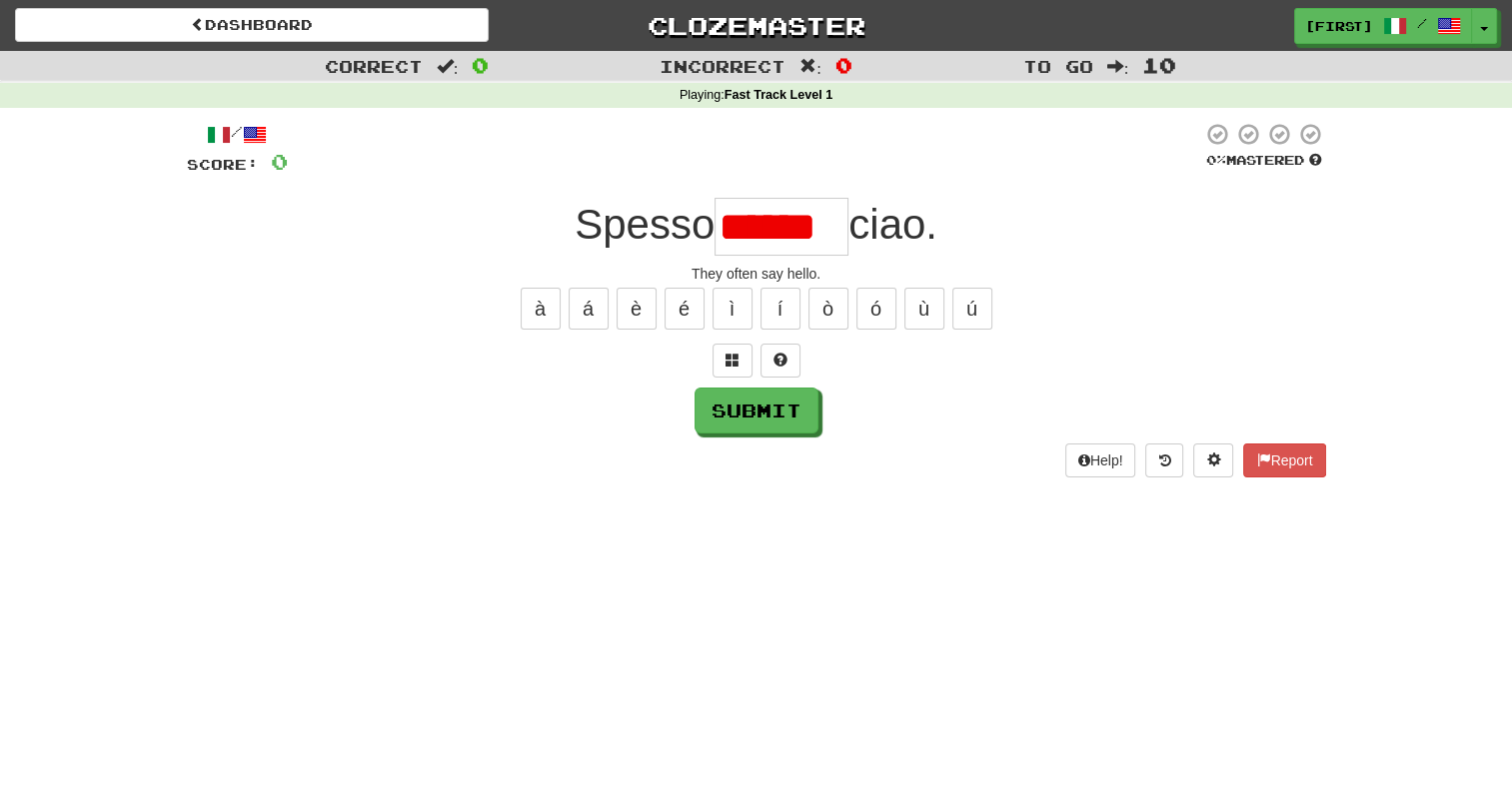 scroll, scrollTop: 0, scrollLeft: 0, axis: both 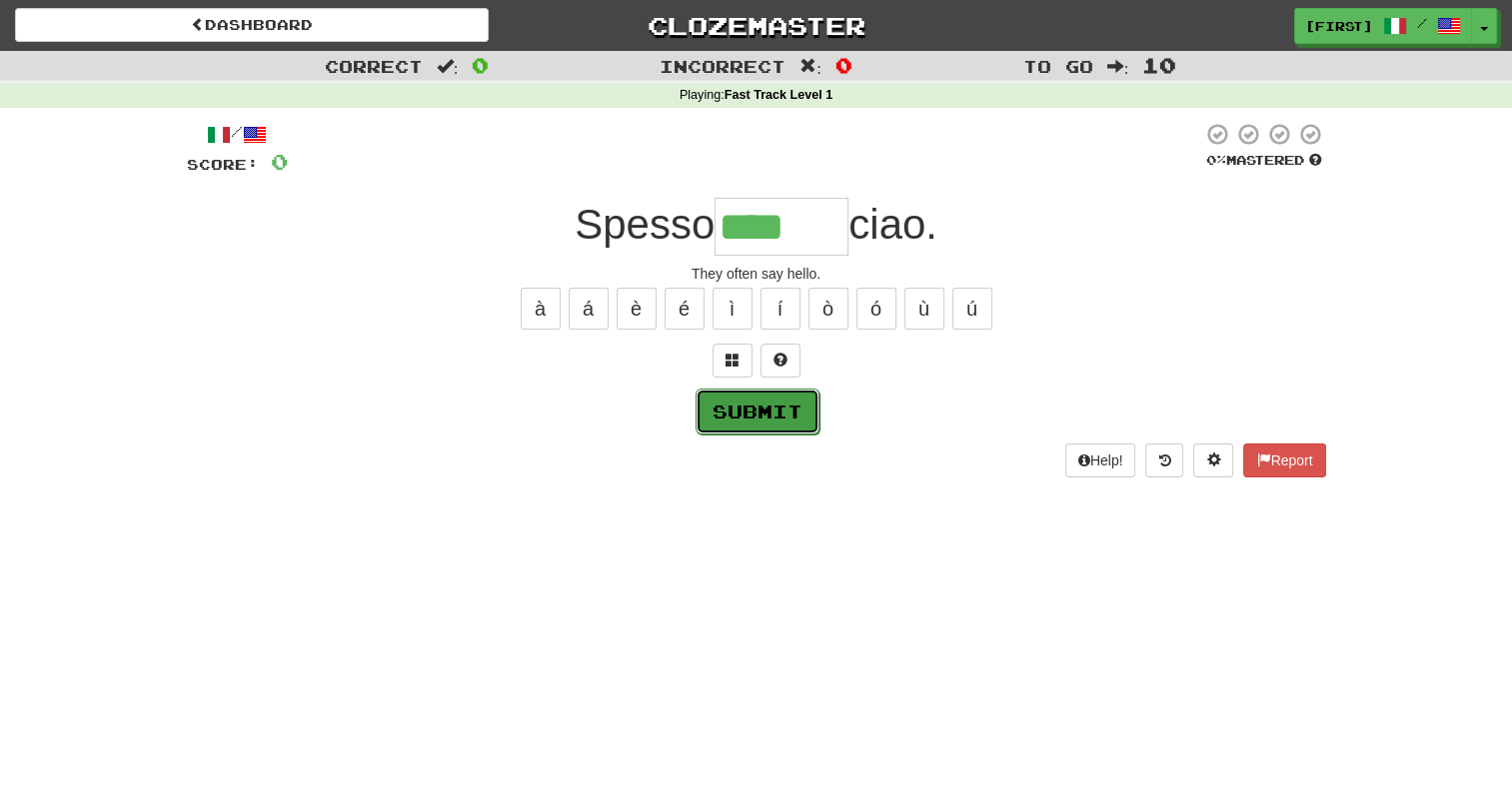 click on "Submit" at bounding box center [757, 411] 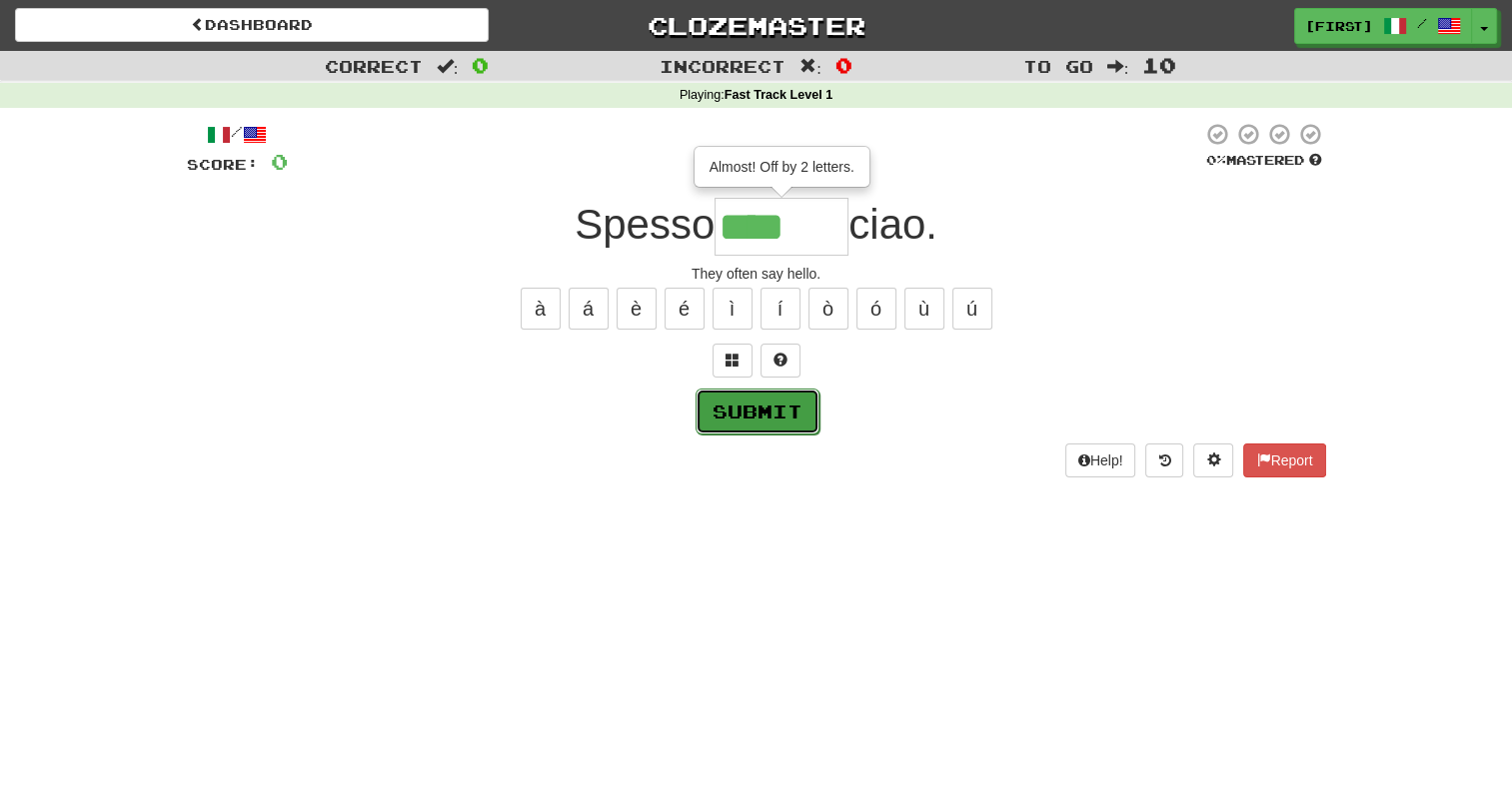 click on "Submit" at bounding box center [757, 411] 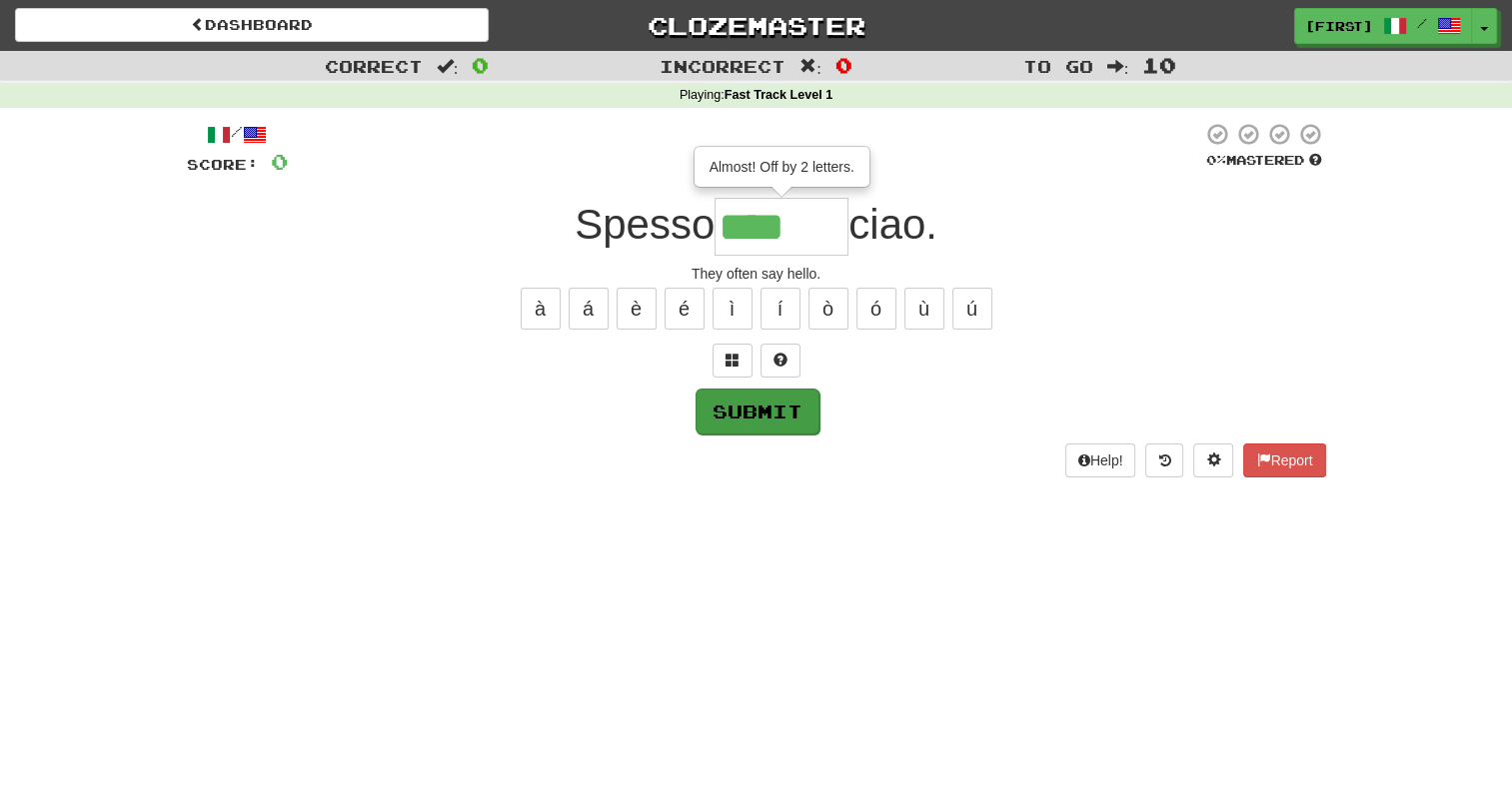 type on "******" 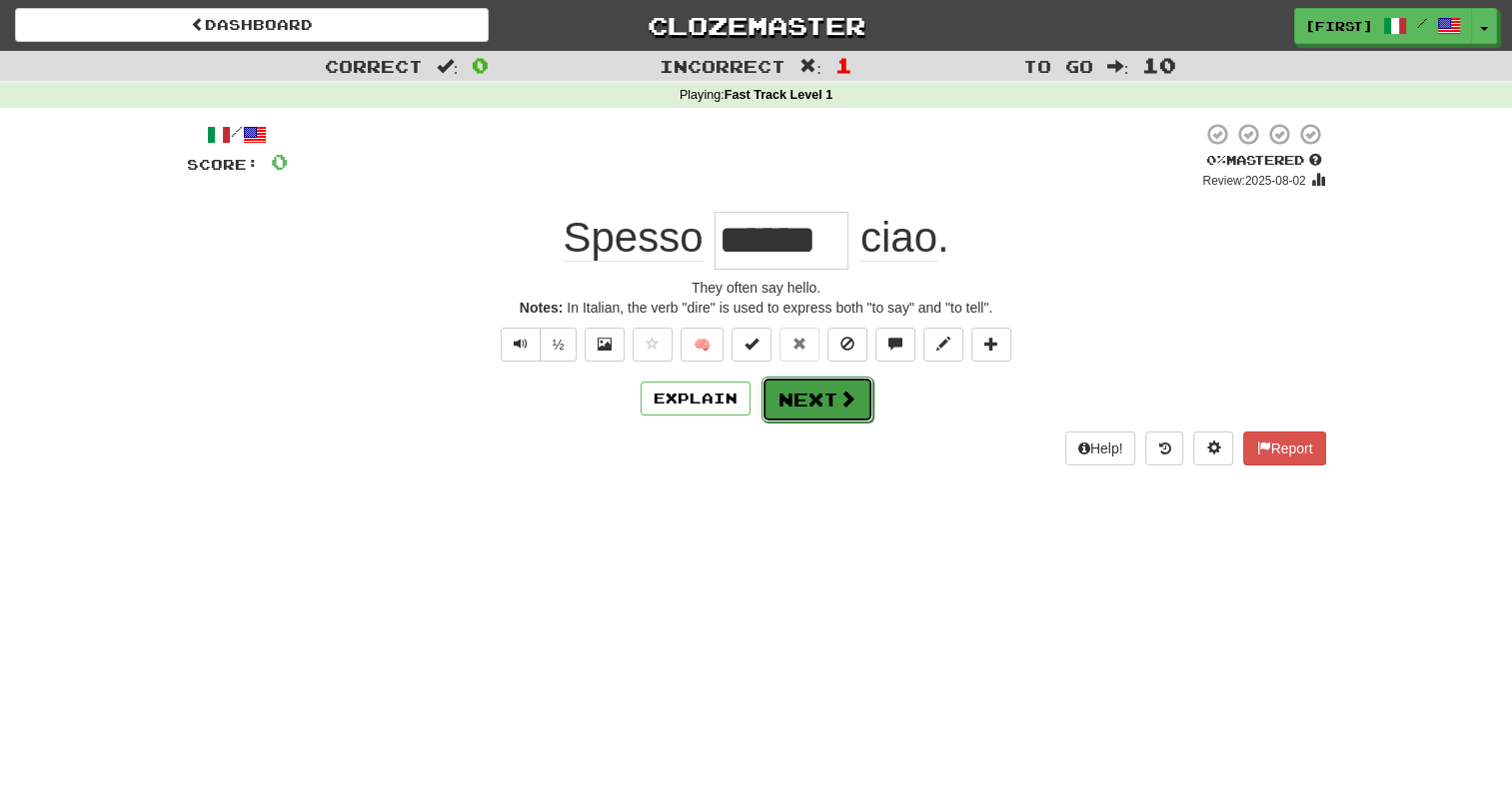 click at bounding box center (847, 399) 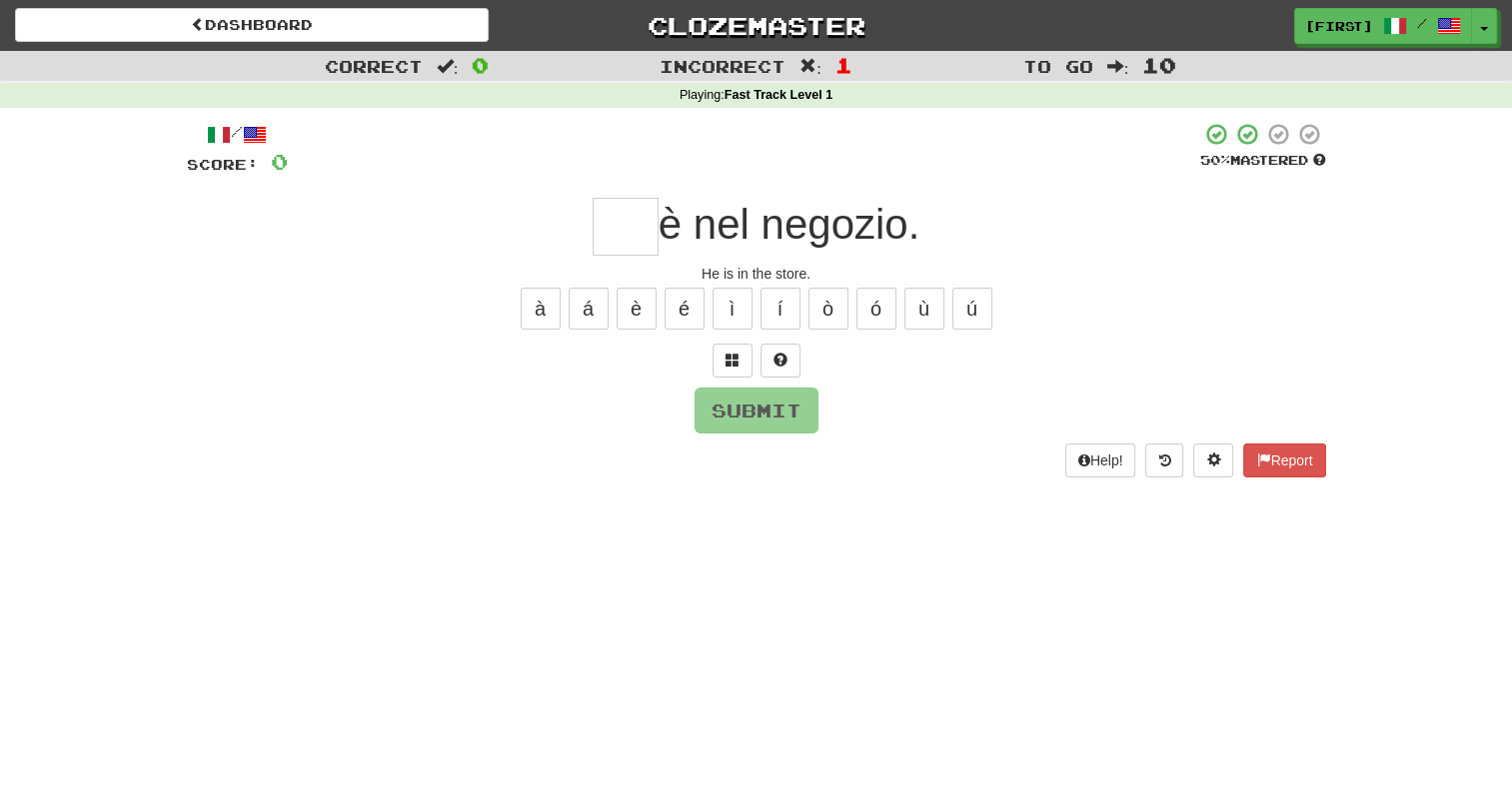 click at bounding box center [626, 227] 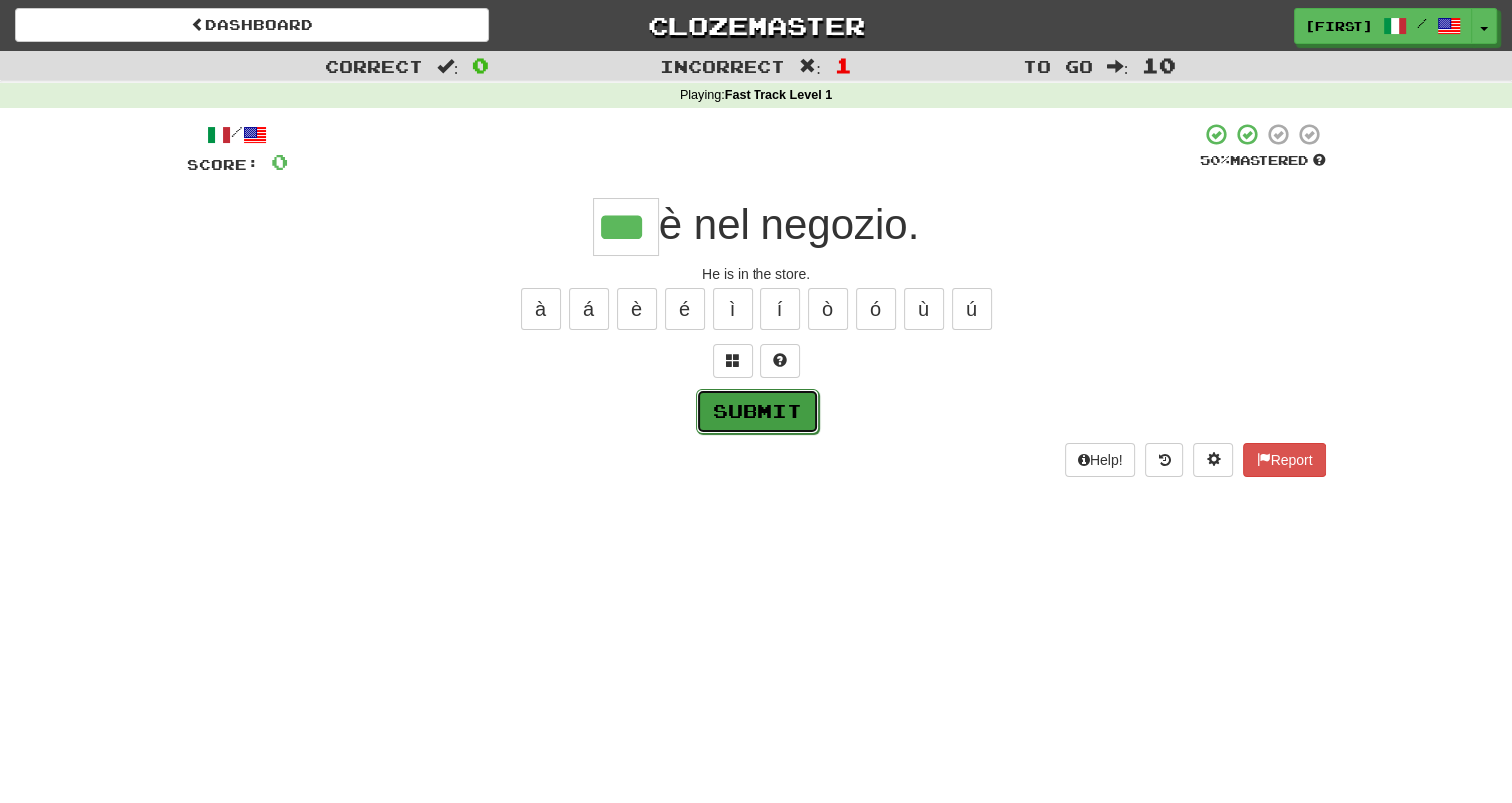 click on "Submit" at bounding box center (757, 411) 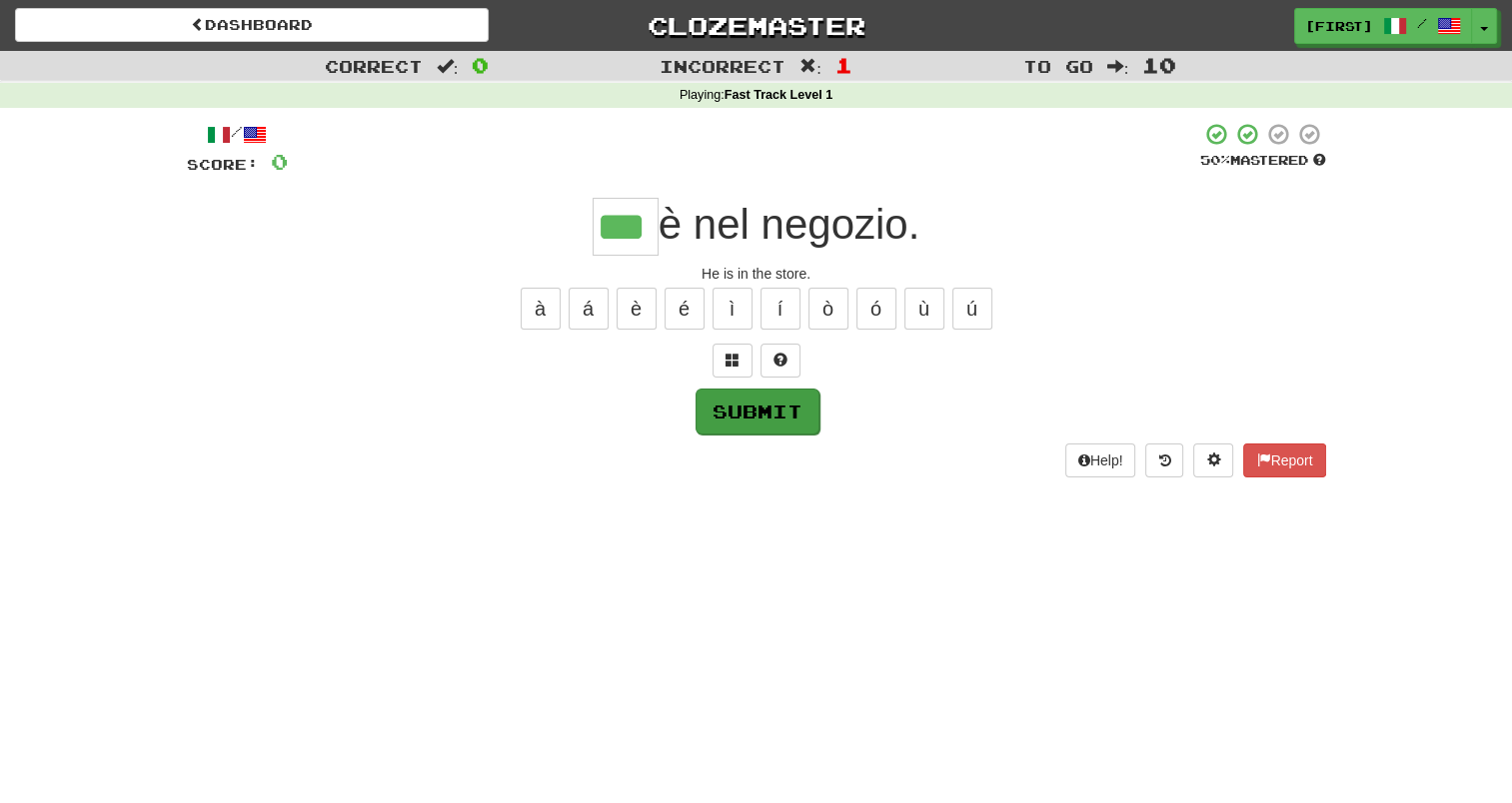 type on "***" 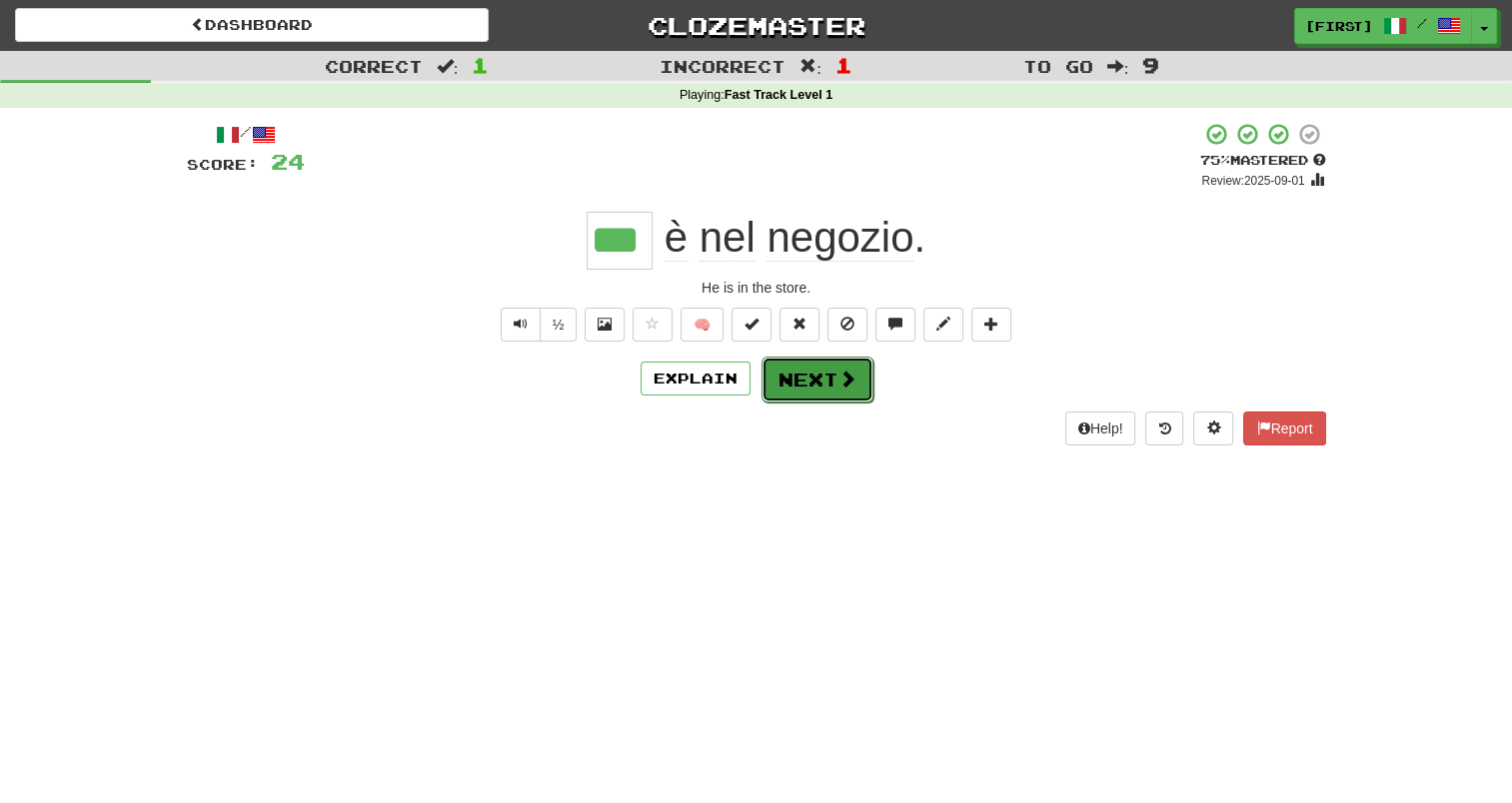 click on "Next" at bounding box center [817, 380] 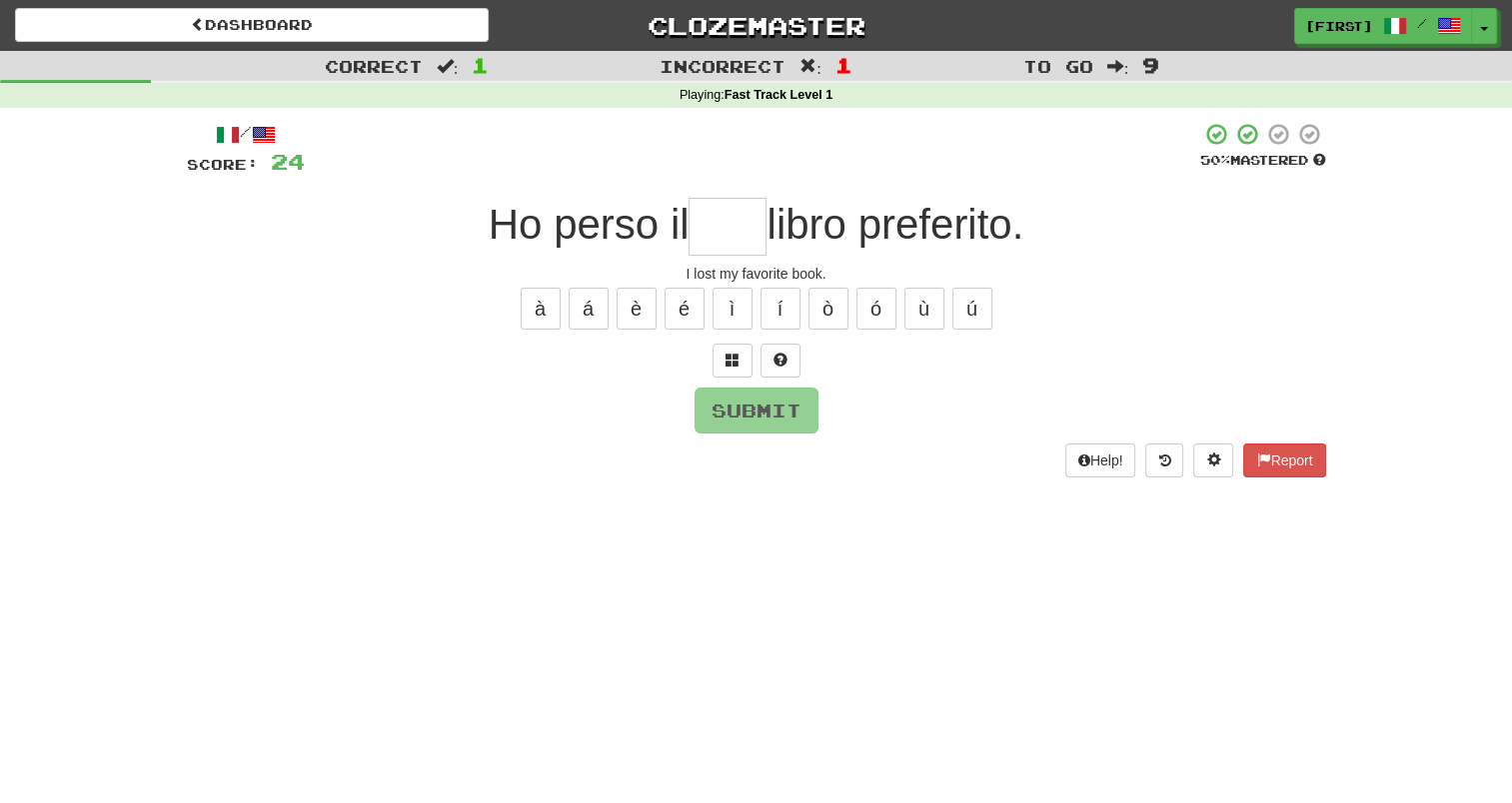 click at bounding box center [728, 227] 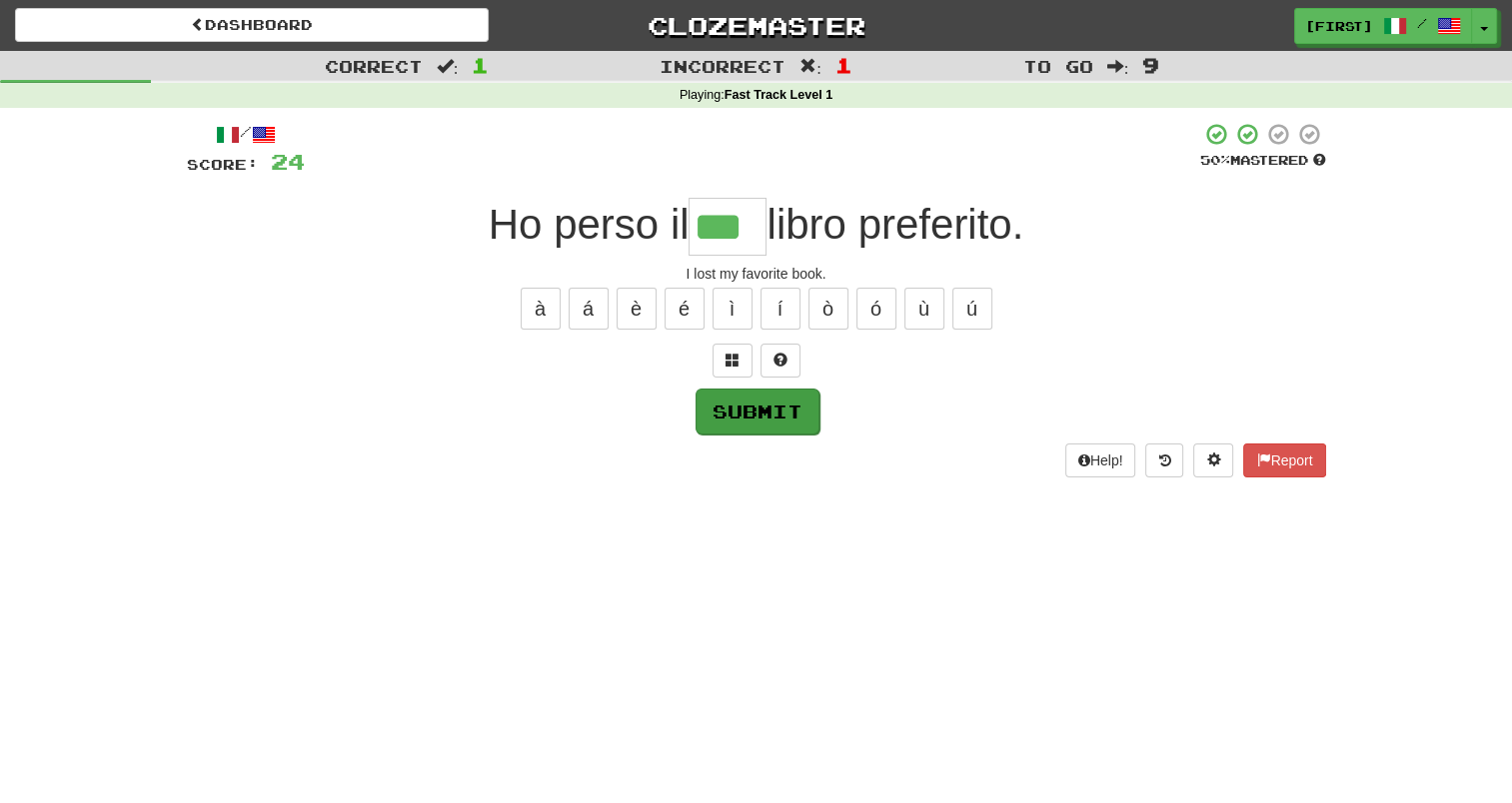 type on "***" 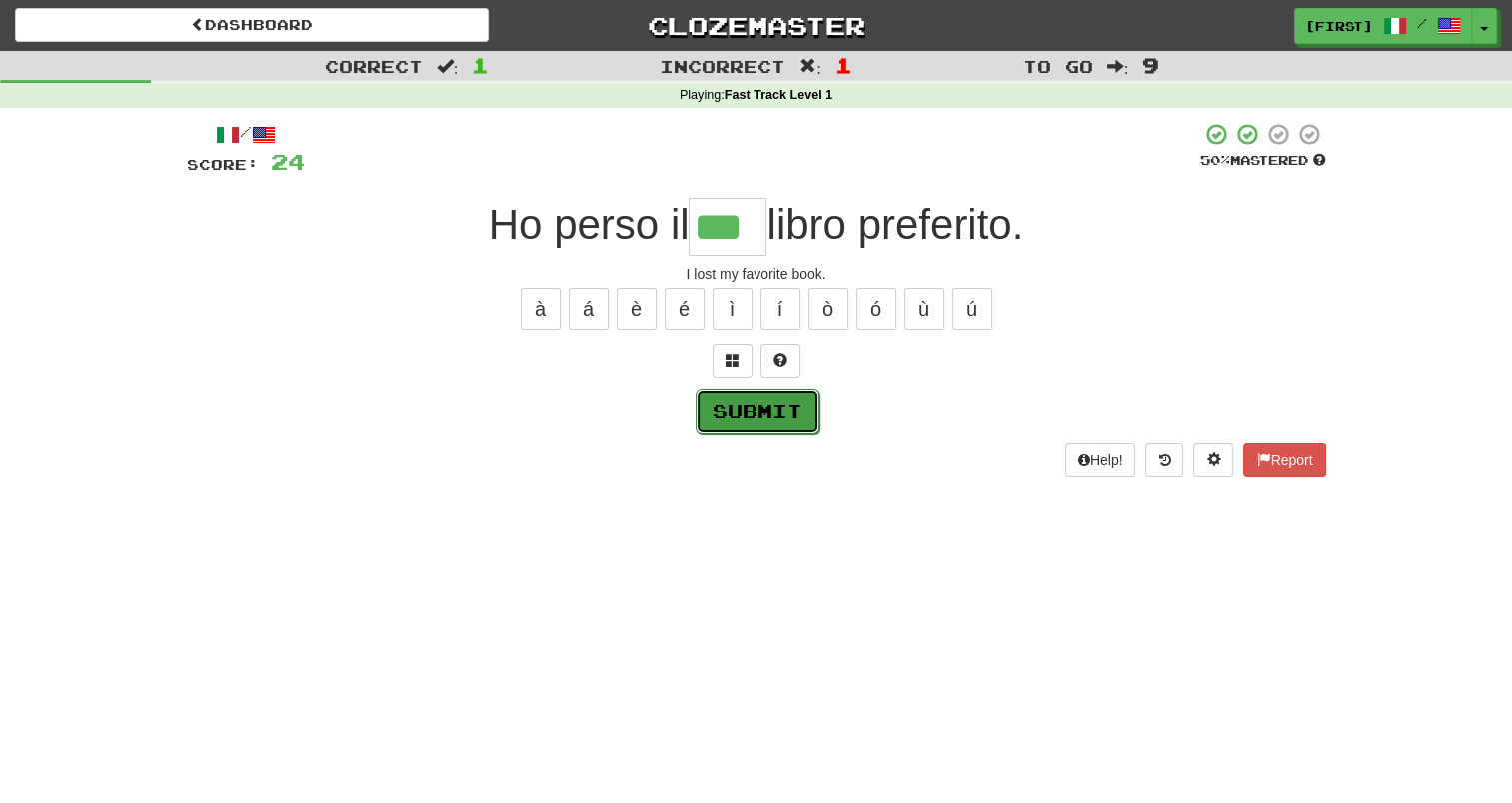 click on "Submit" at bounding box center [757, 411] 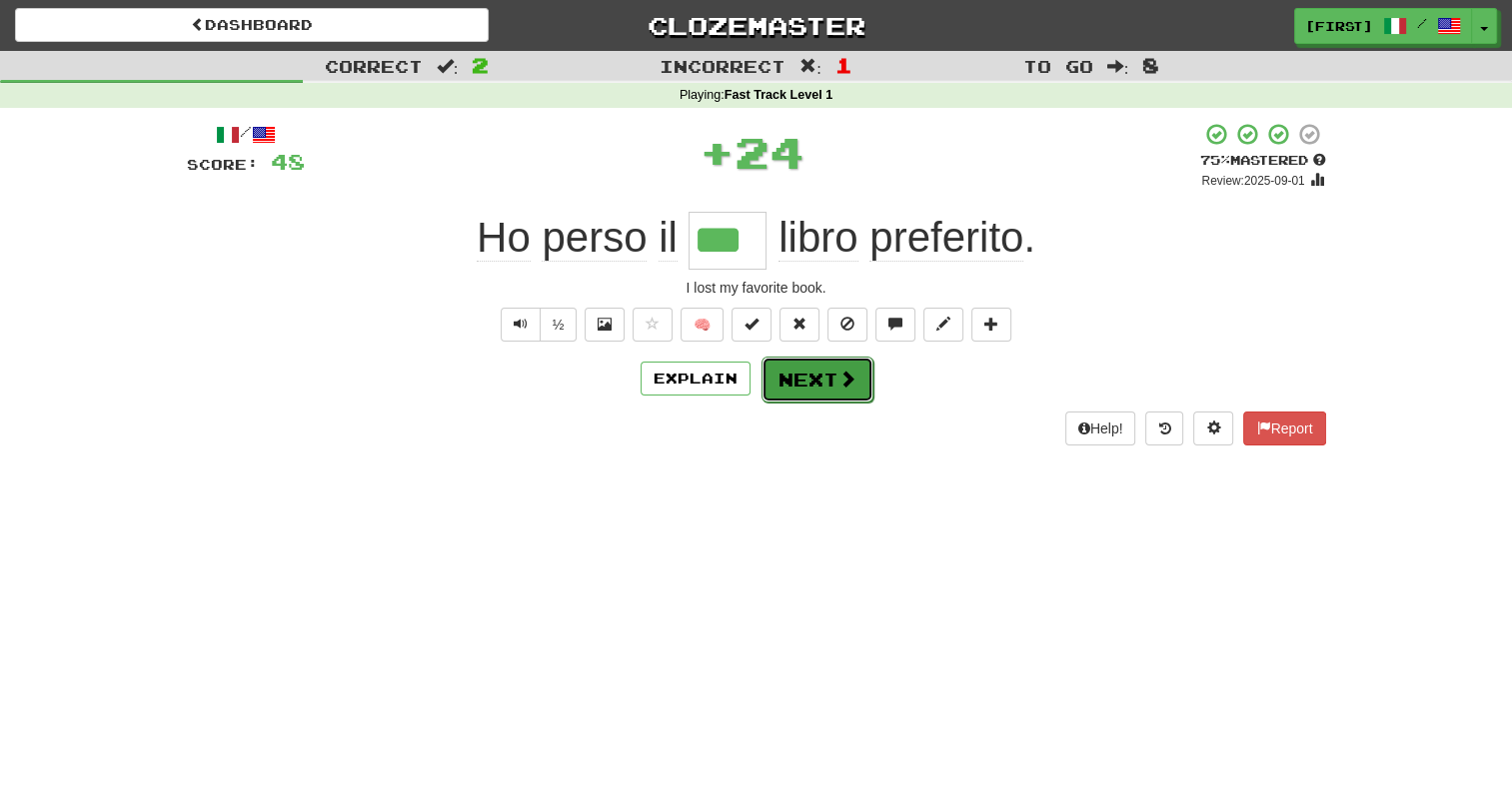 click on "Next" at bounding box center (817, 380) 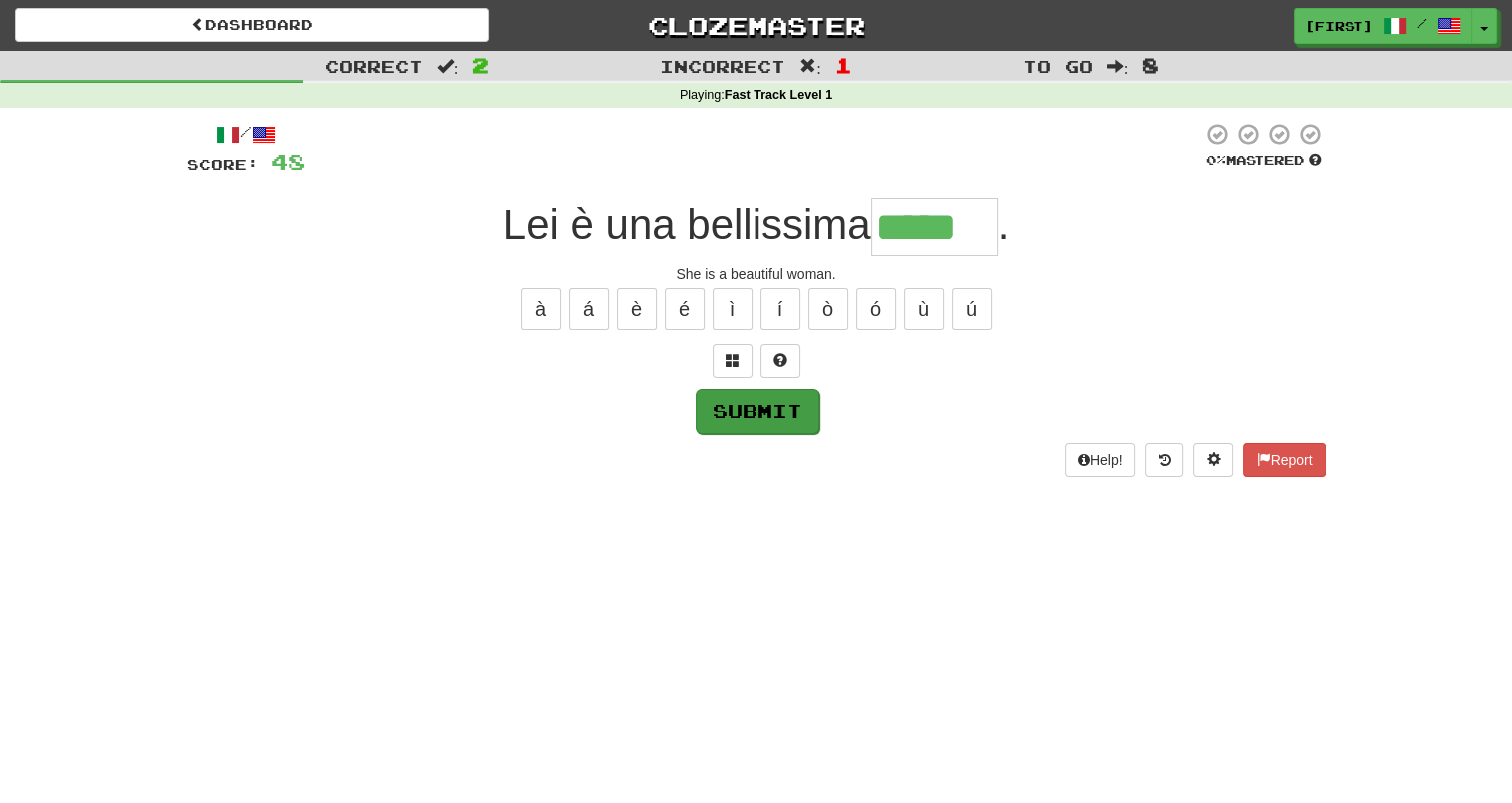 type on "*****" 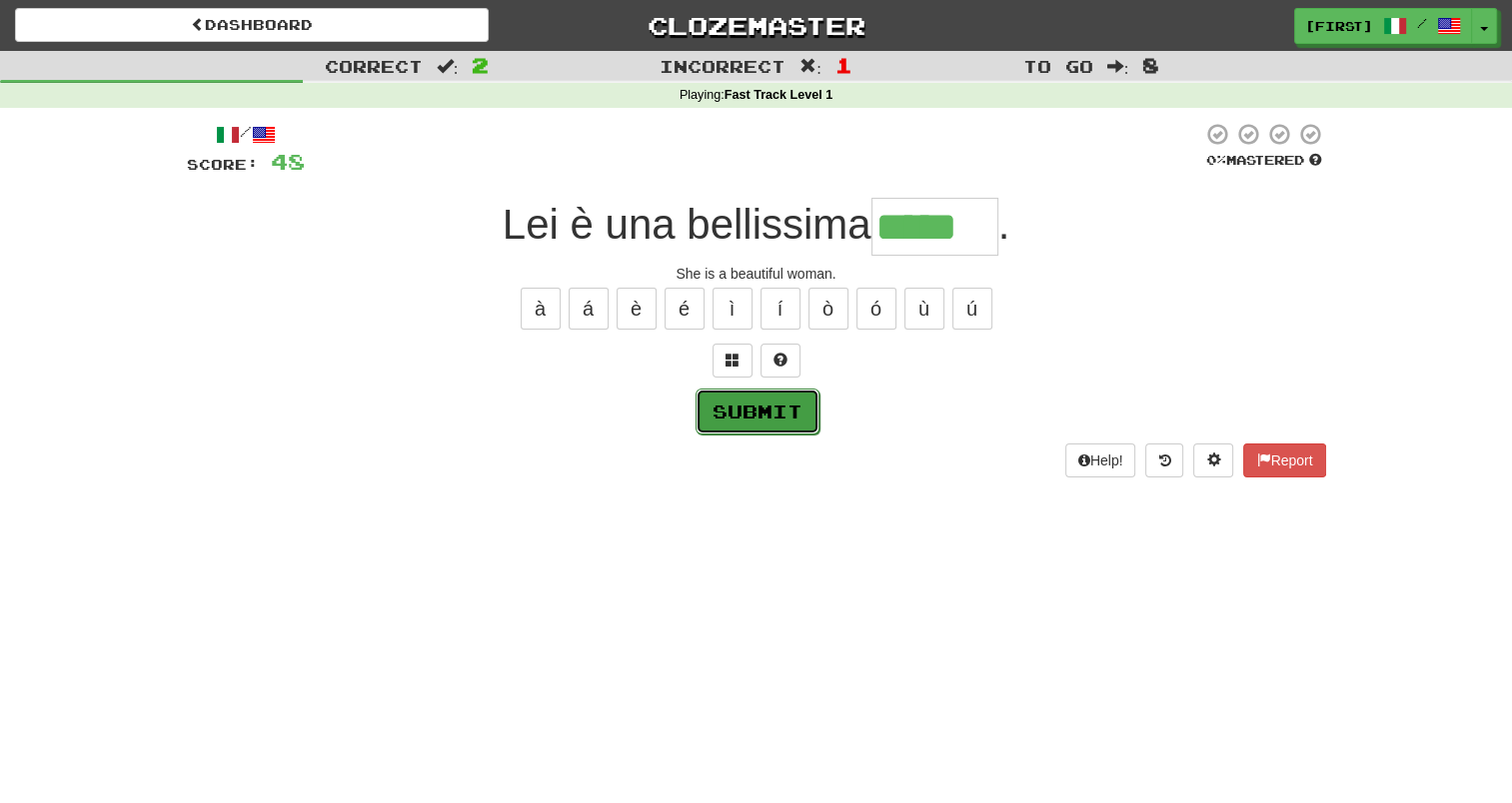 click on "Submit" at bounding box center [757, 411] 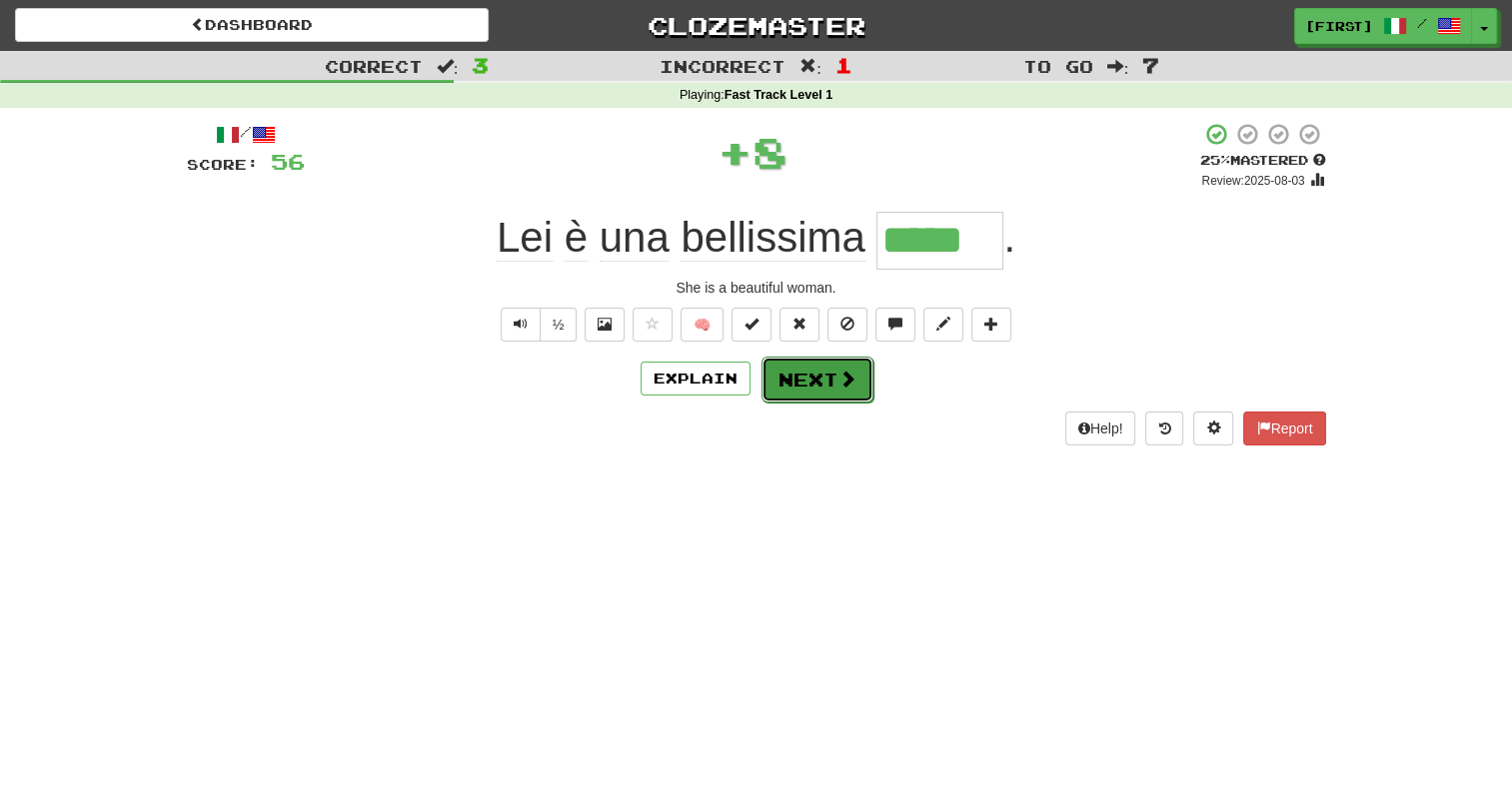 click on "Next" at bounding box center (817, 380) 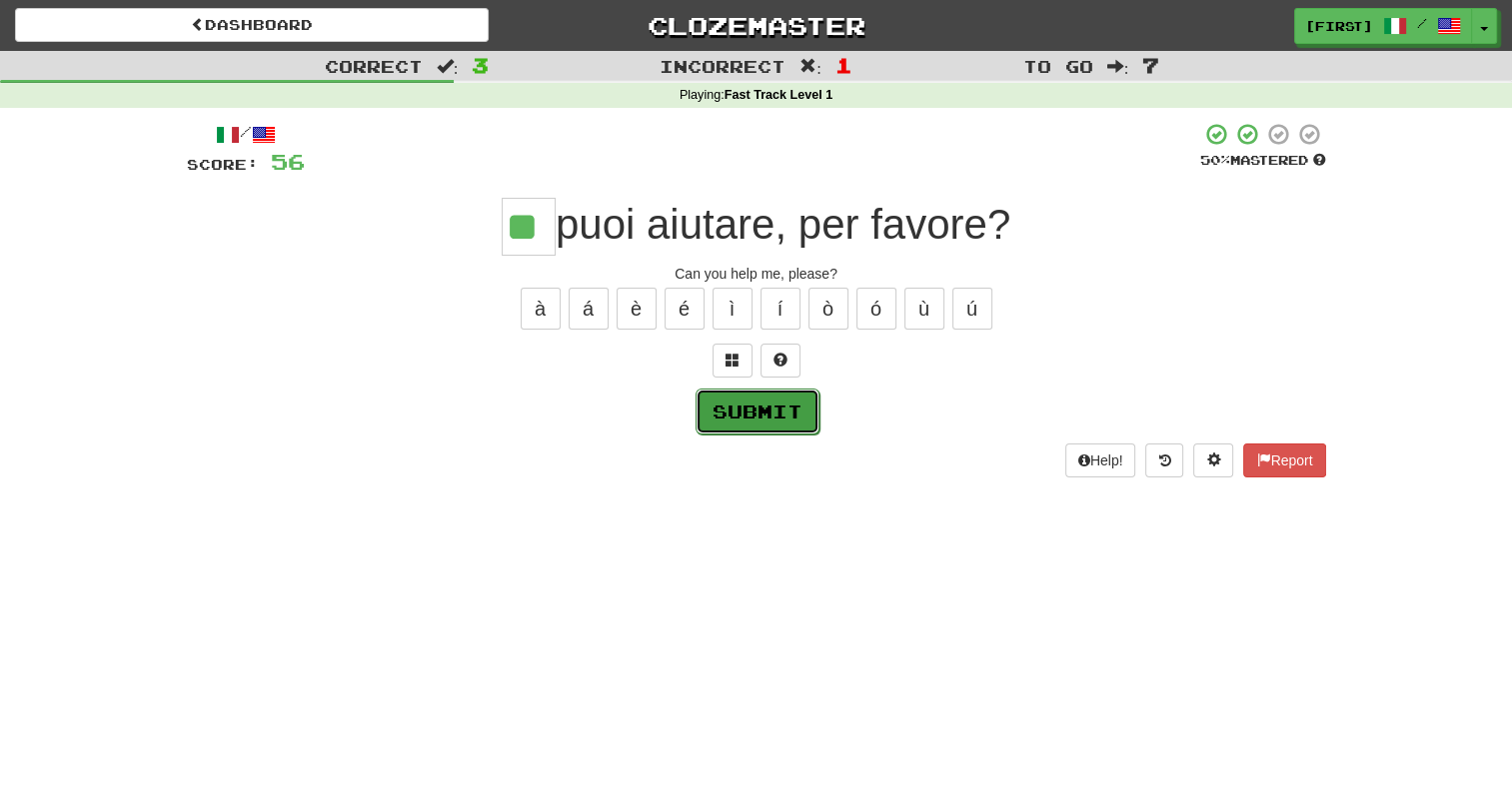 click on "Submit" at bounding box center [757, 411] 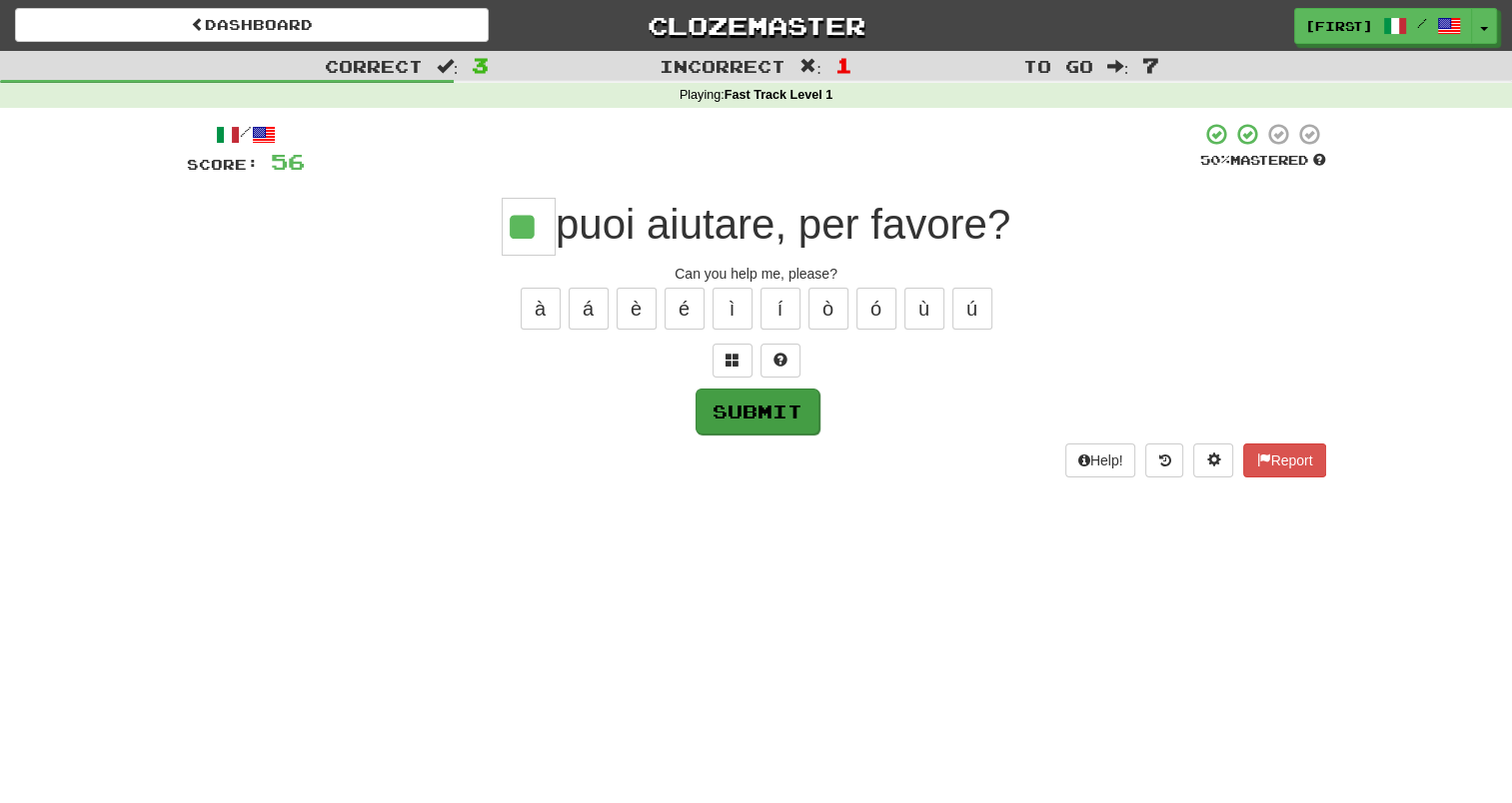 type on "**" 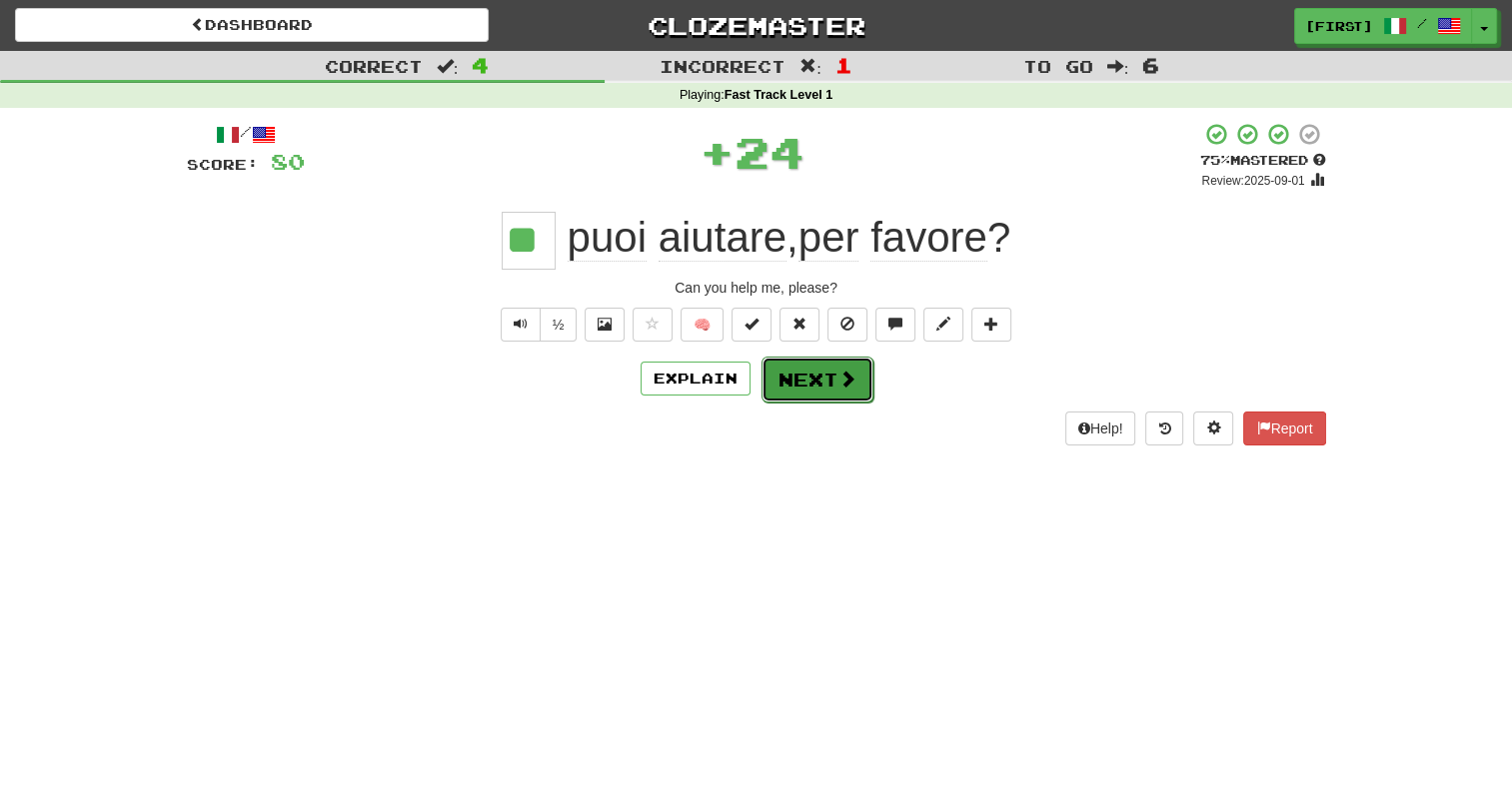 click on "Next" at bounding box center (817, 380) 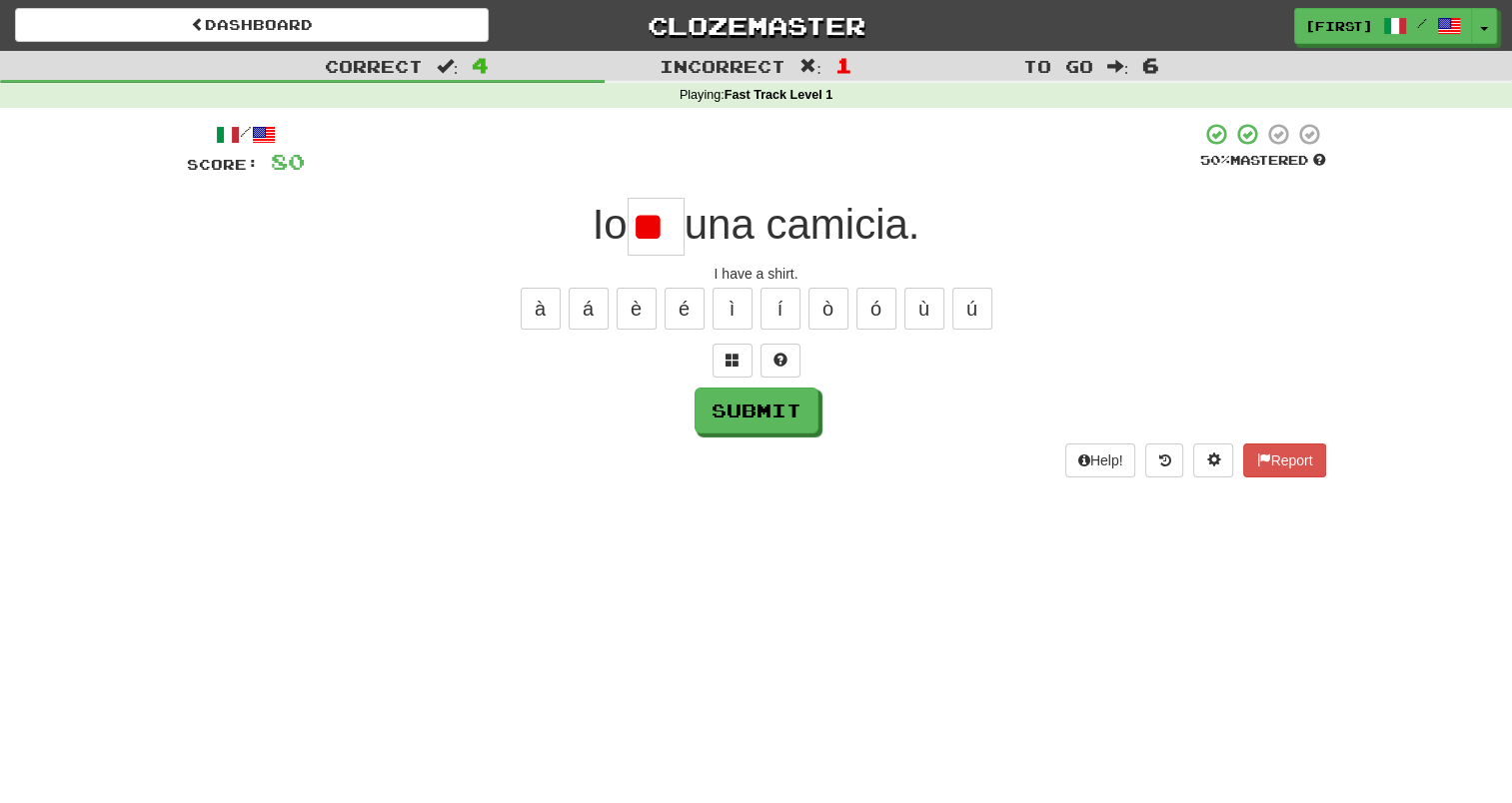 scroll, scrollTop: 0, scrollLeft: 0, axis: both 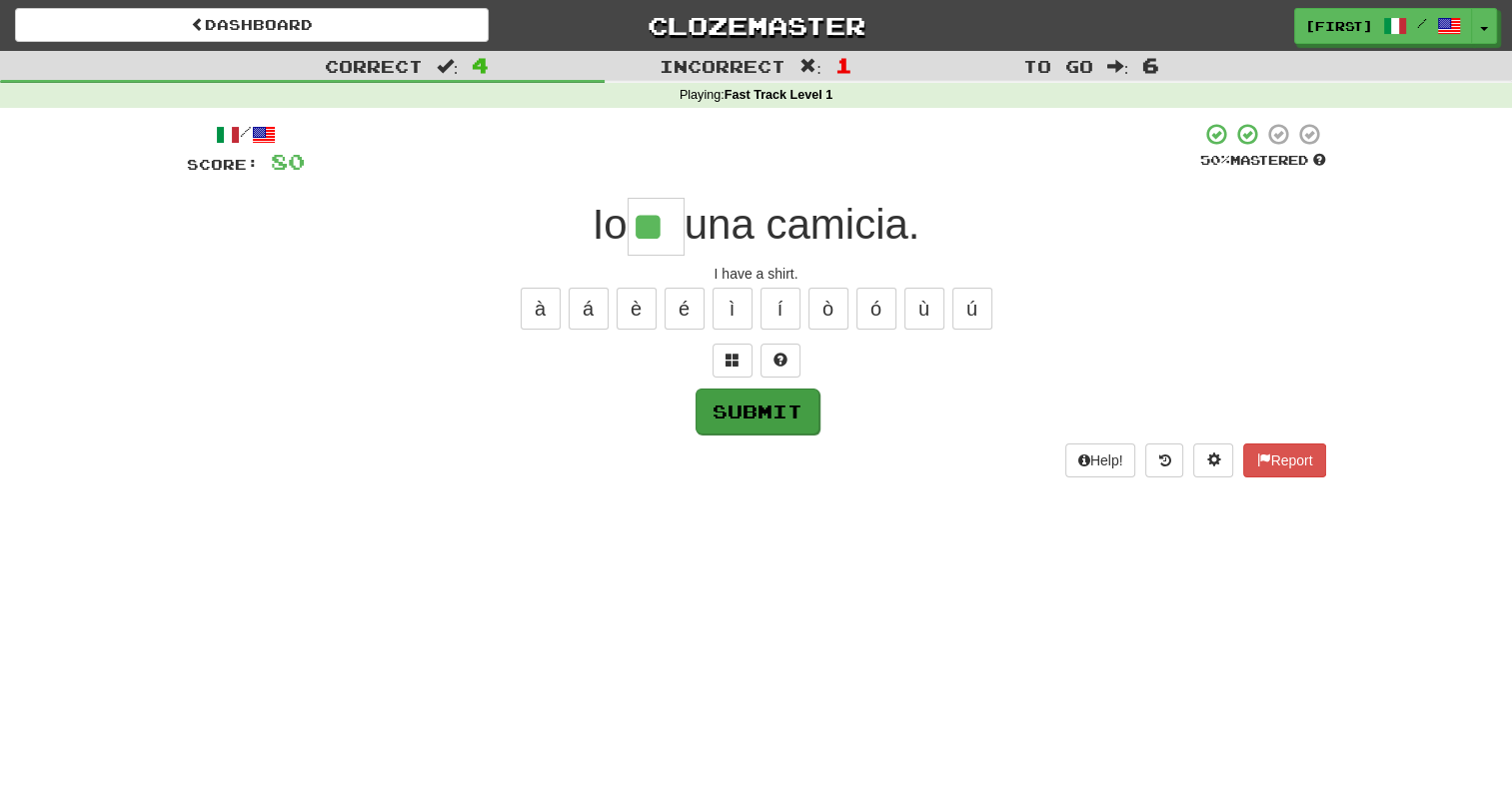 type on "**" 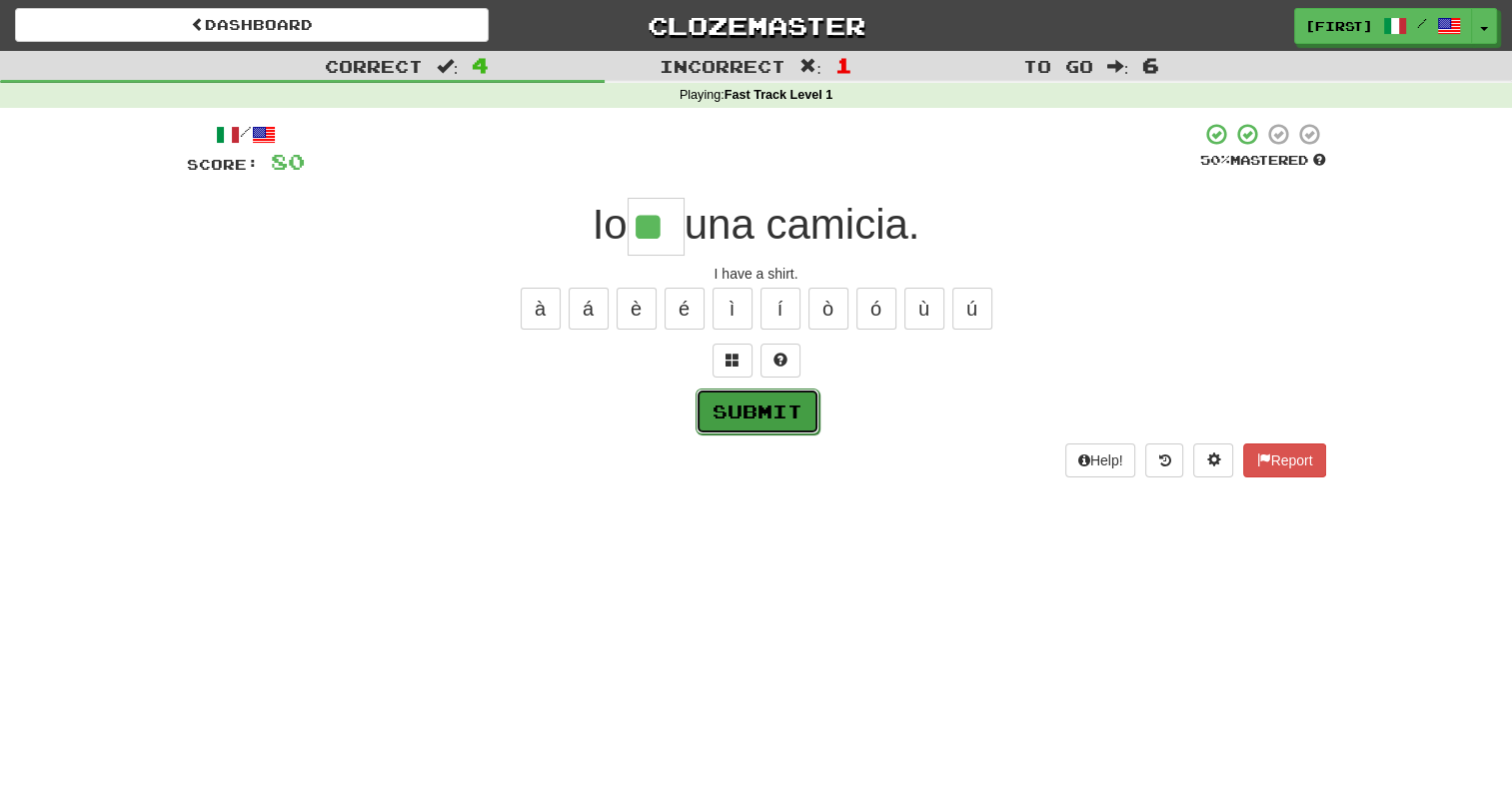 click on "Submit" at bounding box center [757, 411] 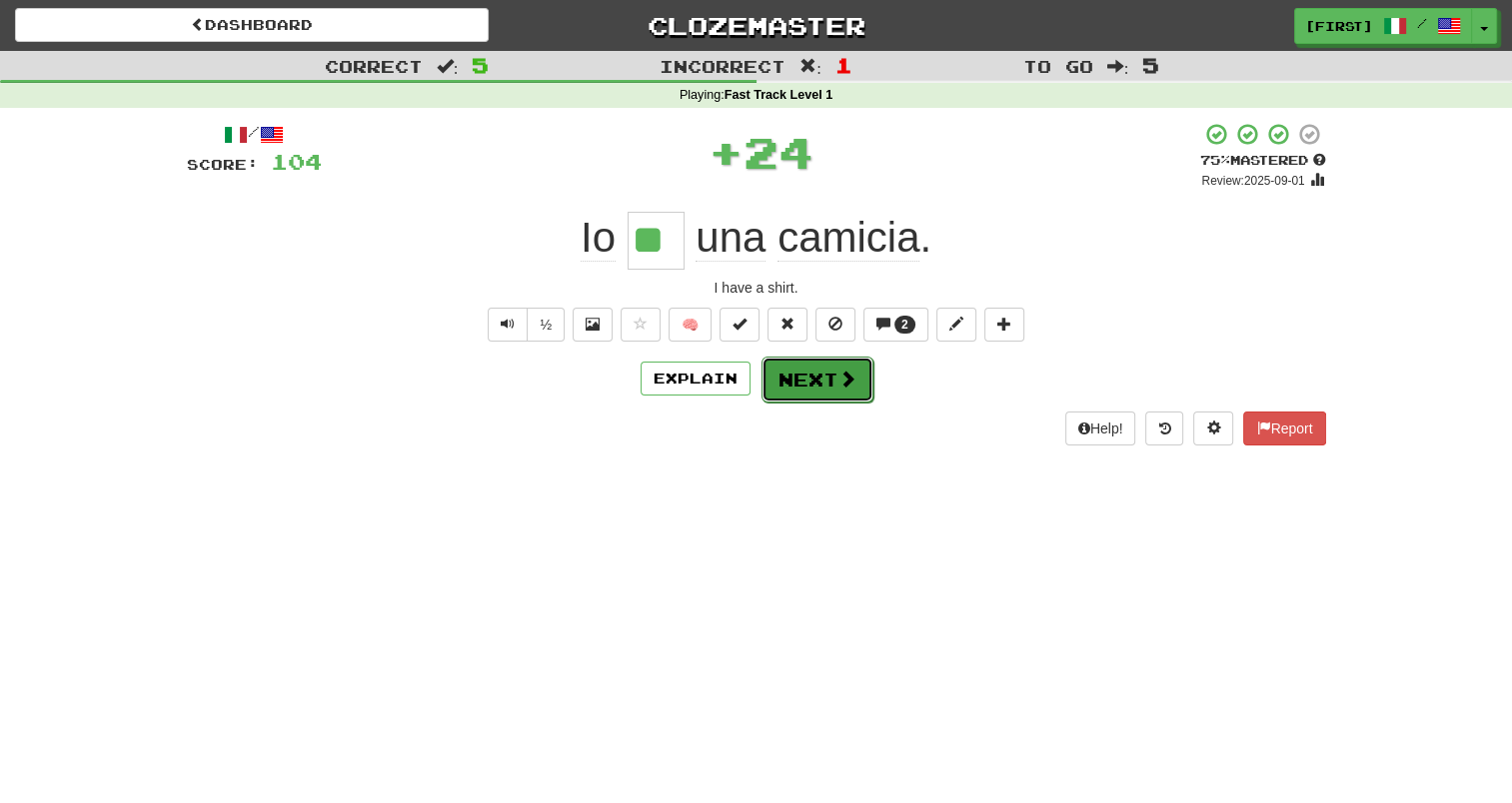 click on "Next" at bounding box center [817, 380] 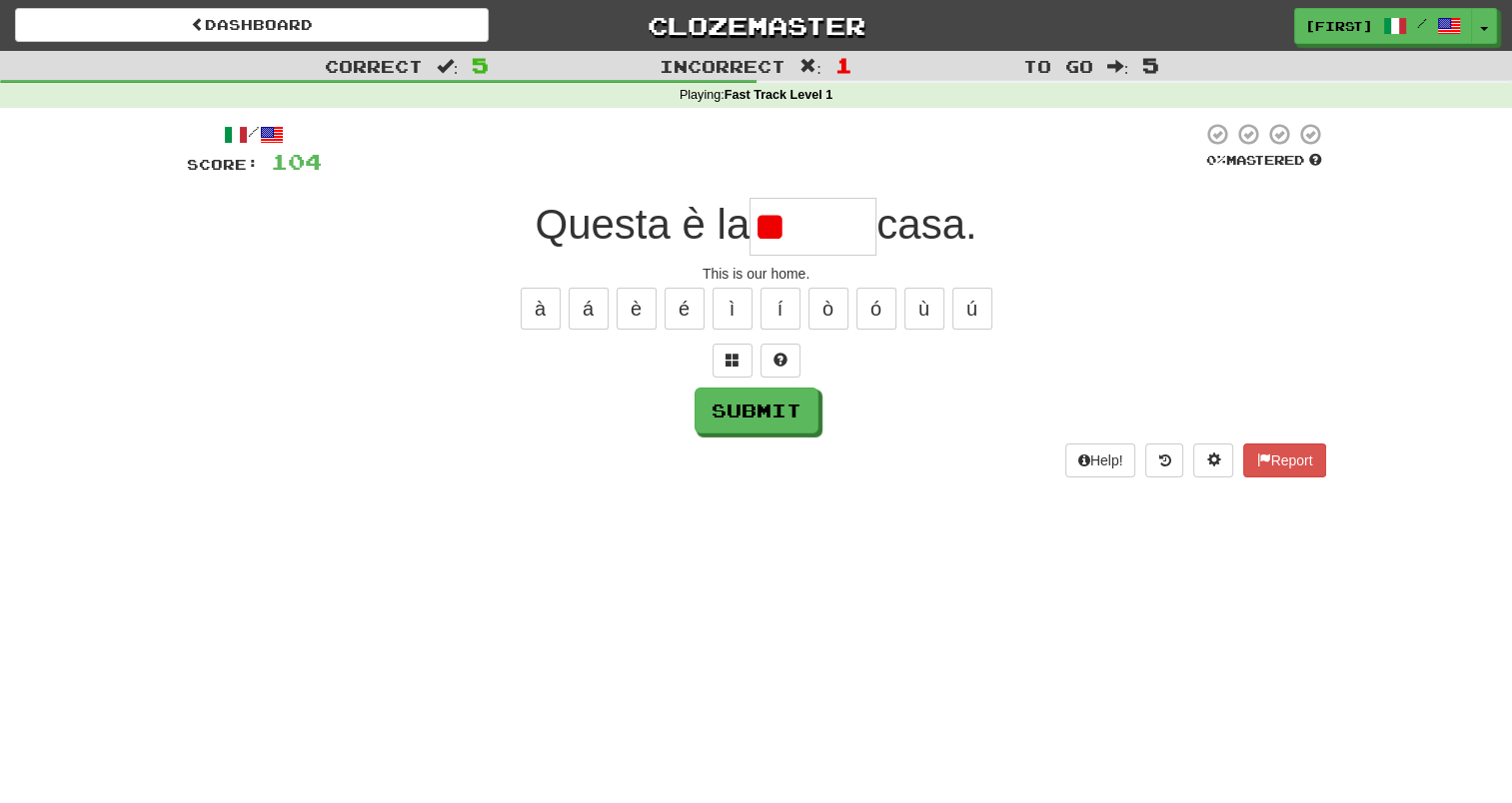 type on "*" 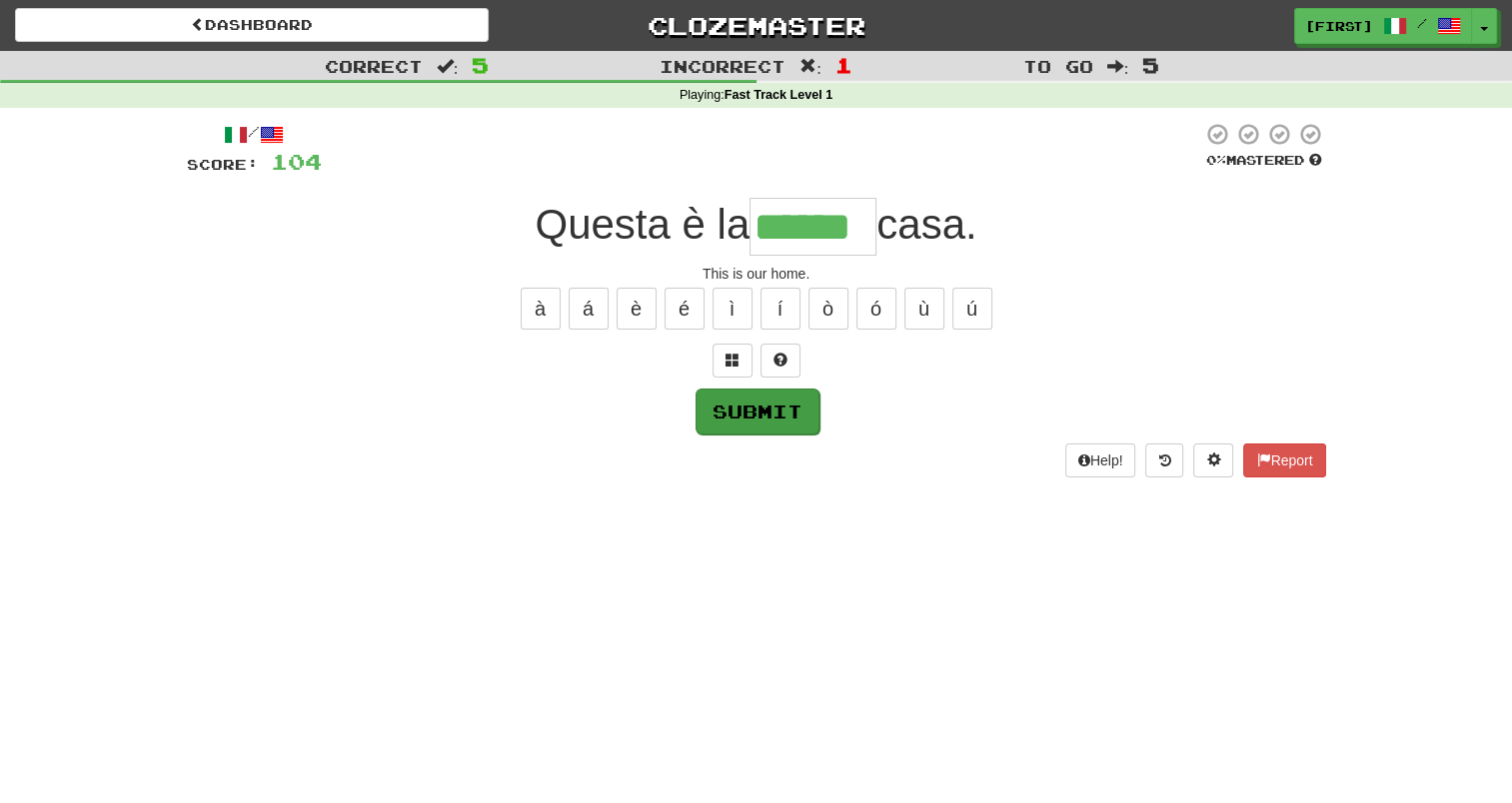 type on "******" 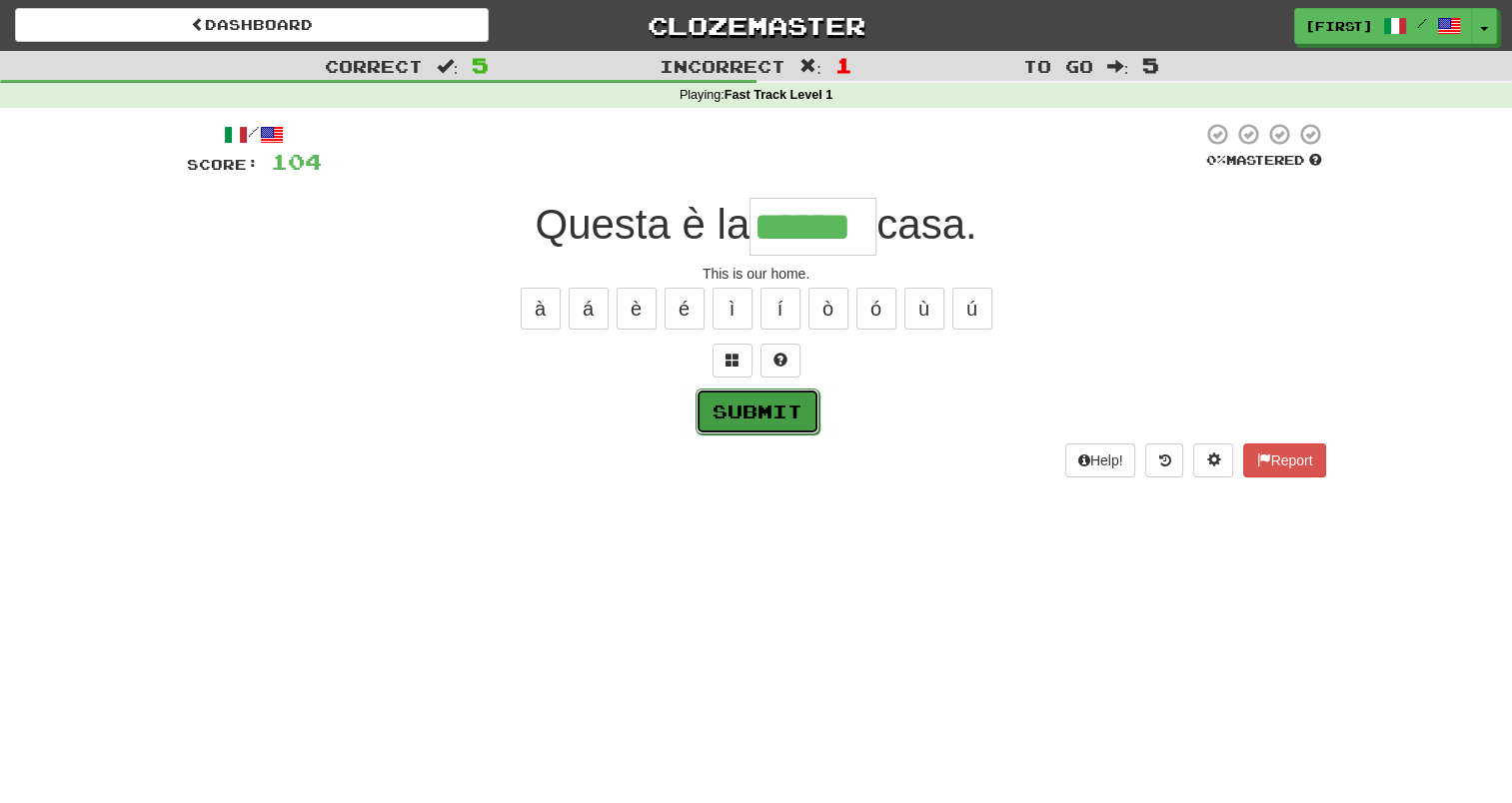 click on "Submit" at bounding box center [757, 411] 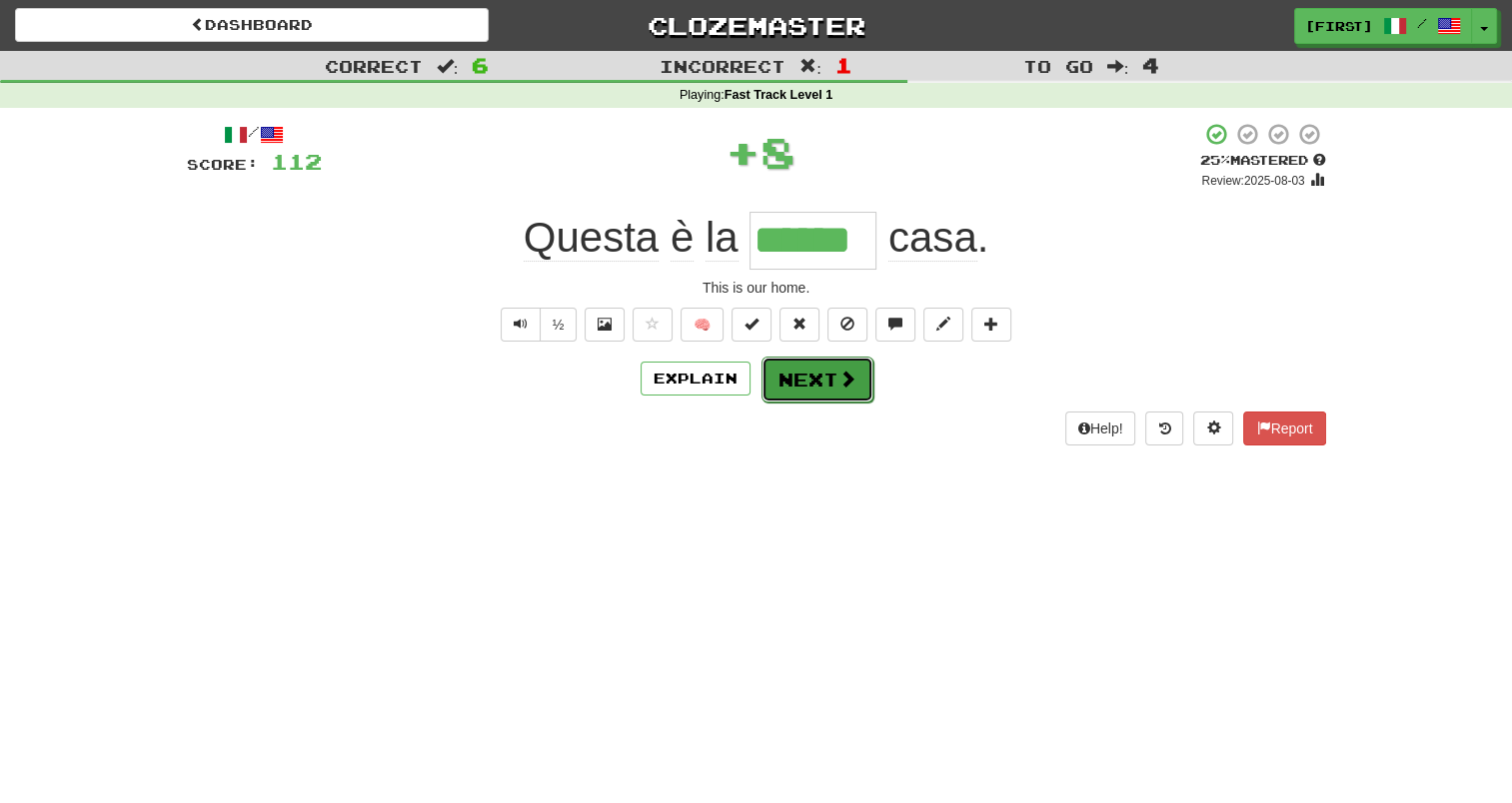 click on "Next" at bounding box center [817, 380] 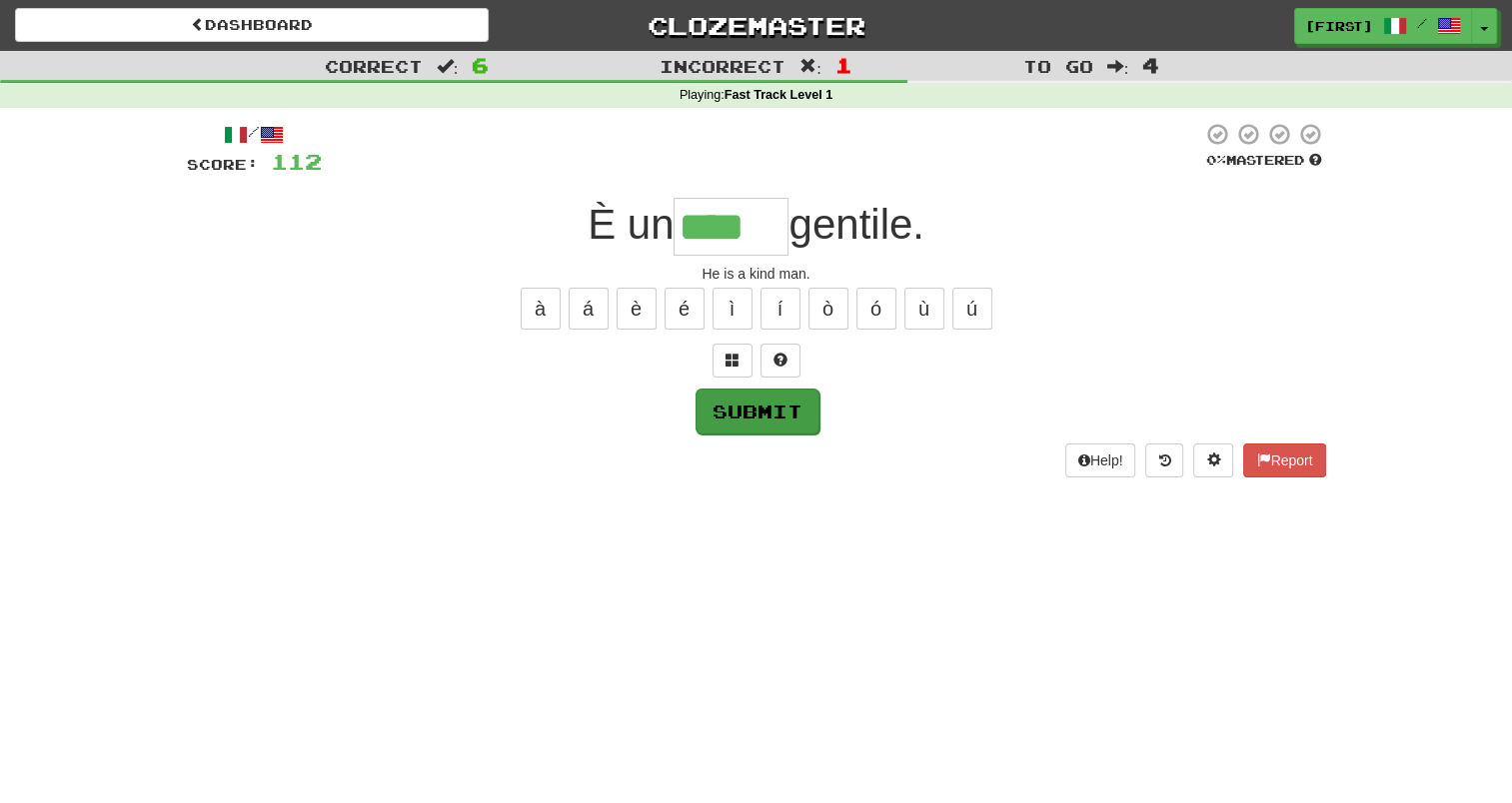 type on "****" 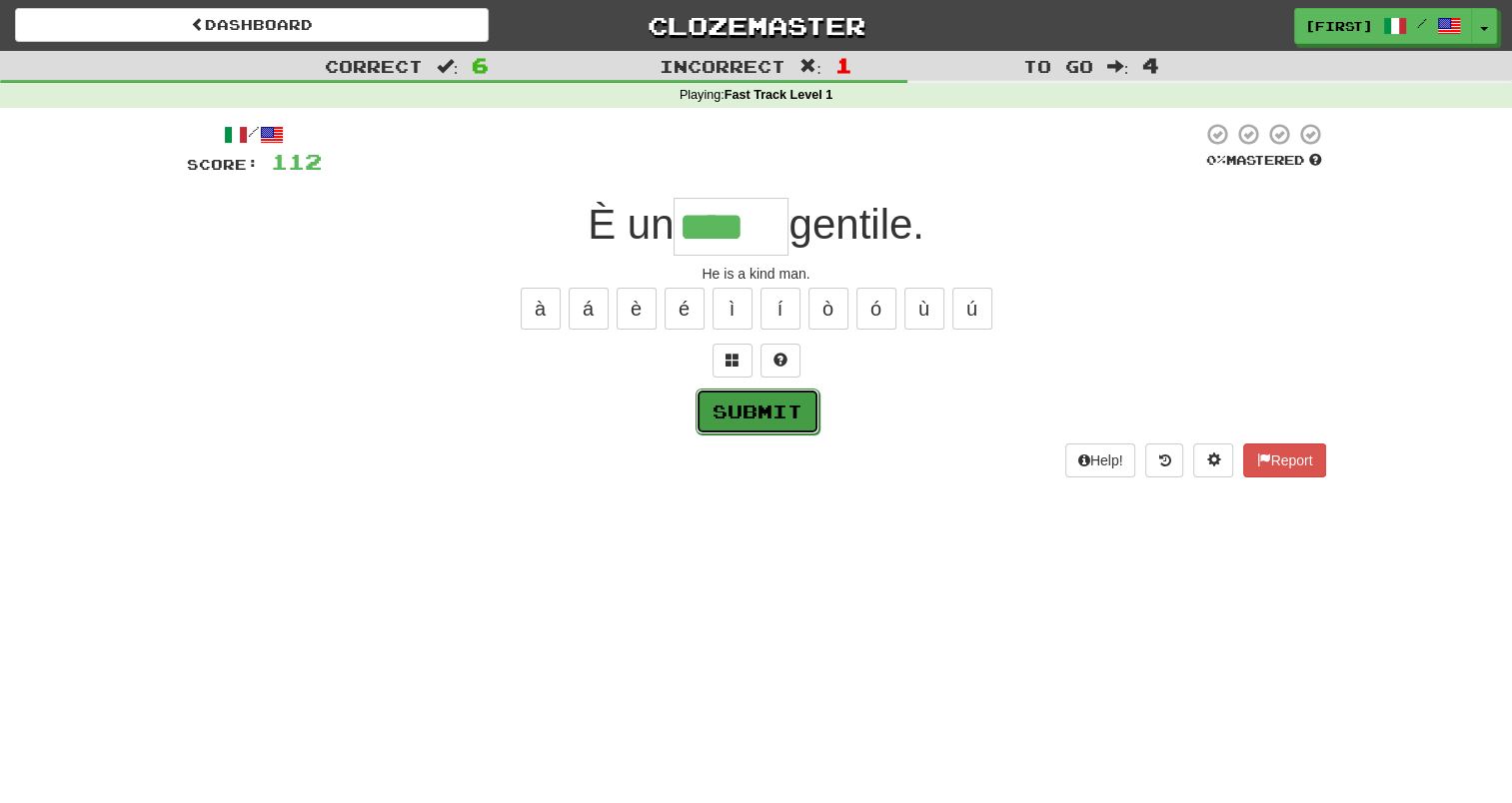 click on "Submit" at bounding box center [757, 411] 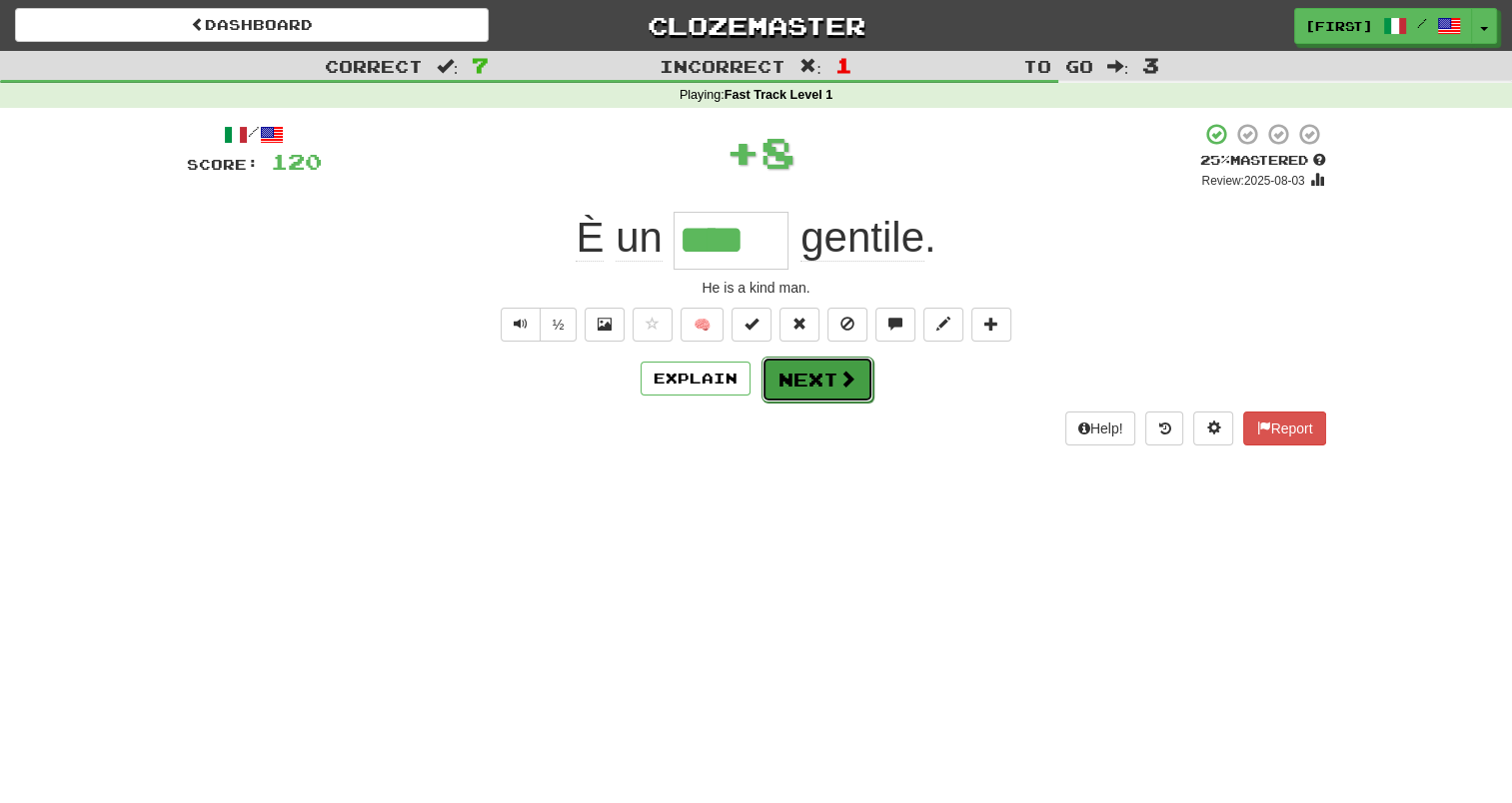 click on "Next" at bounding box center [817, 380] 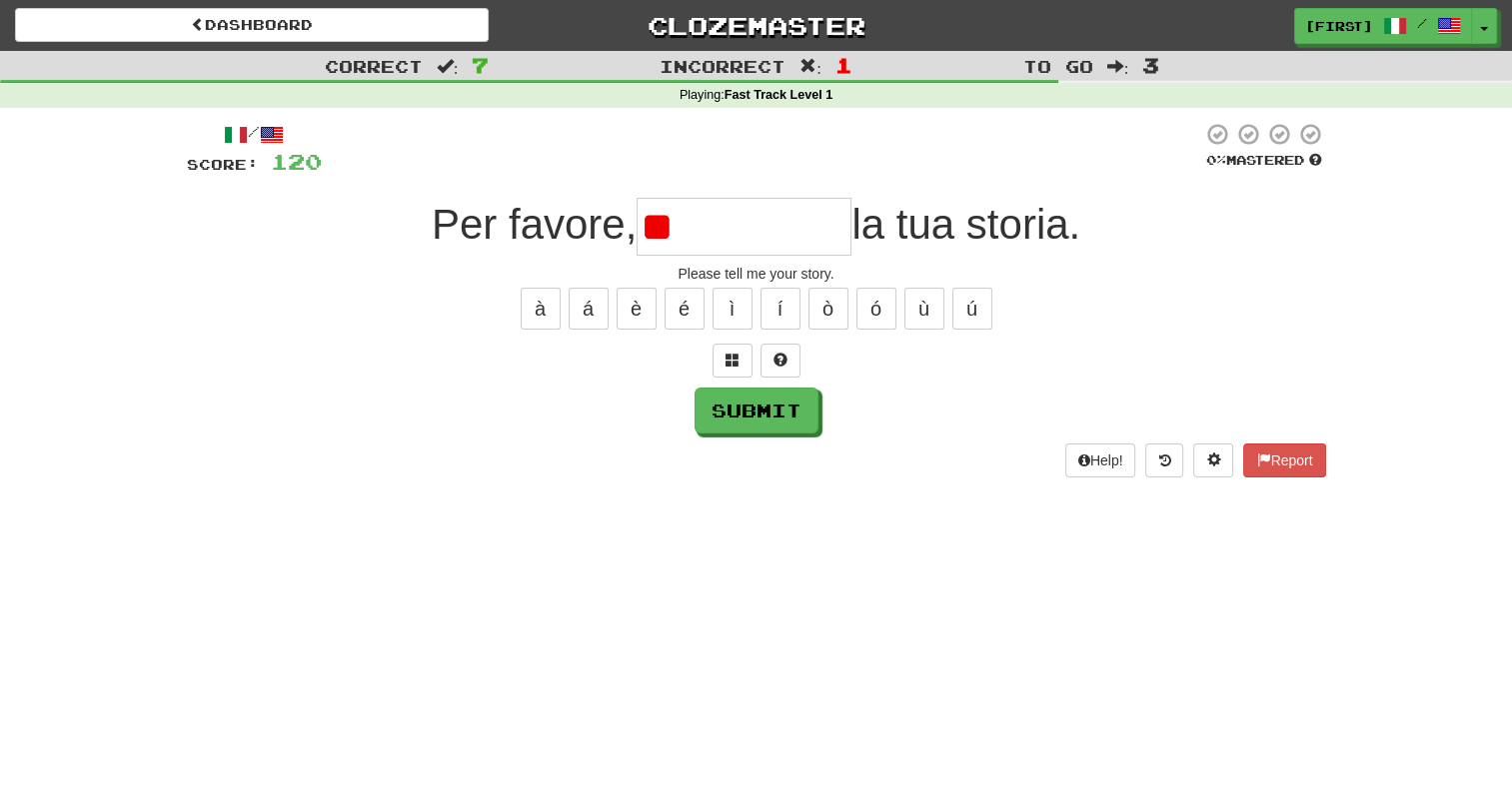 type on "*" 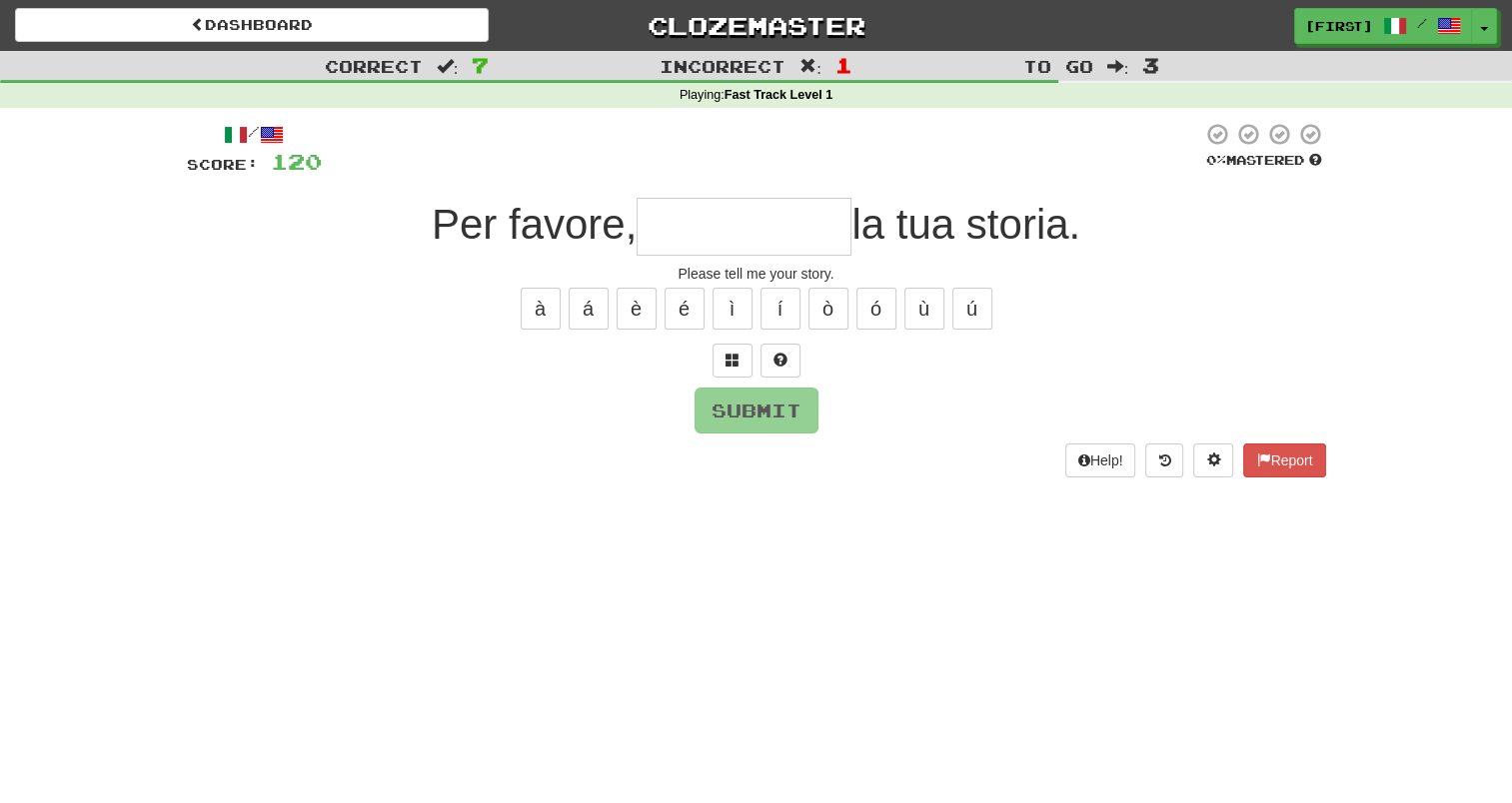 type on "*" 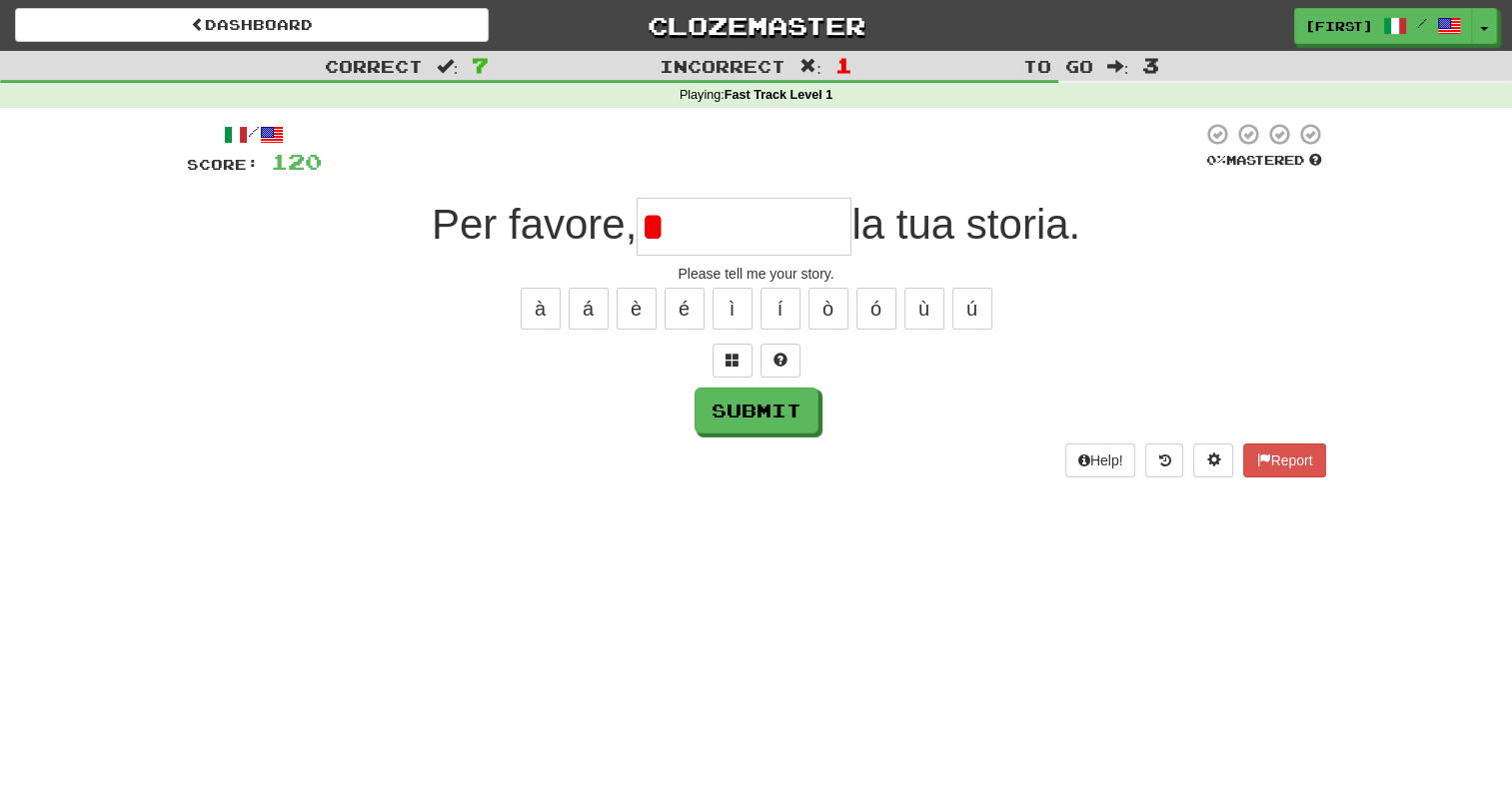 type on "**********" 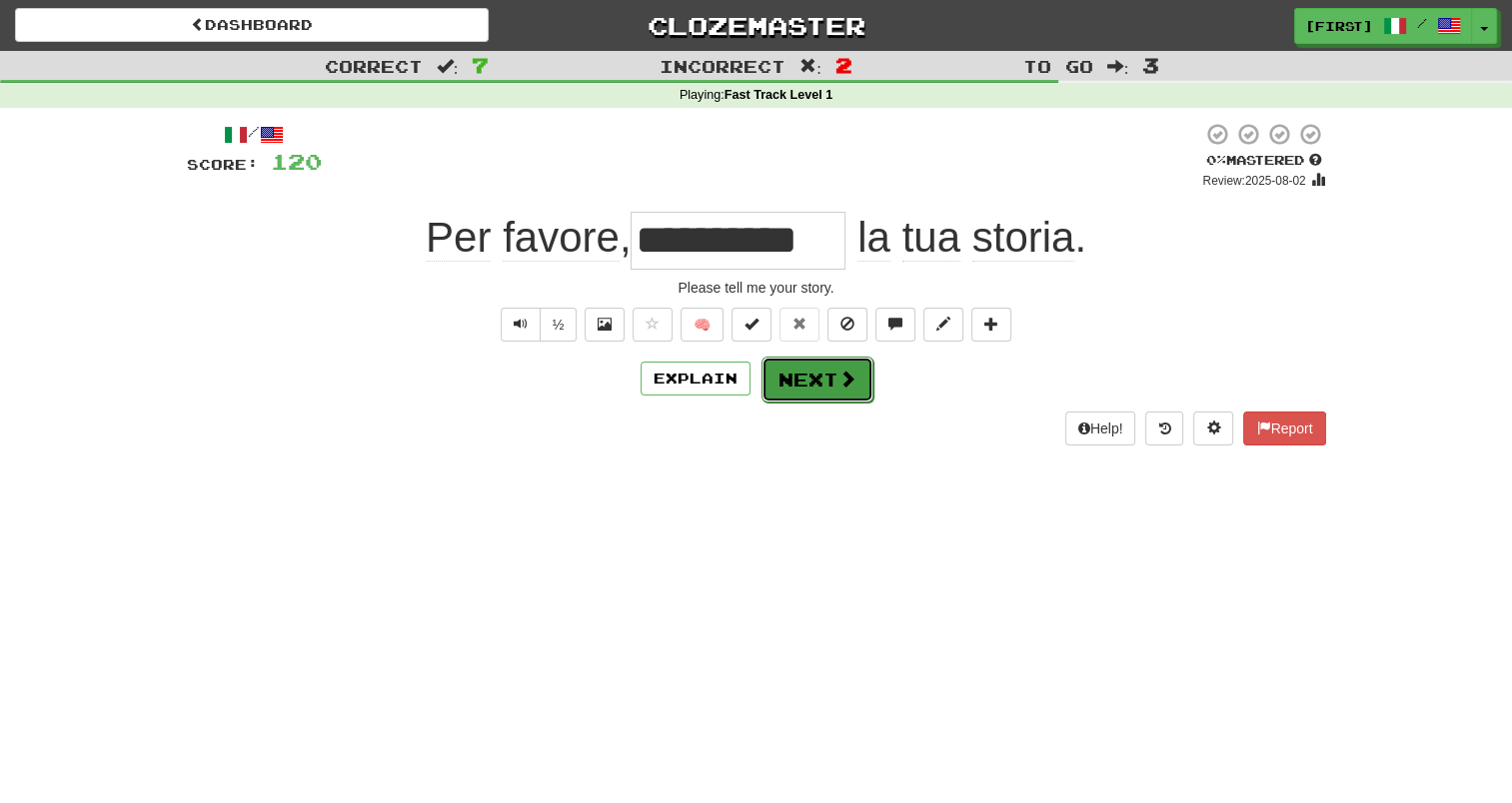click on "Next" at bounding box center (817, 380) 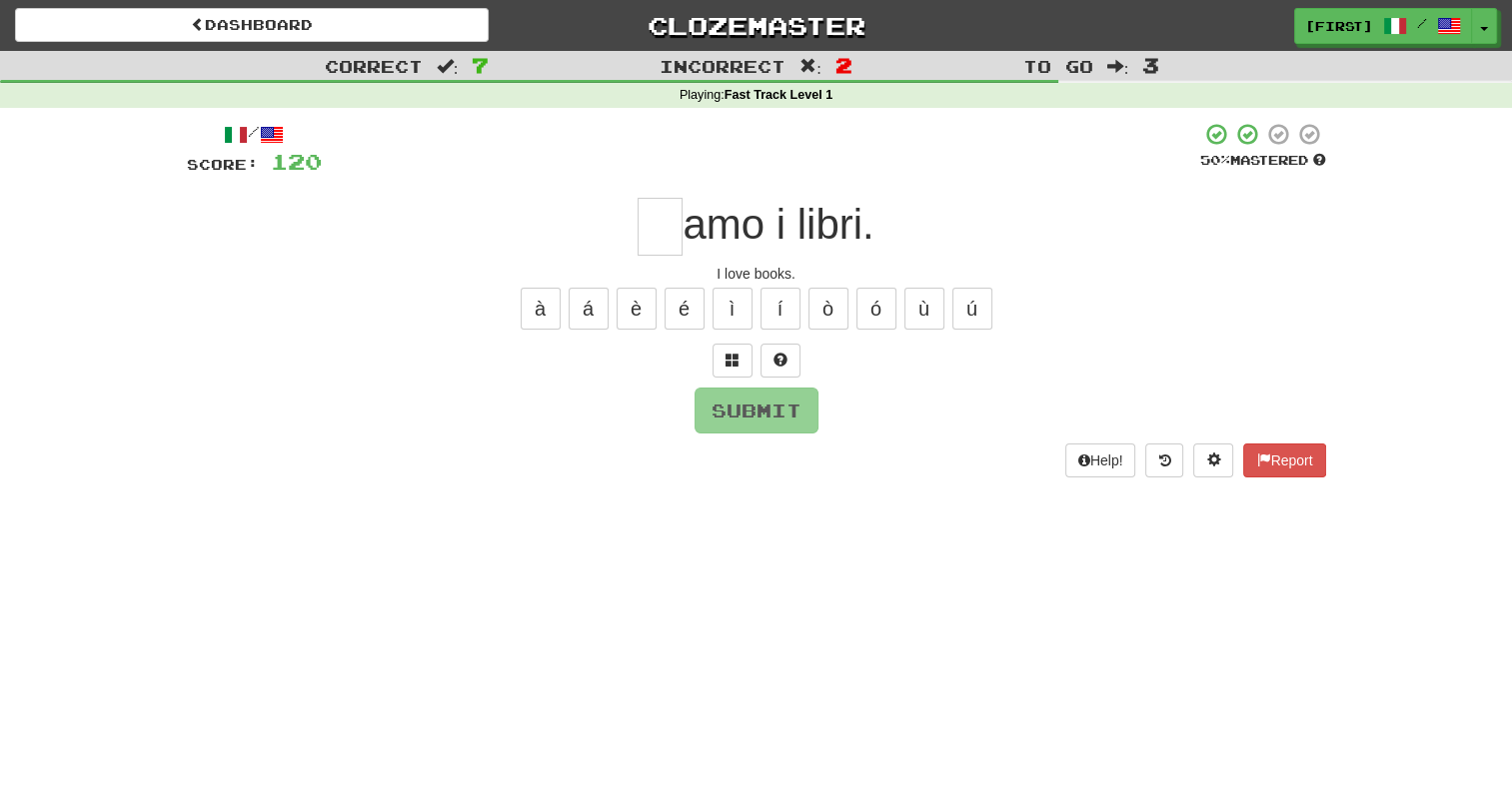 click at bounding box center (660, 227) 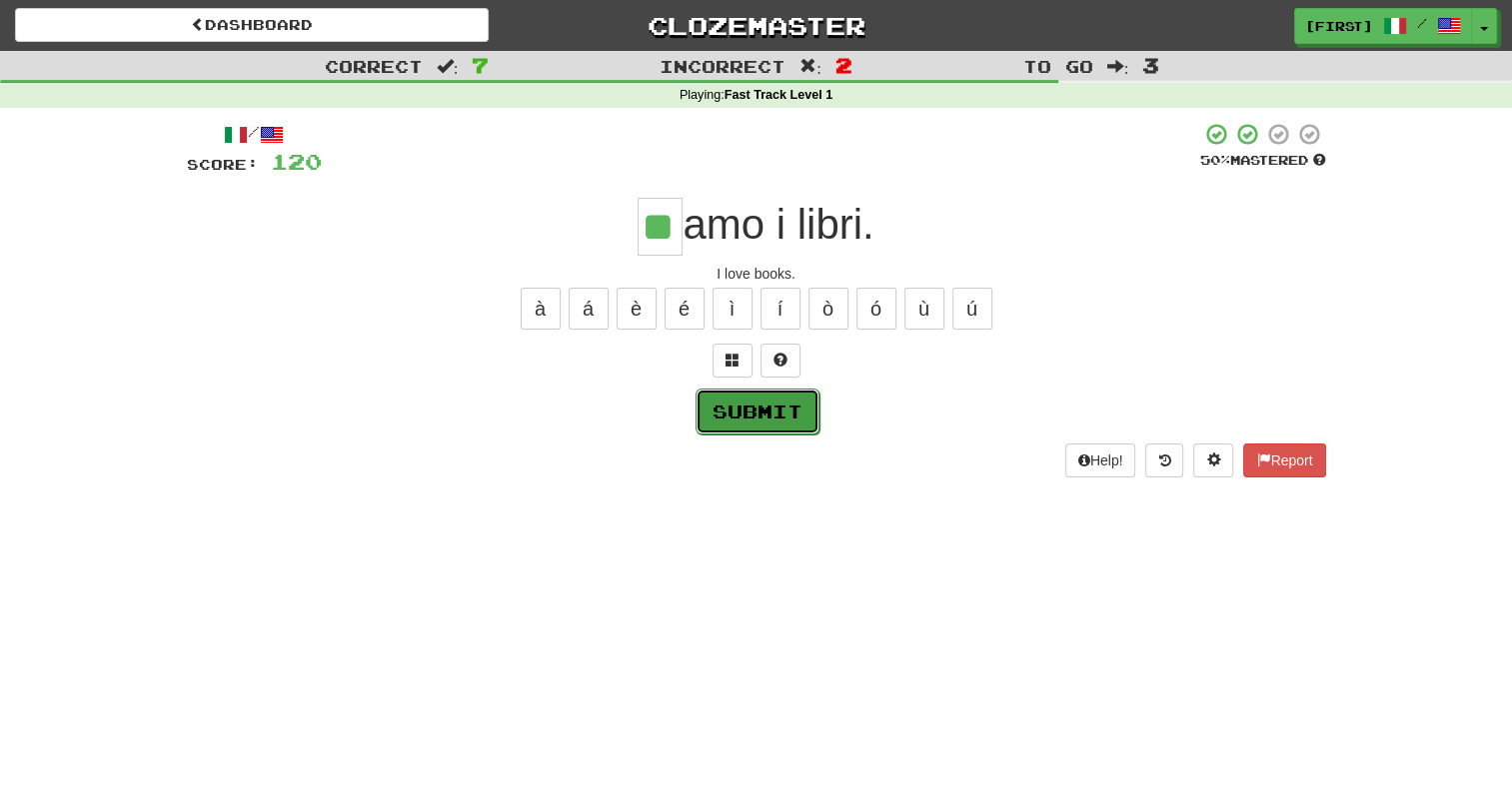 click on "Submit" at bounding box center [757, 411] 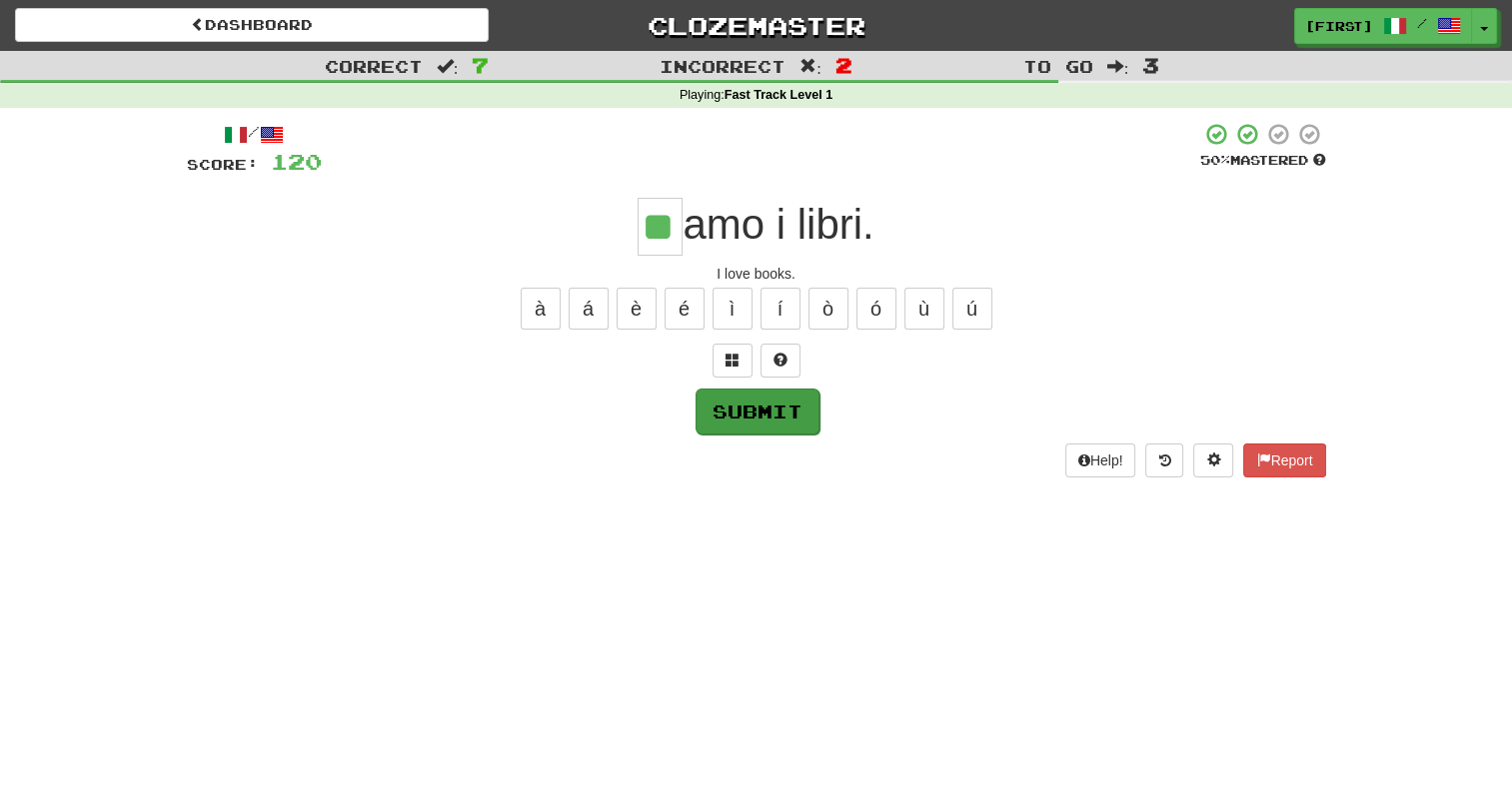 type on "**" 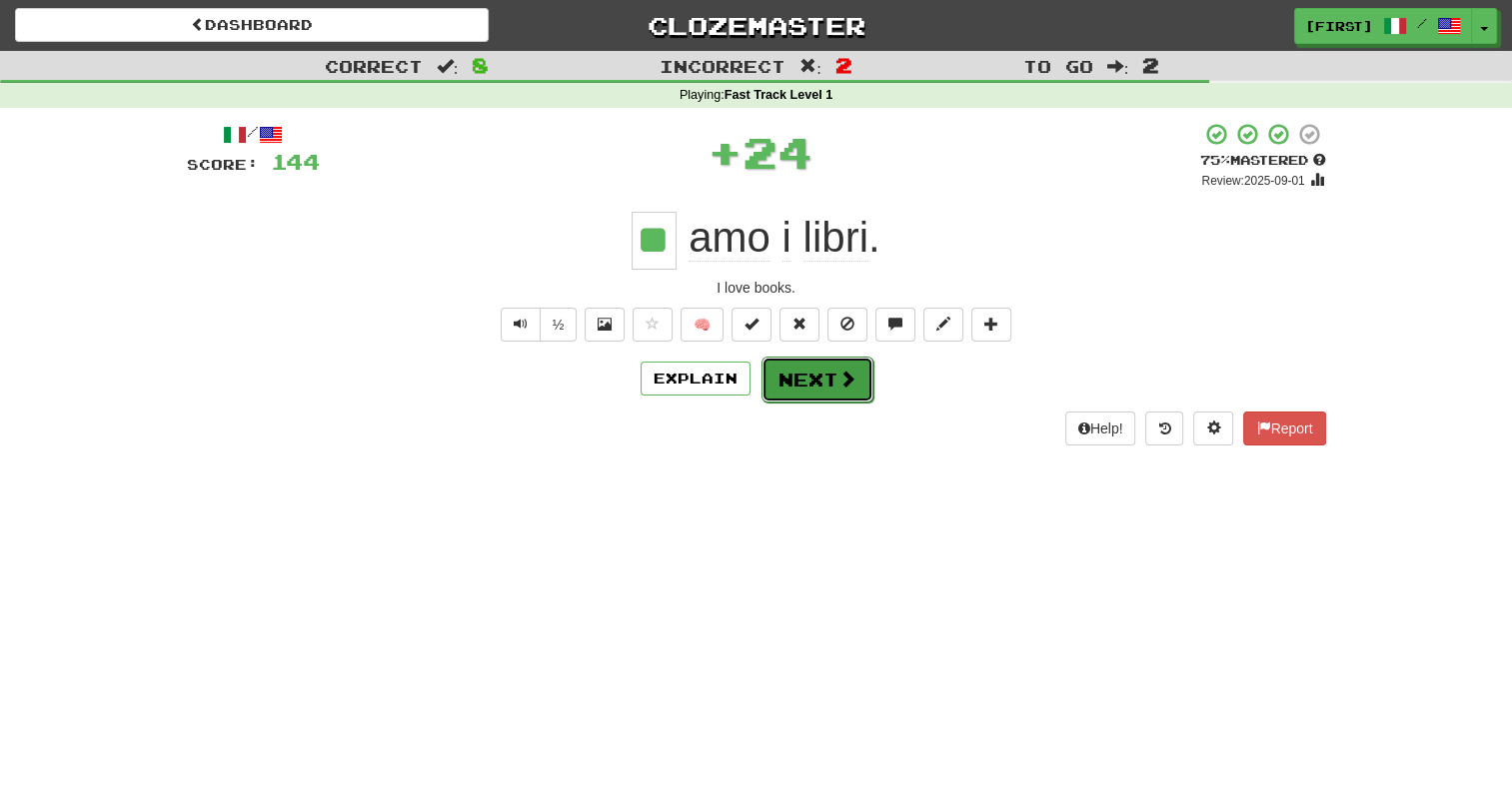 click on "Next" at bounding box center [817, 380] 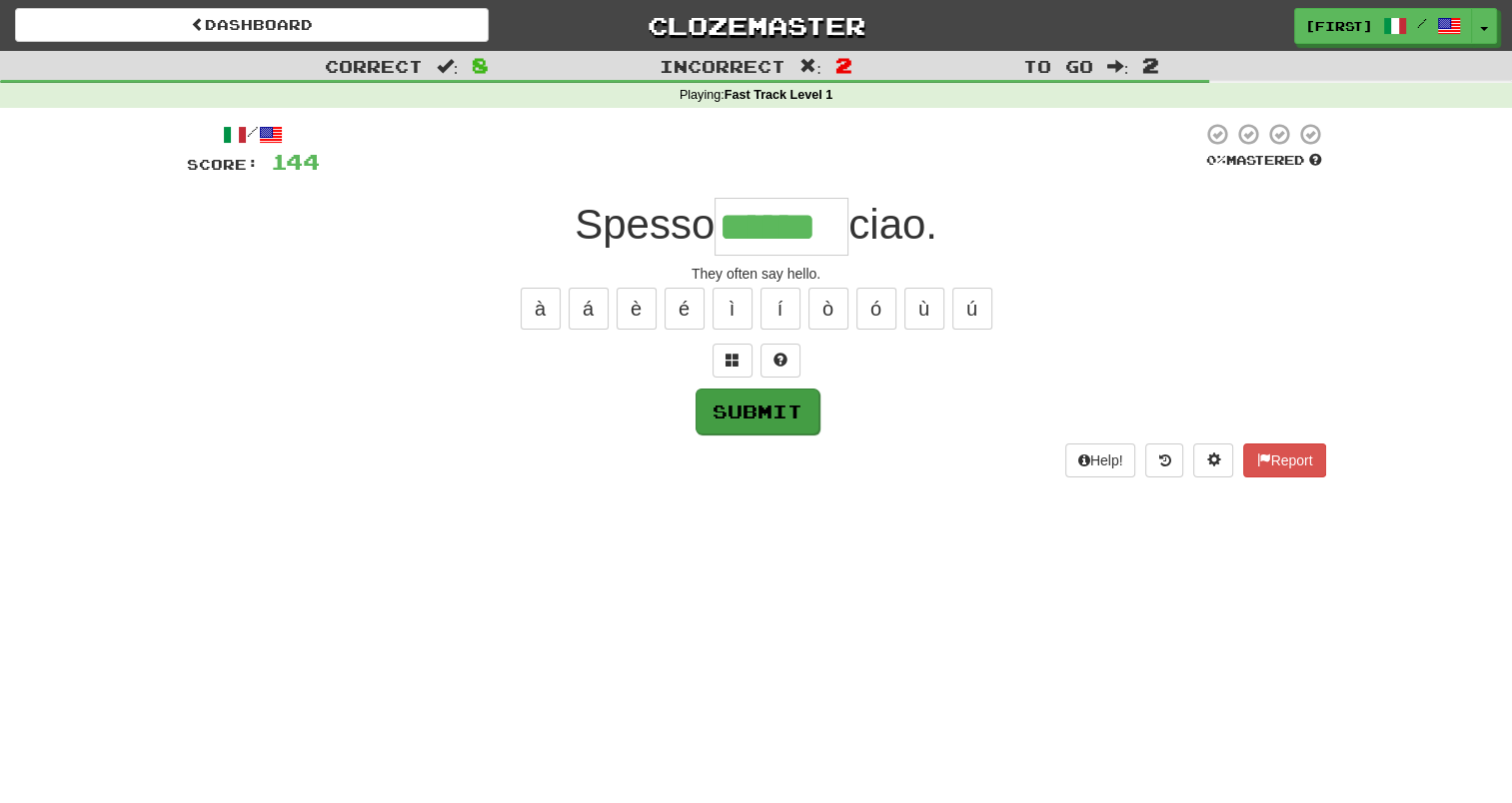 type on "******" 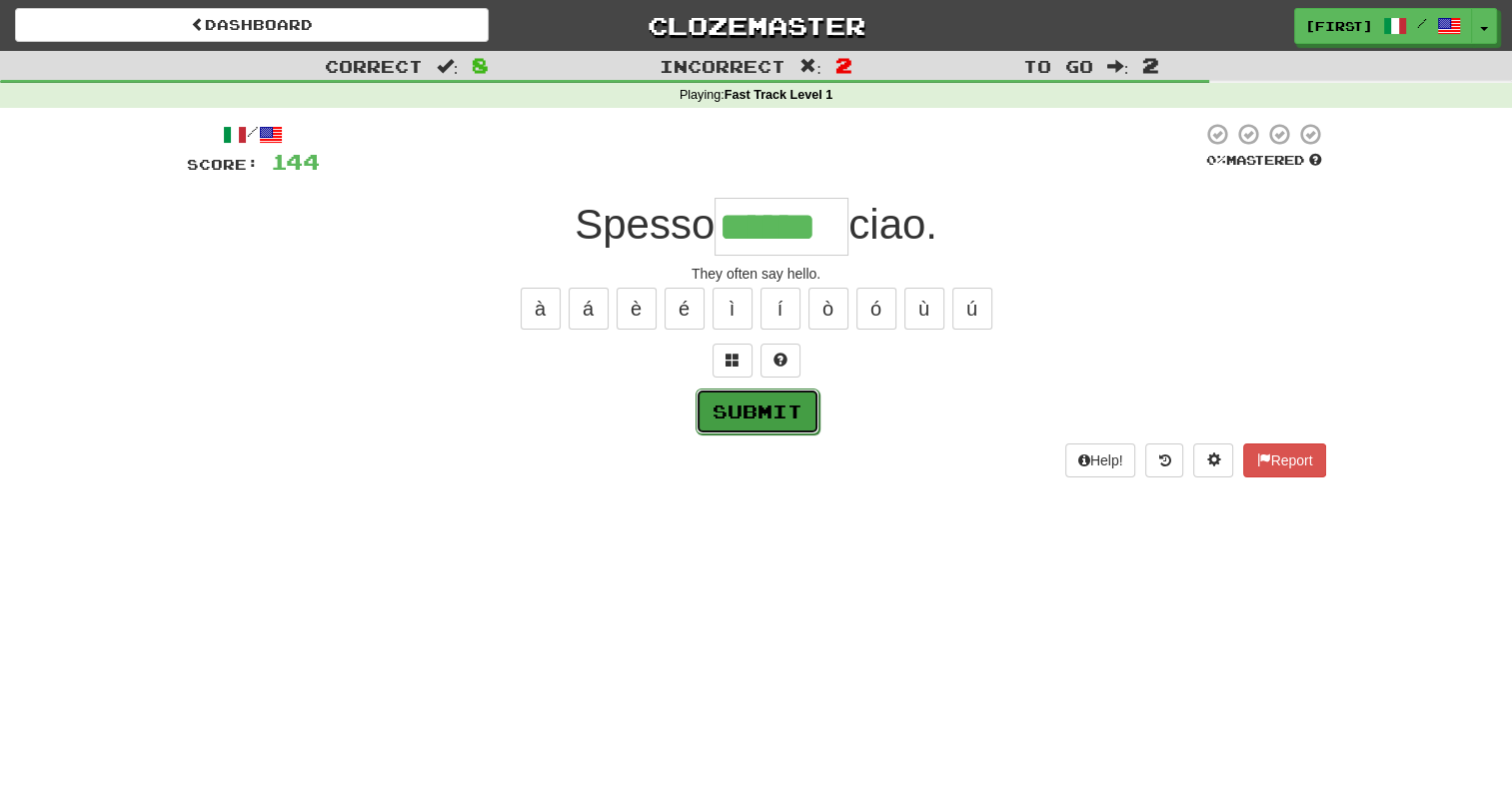 click on "Submit" at bounding box center (757, 411) 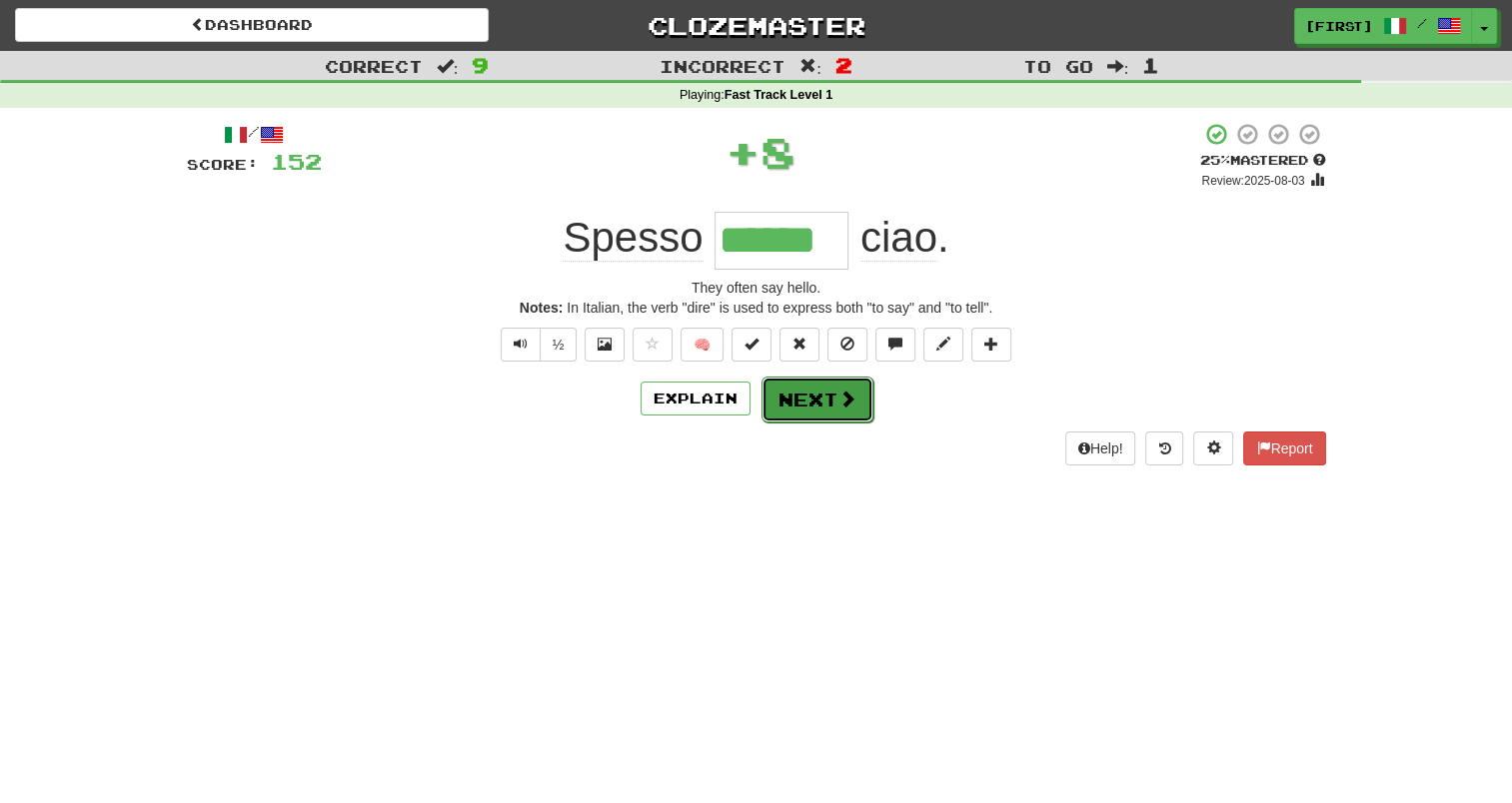 click on "Next" at bounding box center (817, 400) 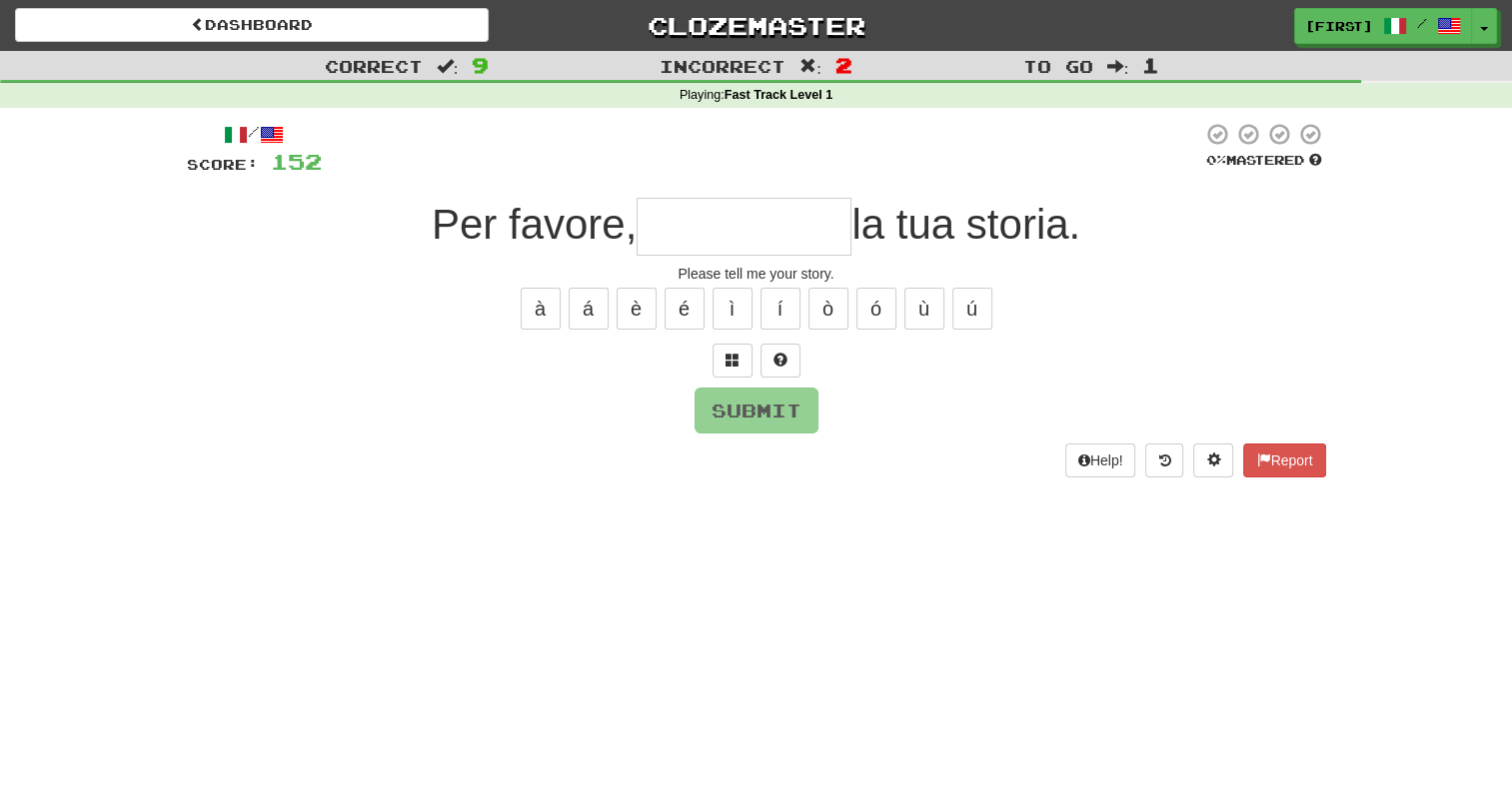 click on "/  Score:   152 0 %  Mastered Per favore,   la tua storia. Please tell me your story. à á è é ì í ò ó ù ú Submit  Help!  Report" at bounding box center (756, 300) 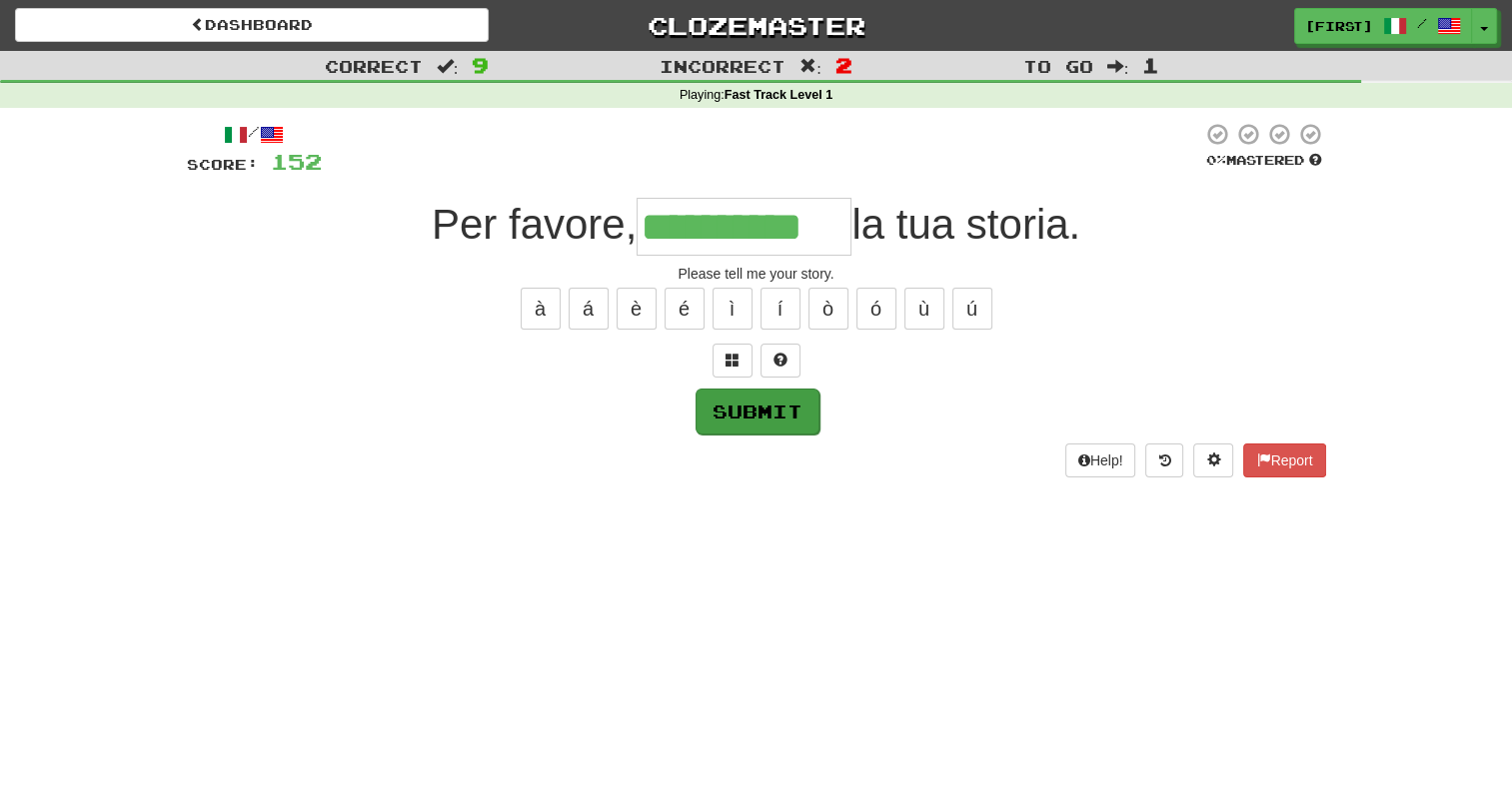 type on "**********" 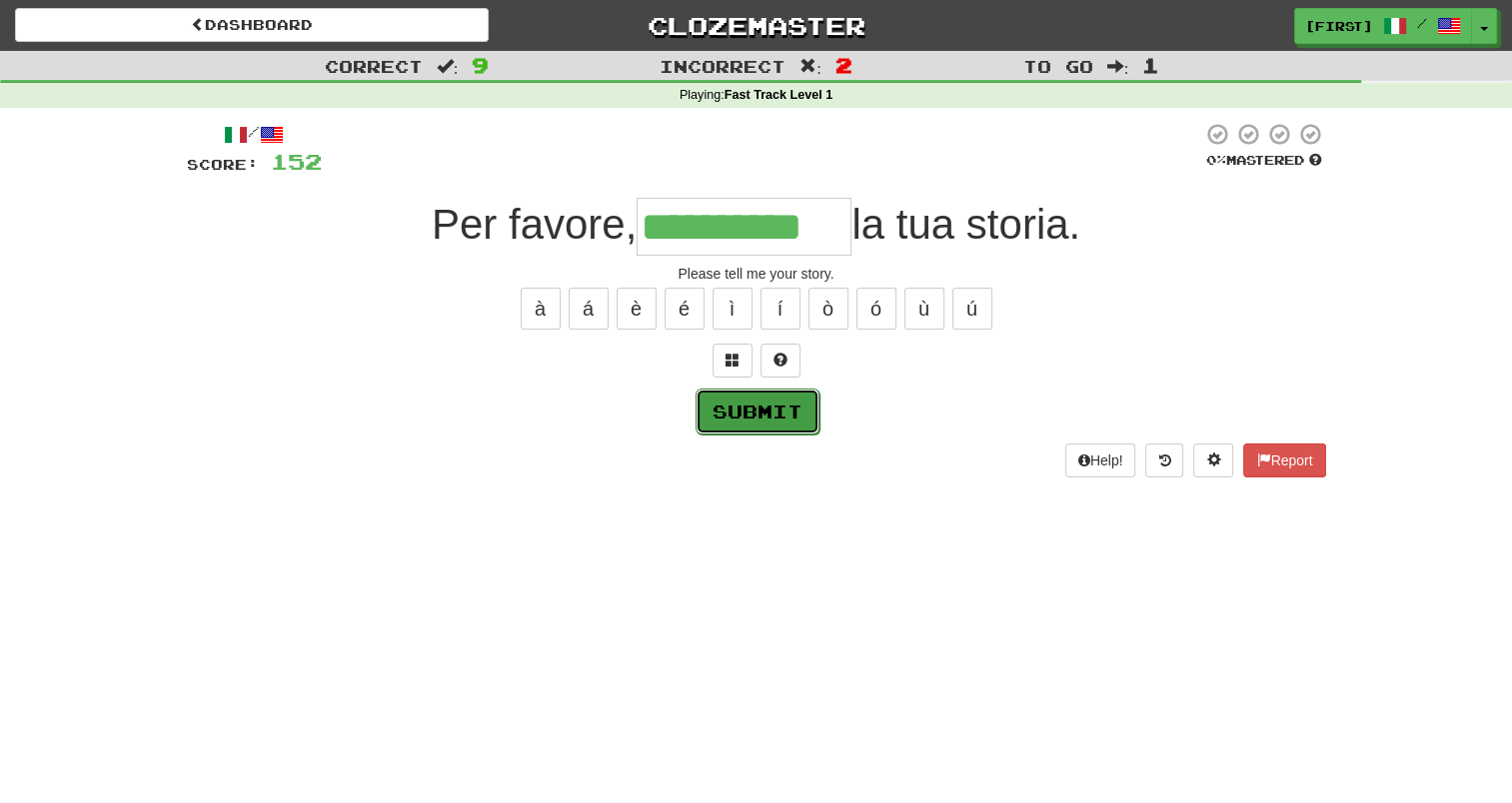 click on "Submit" at bounding box center (757, 411) 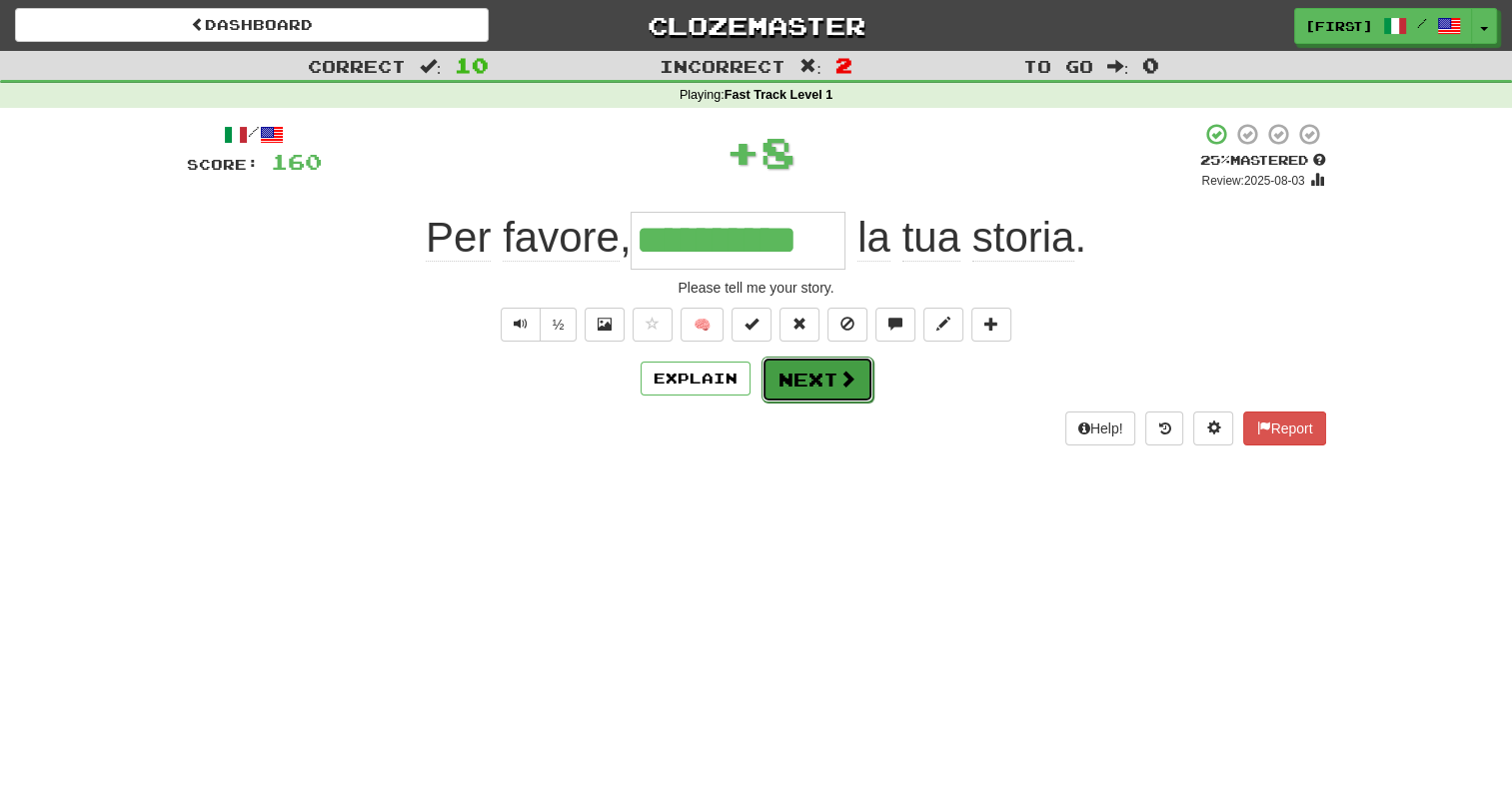 click on "Next" at bounding box center (817, 380) 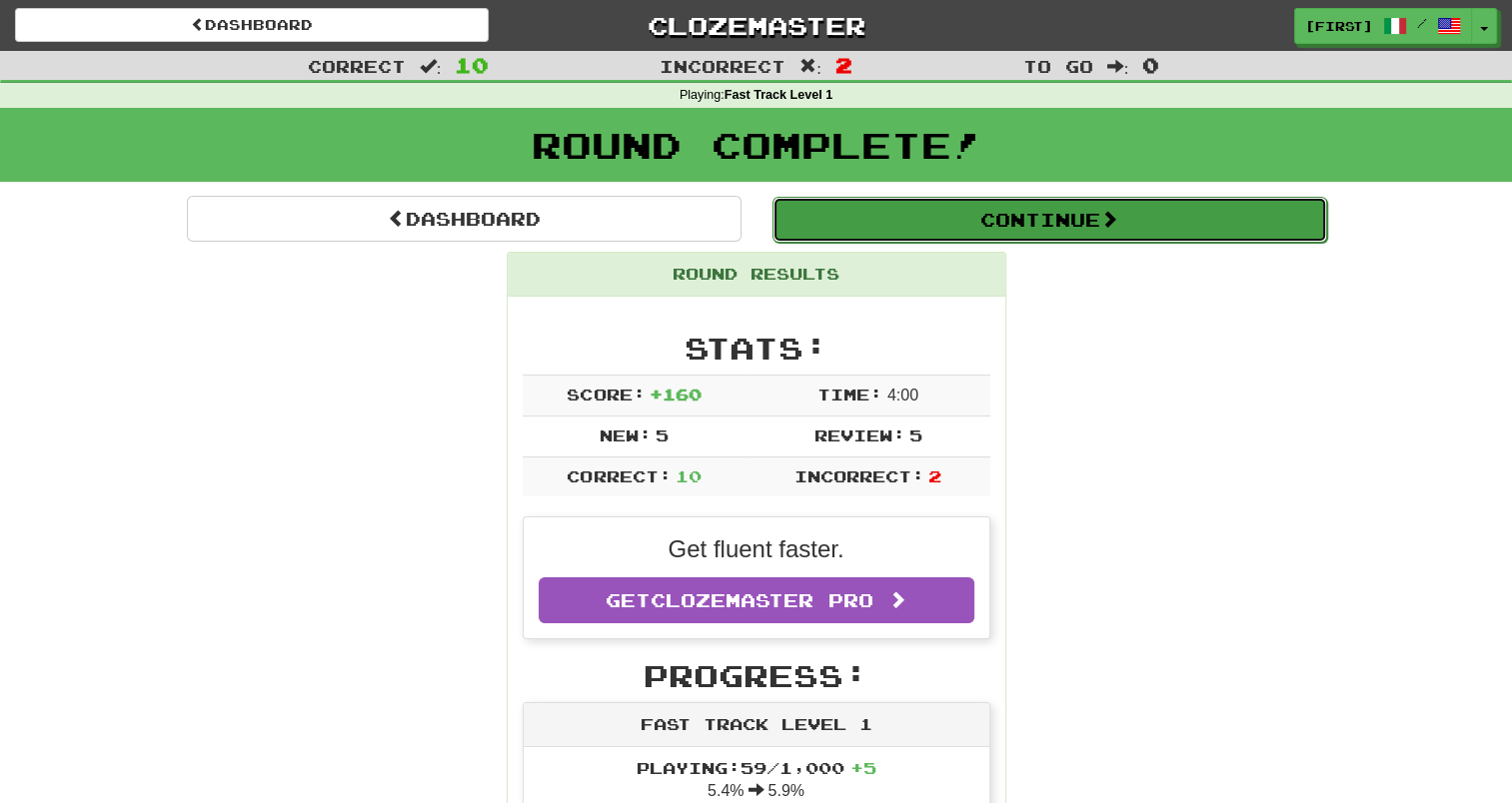 click on "Continue" at bounding box center [1049, 220] 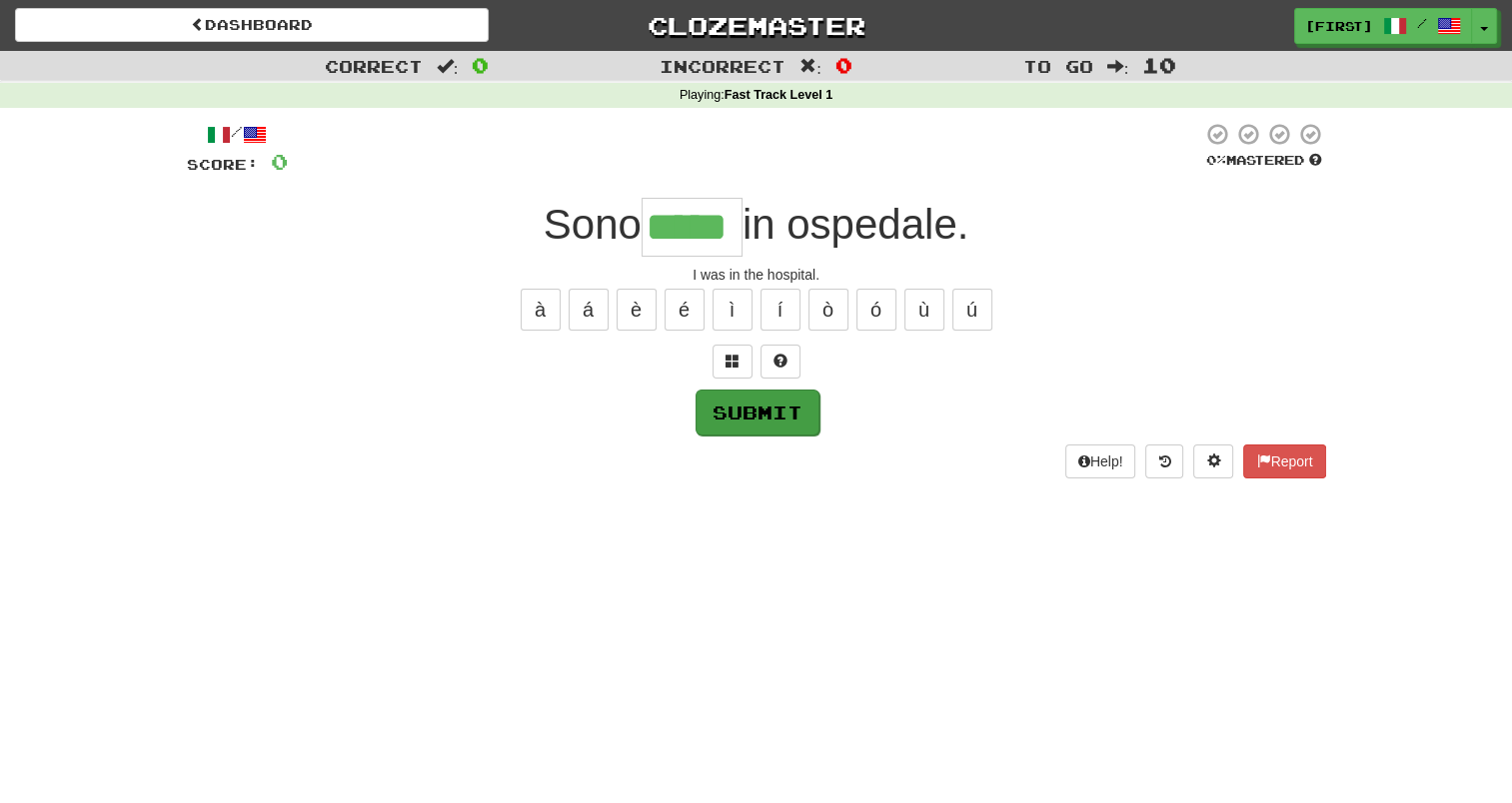 type on "*****" 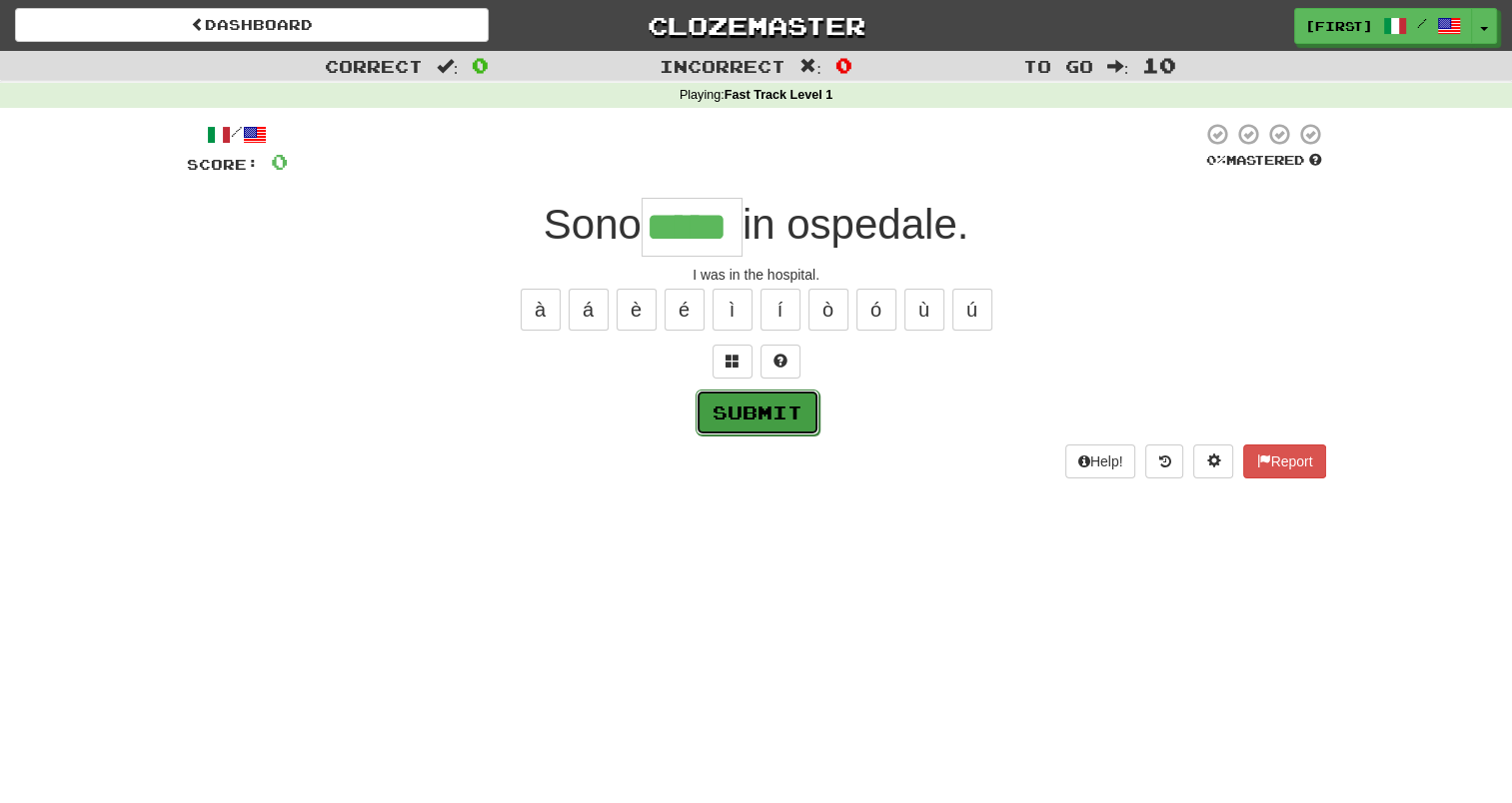 click on "Submit" at bounding box center (757, 412) 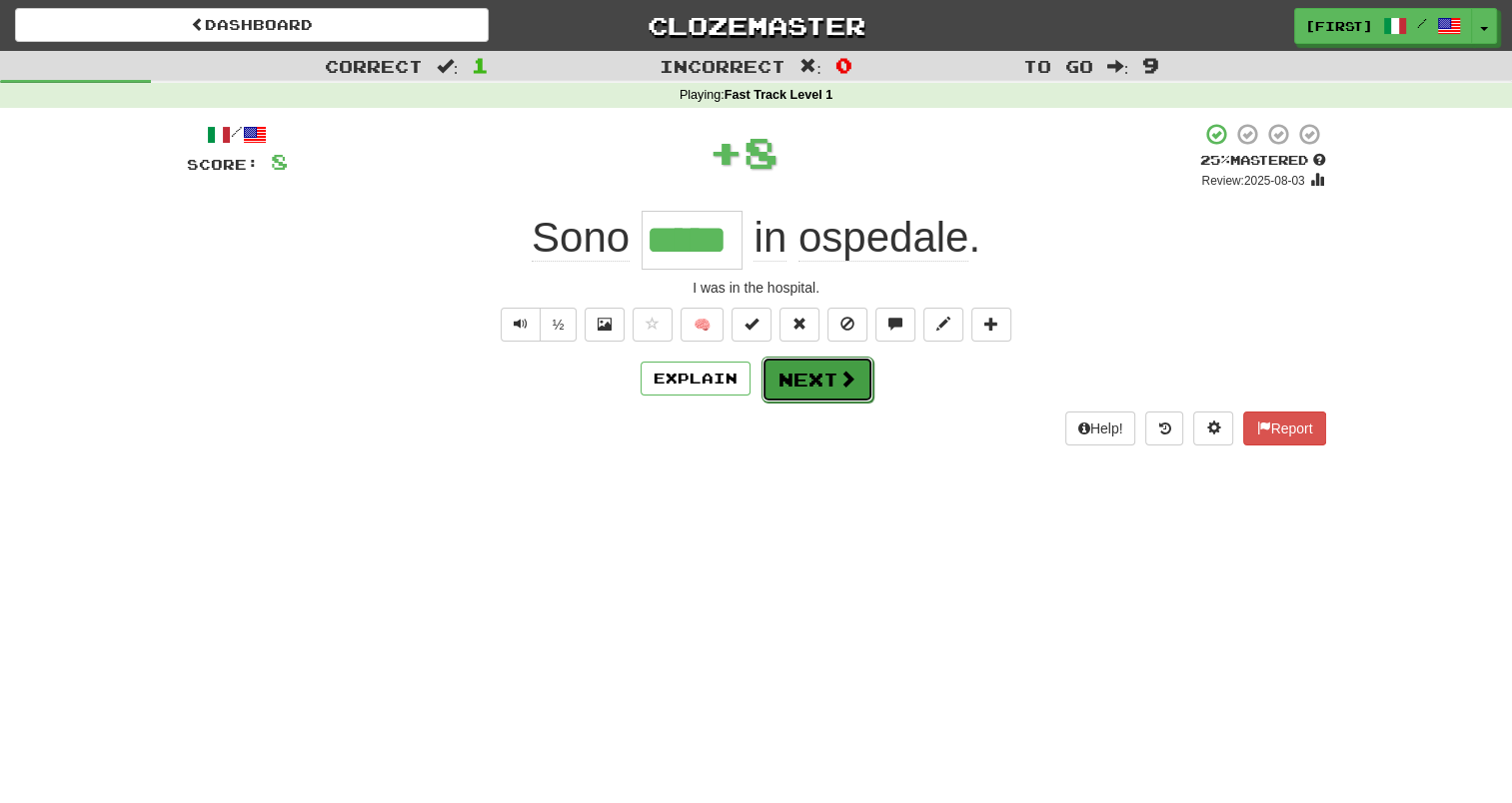 click on "Next" at bounding box center (817, 380) 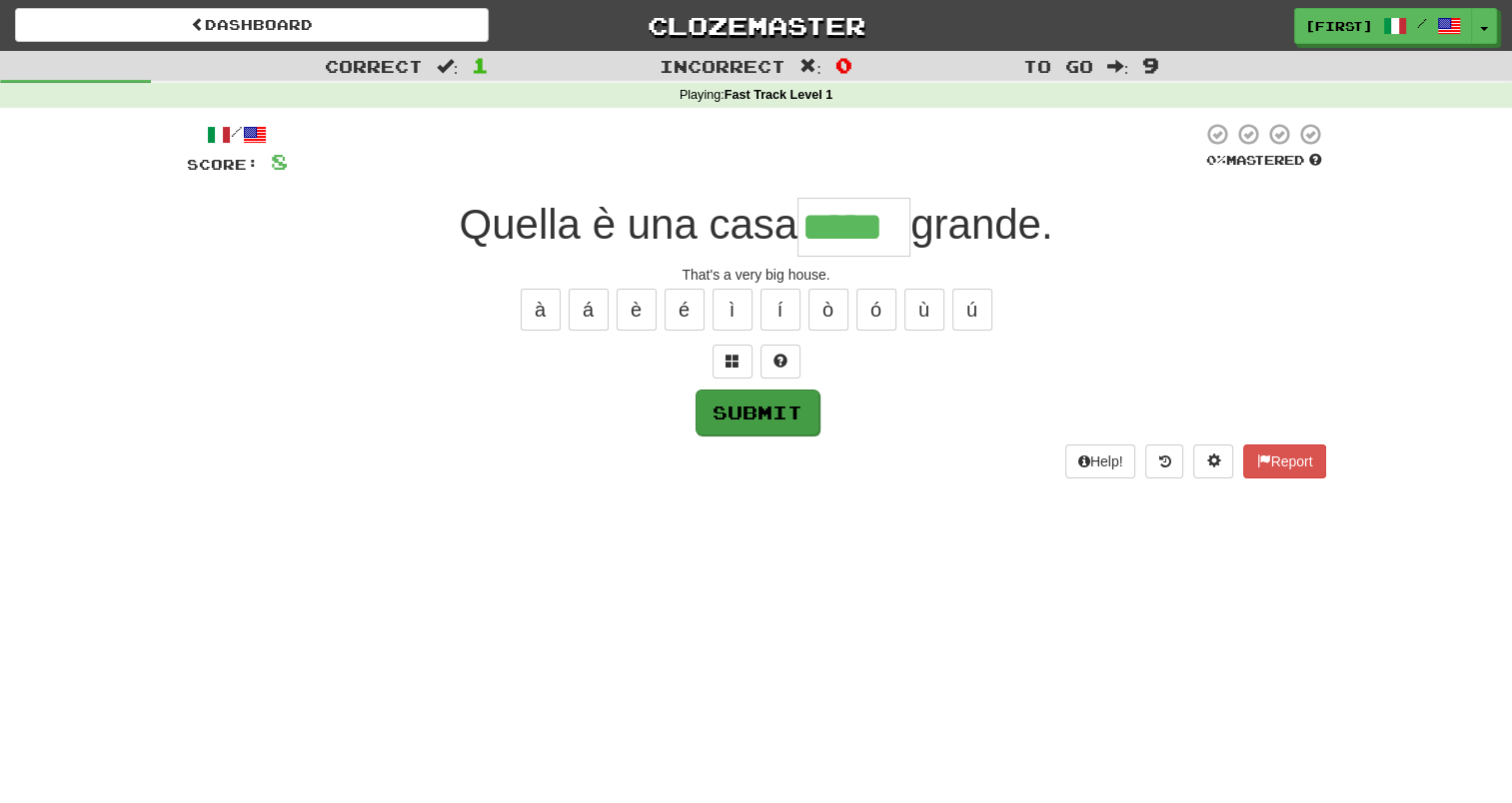 type on "*****" 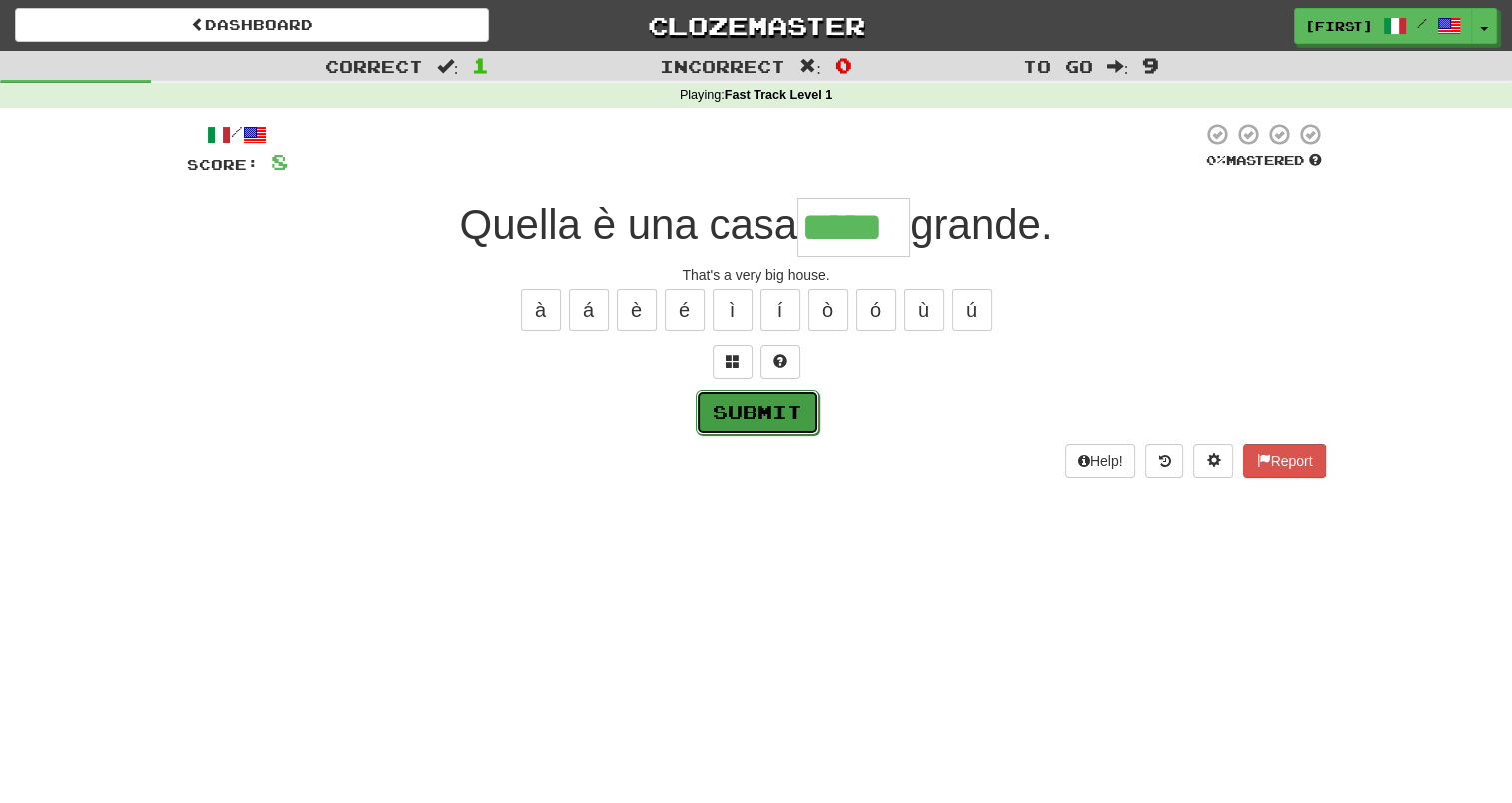 click on "Submit" at bounding box center [757, 412] 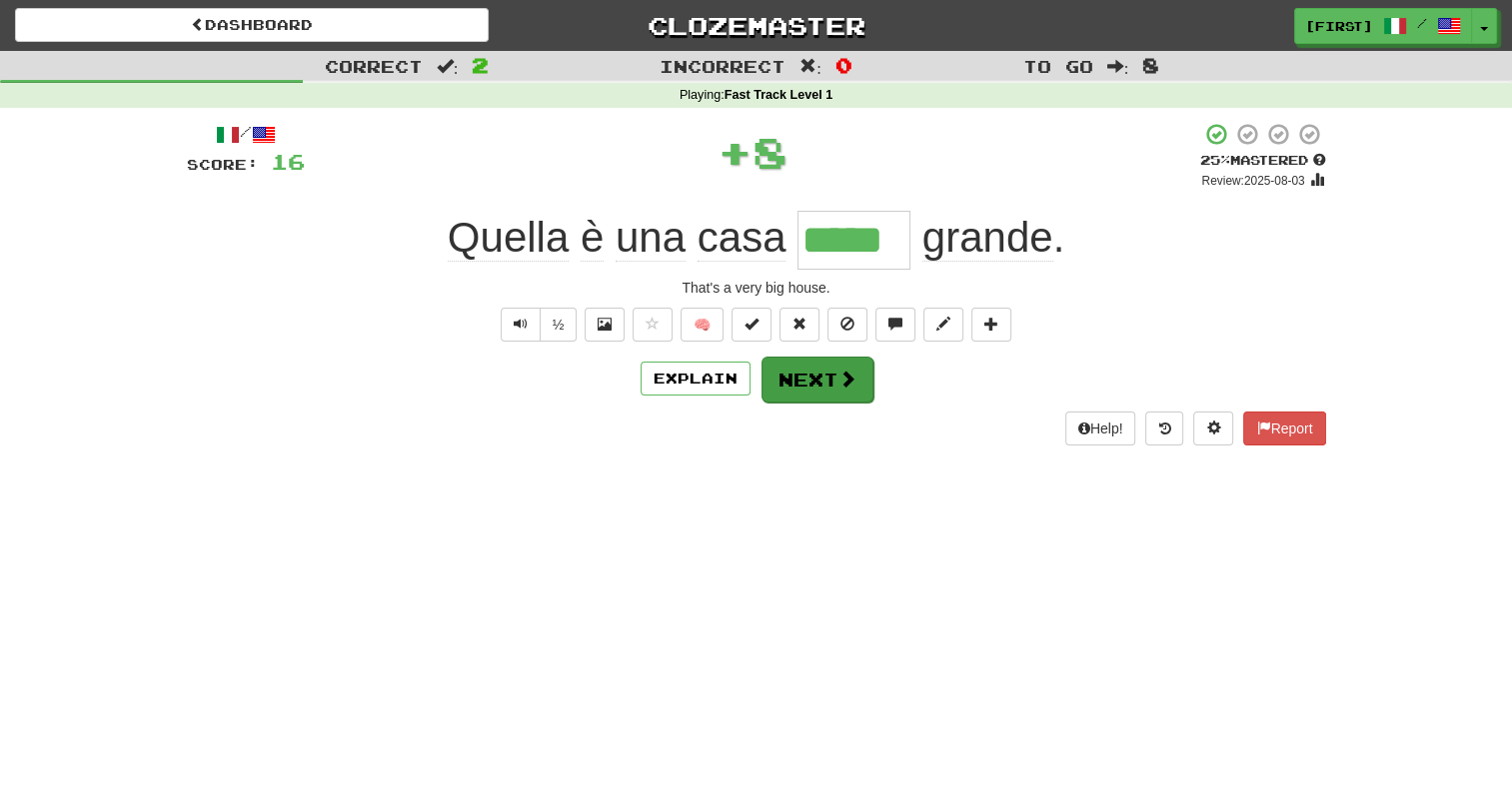drag, startPoint x: 739, startPoint y: 400, endPoint x: 827, endPoint y: 389, distance: 88.6848 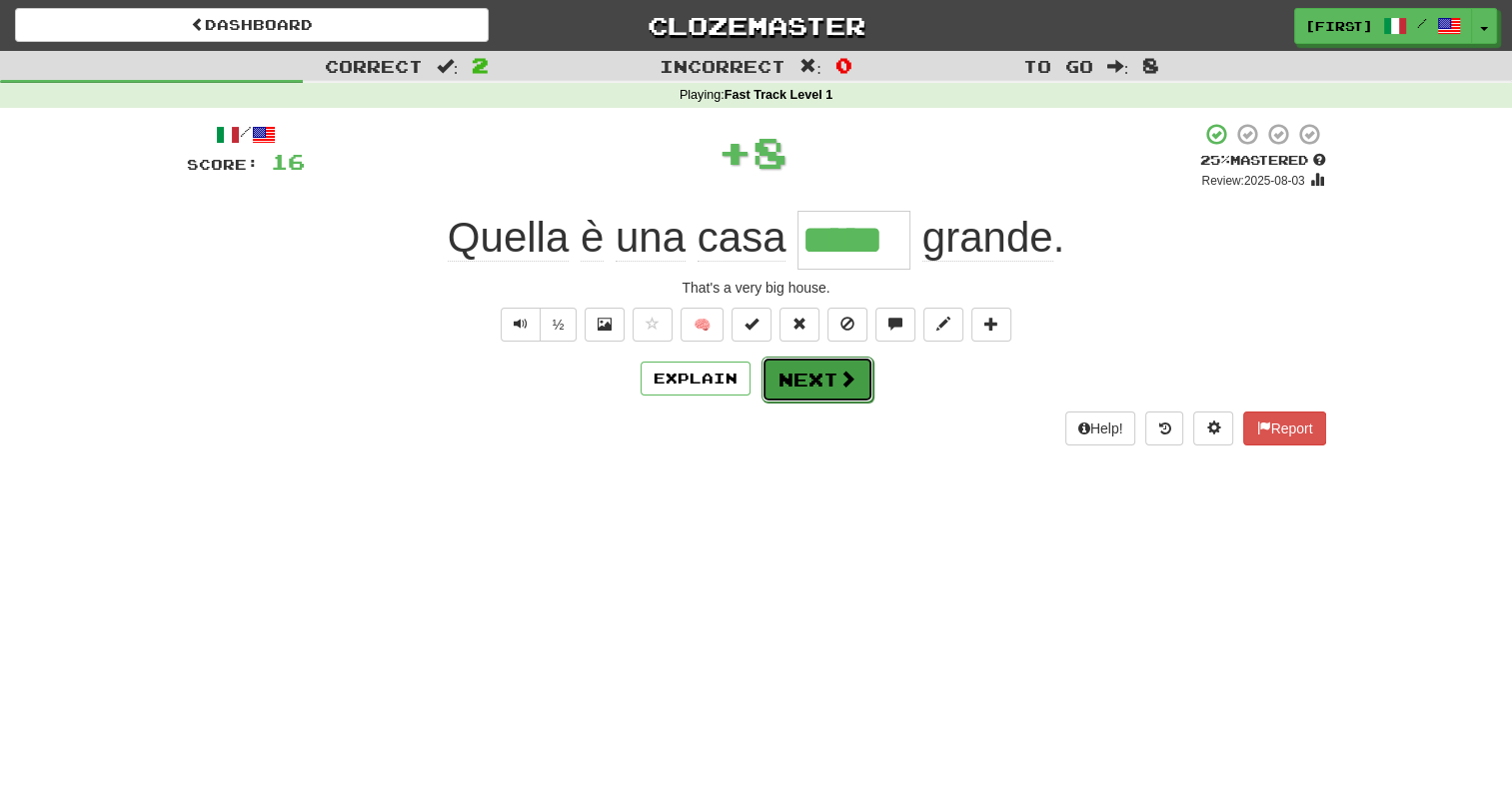 click on "Next" at bounding box center (817, 380) 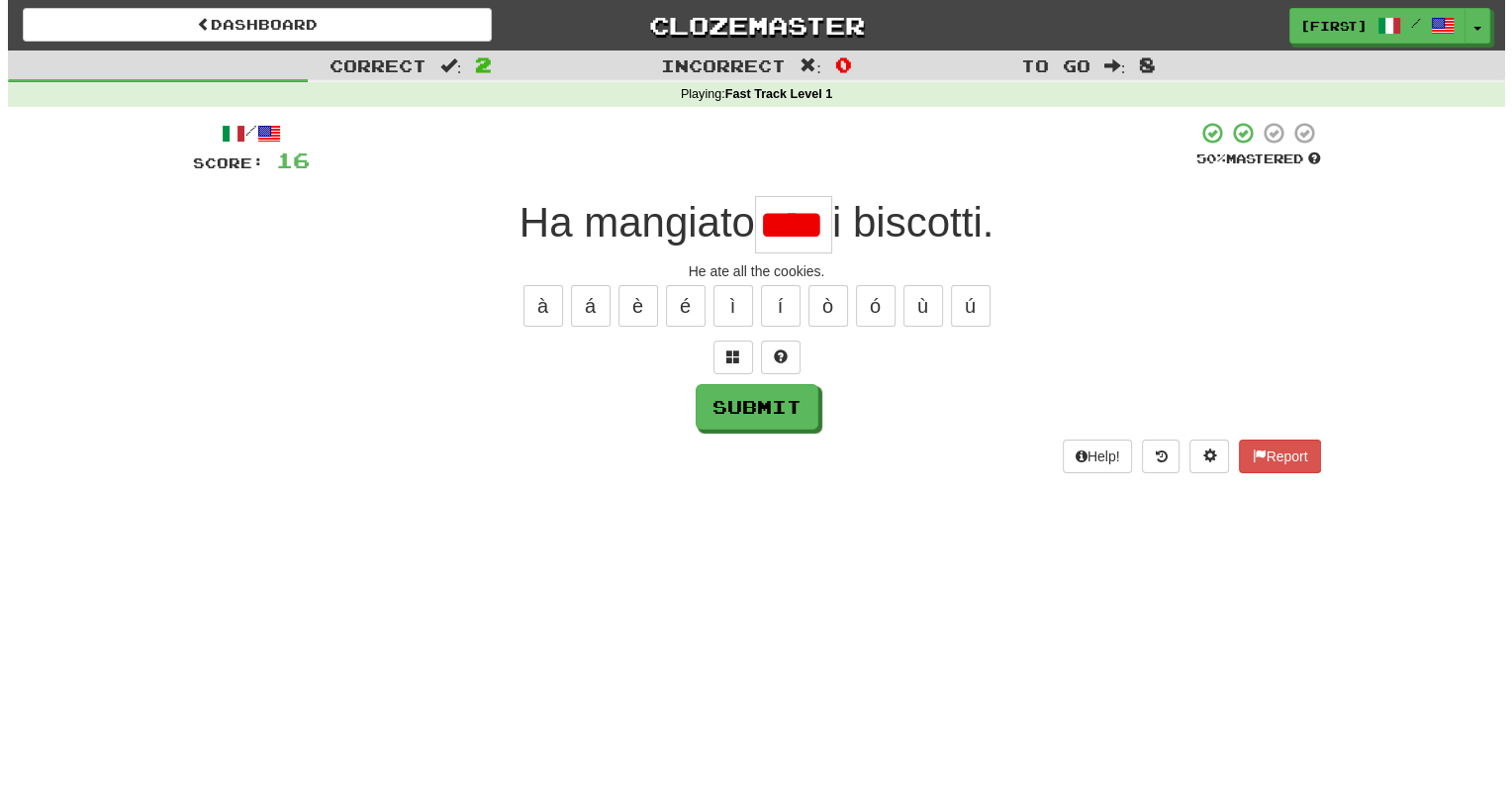 scroll, scrollTop: 0, scrollLeft: 0, axis: both 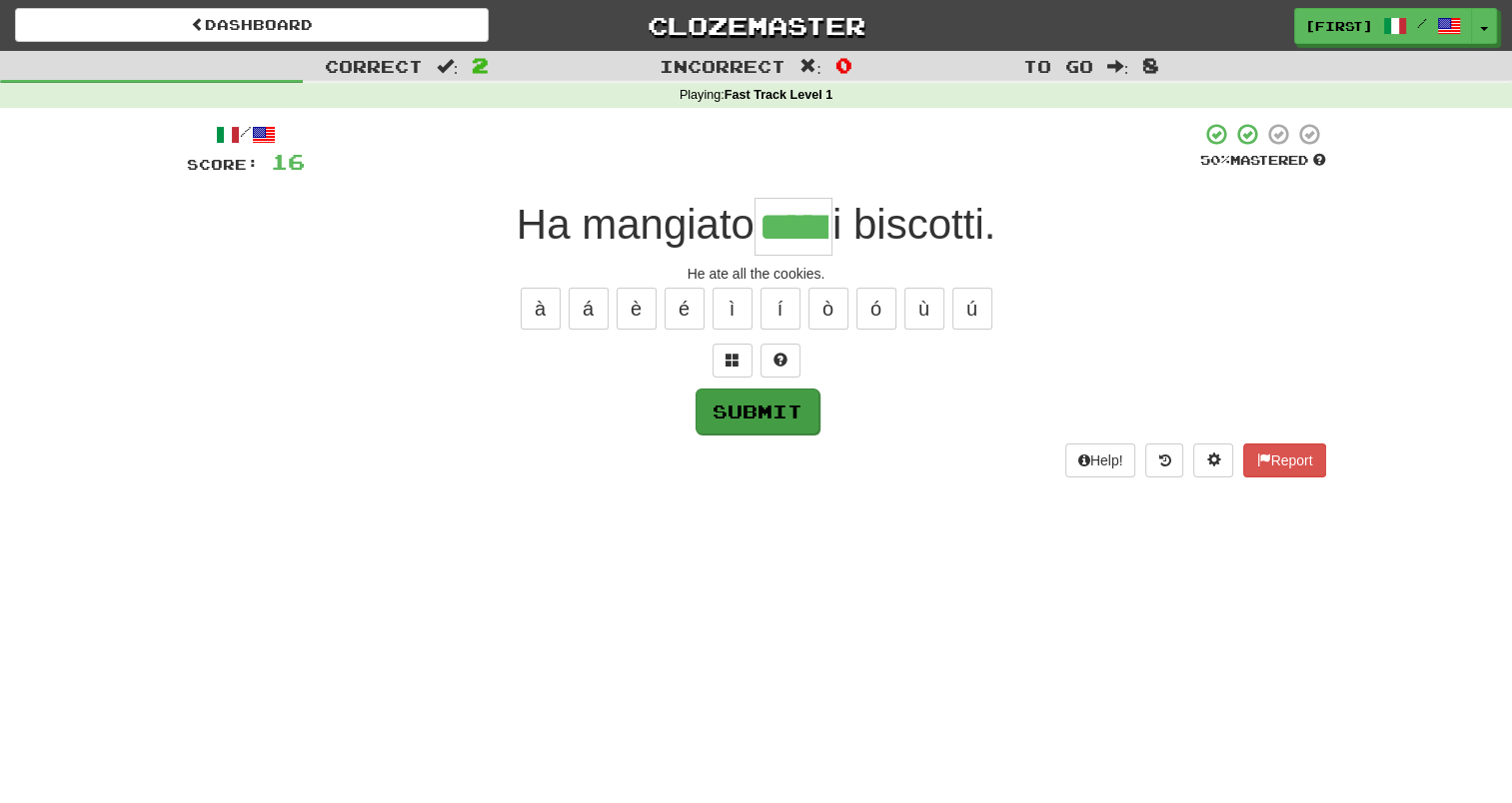 type on "*****" 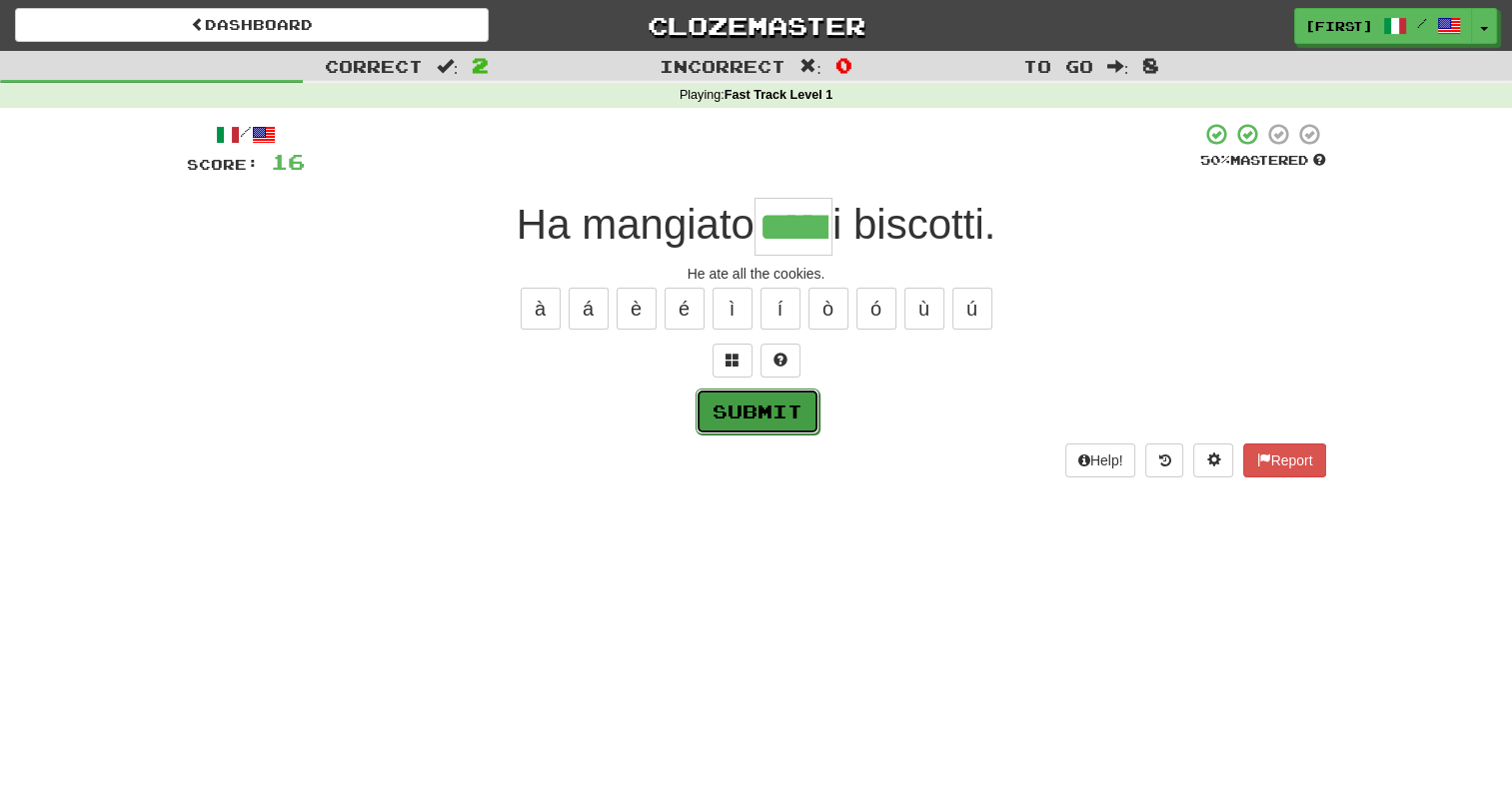 click on "Submit" at bounding box center [757, 411] 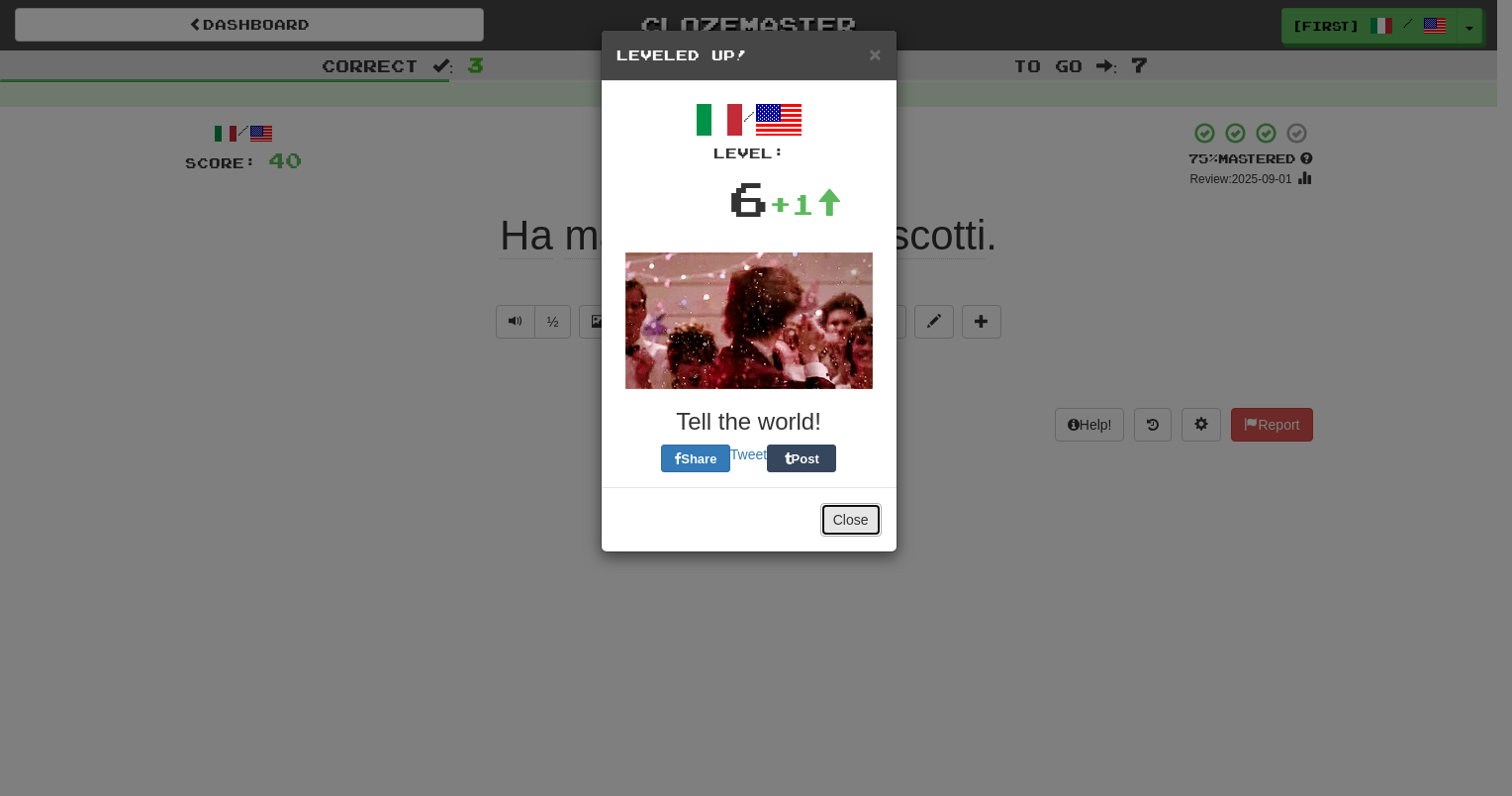 click on "Close" at bounding box center [851, 520] 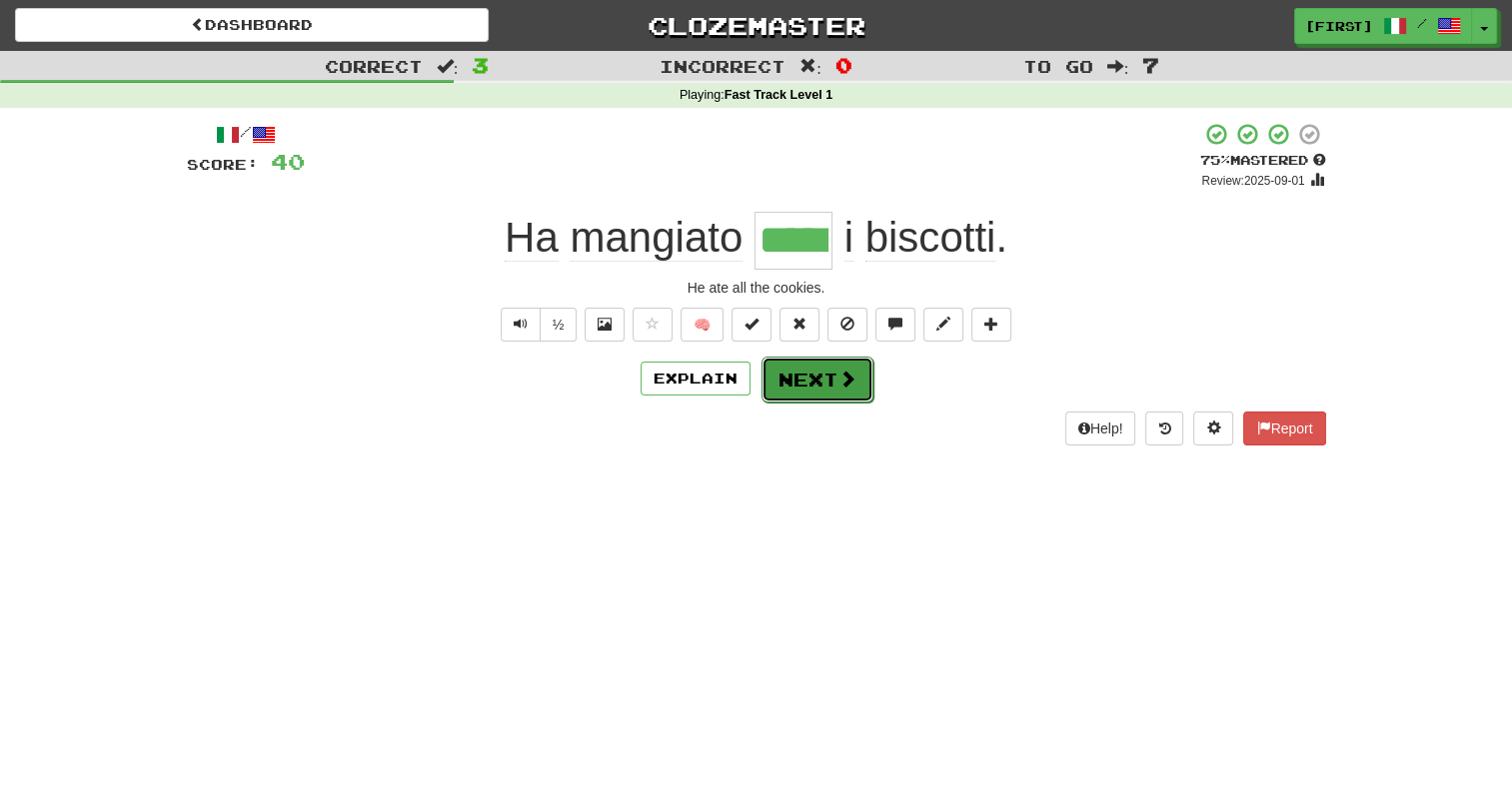 click on "Next" at bounding box center [817, 380] 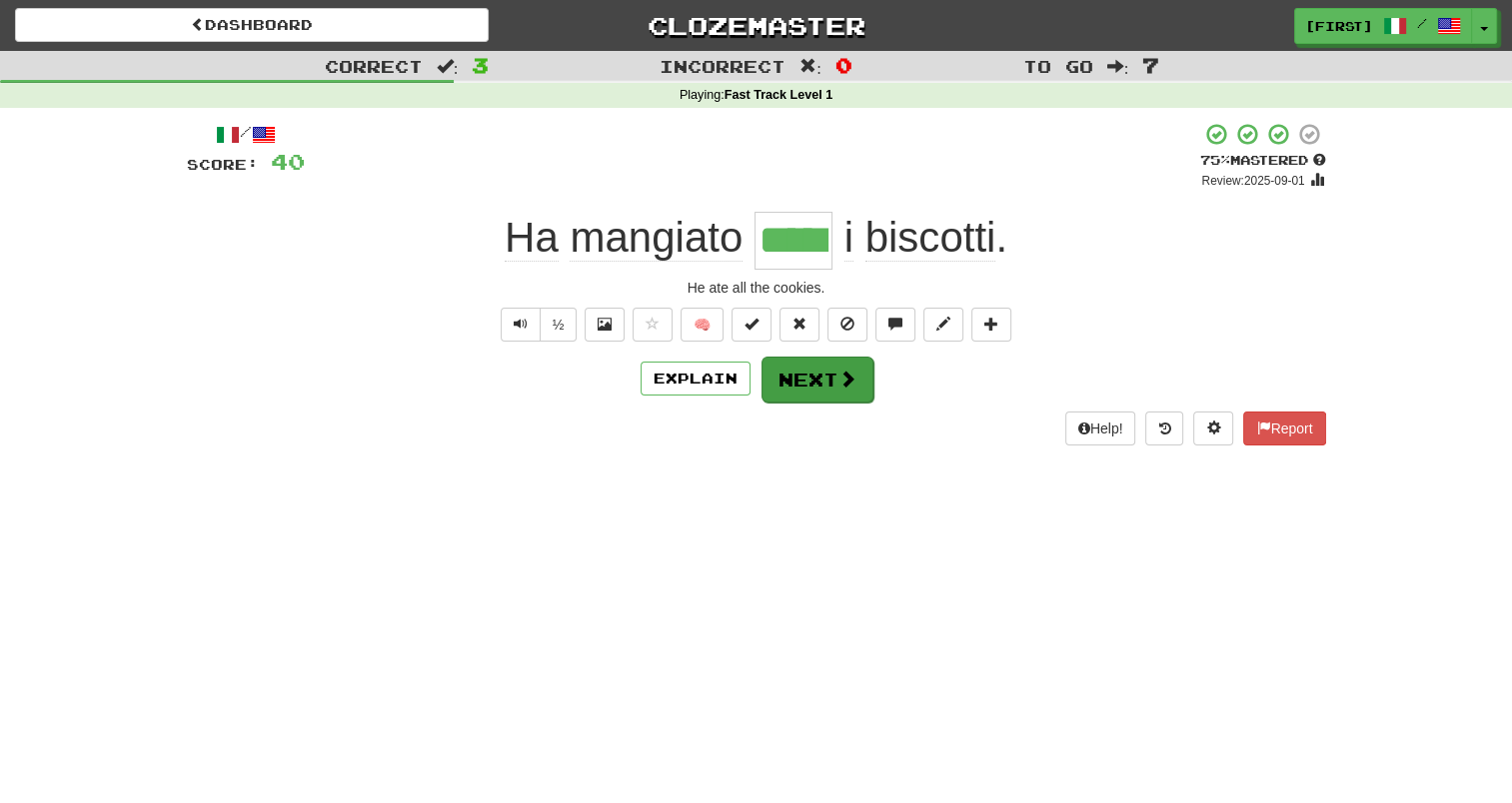 type 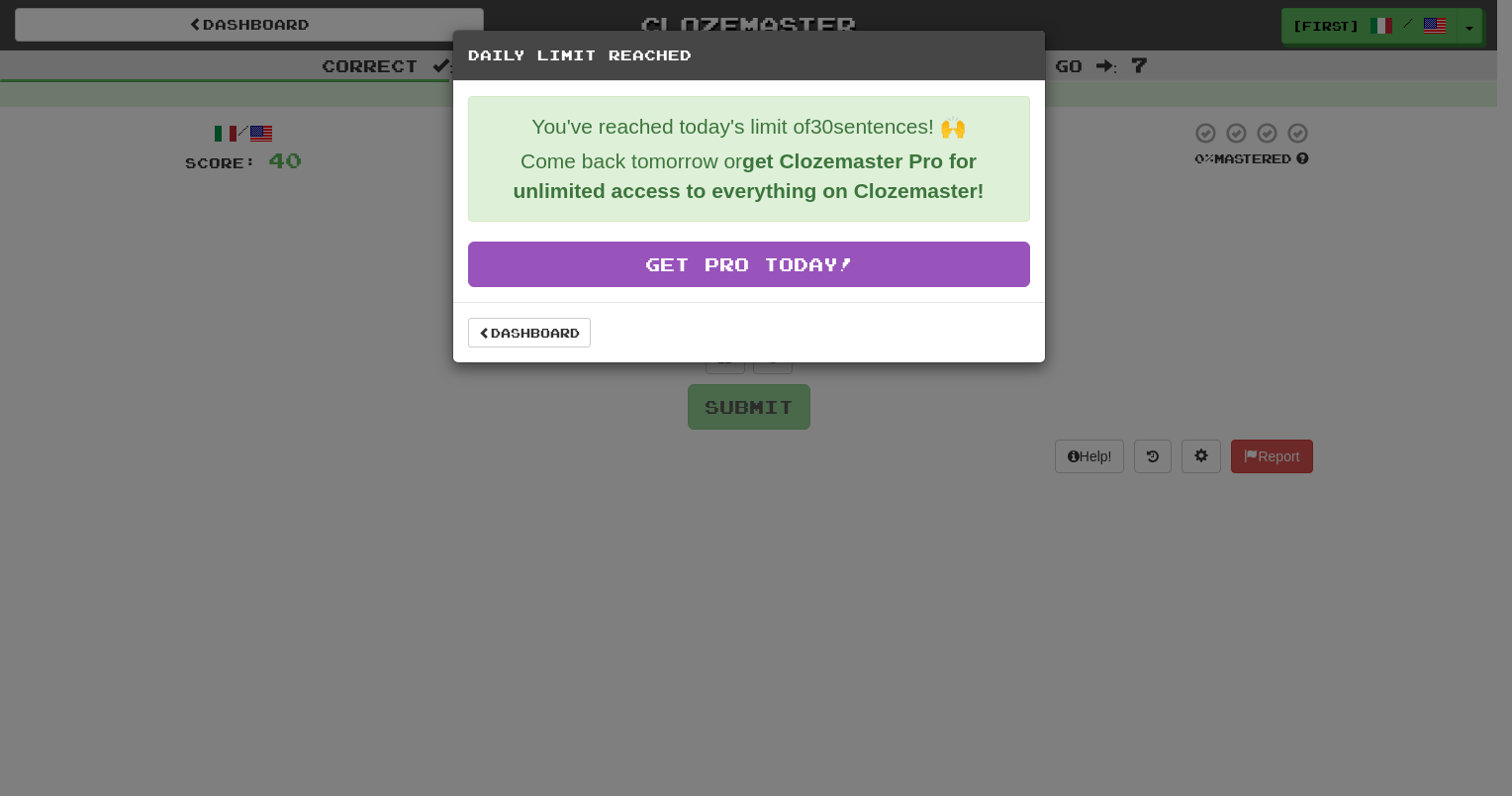 click on "Daily Limit Reached You've reached today's limit of  30  sentences! 🙌  Come back tomorrow or  get Clozemaster Pro for unlimited access to everything on Clozemaster! Get Pro Today! Dashboard" at bounding box center (756, 398) 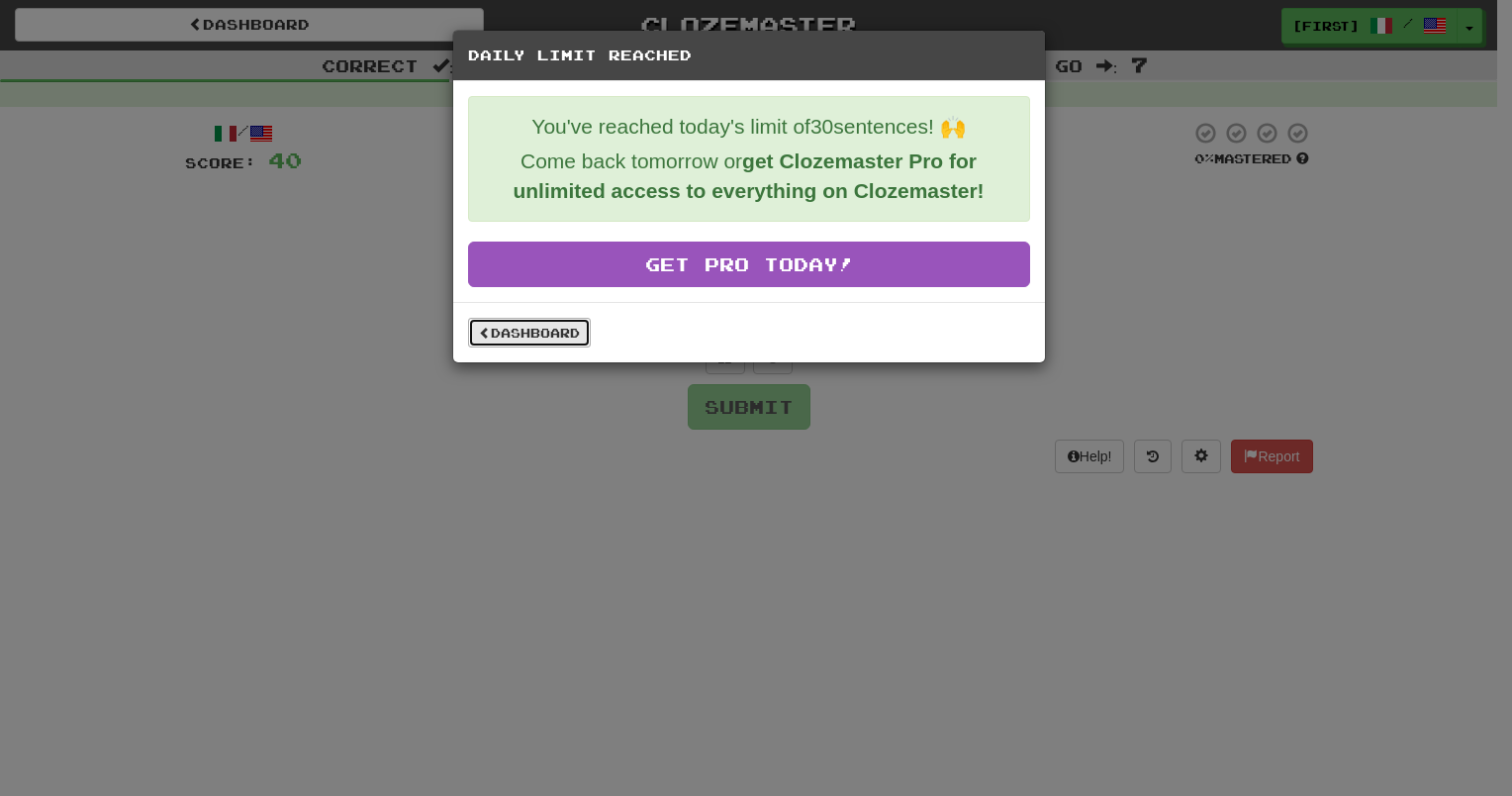 click on "Dashboard" at bounding box center [529, 333] 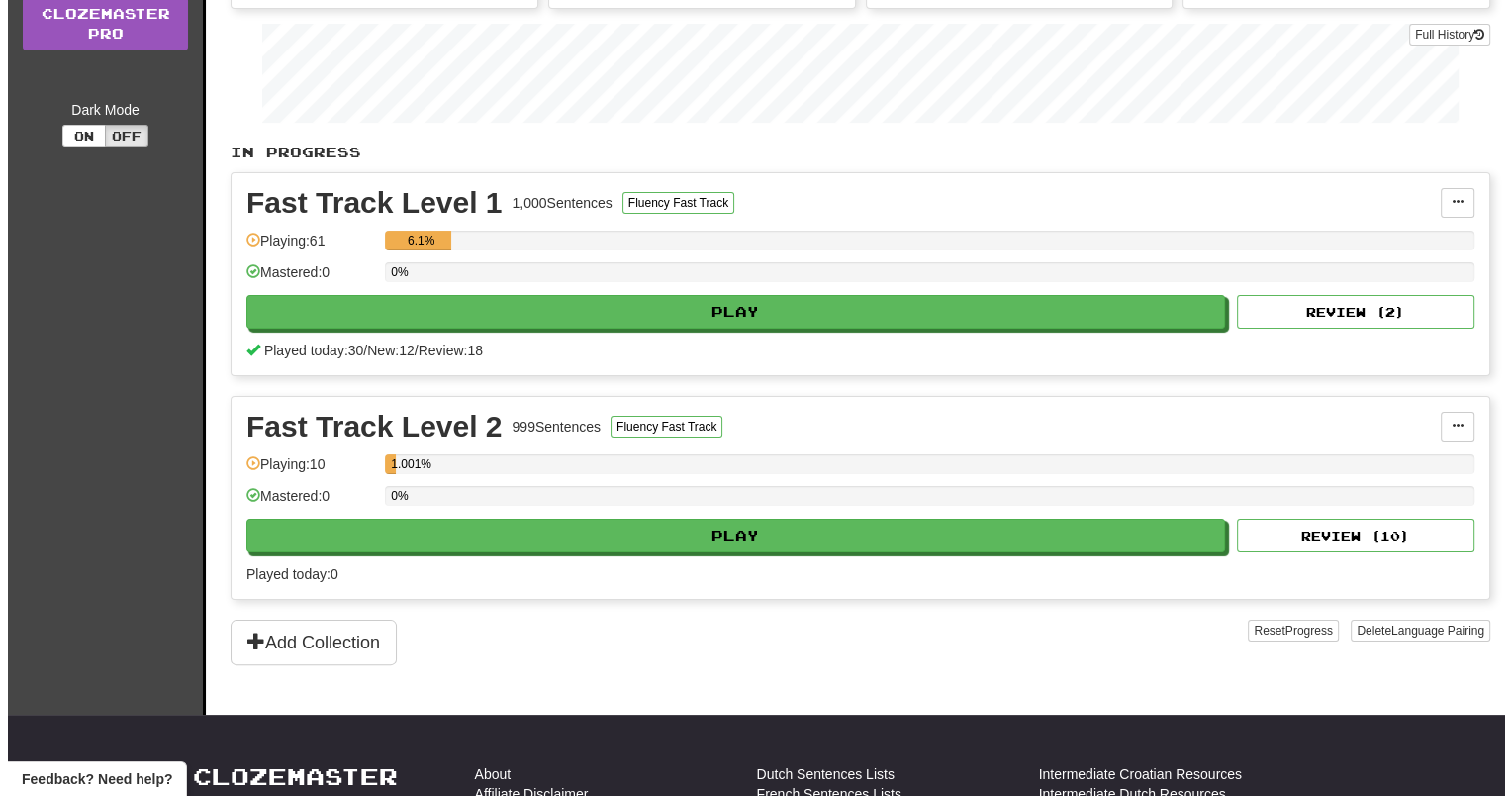 scroll, scrollTop: 356, scrollLeft: 0, axis: vertical 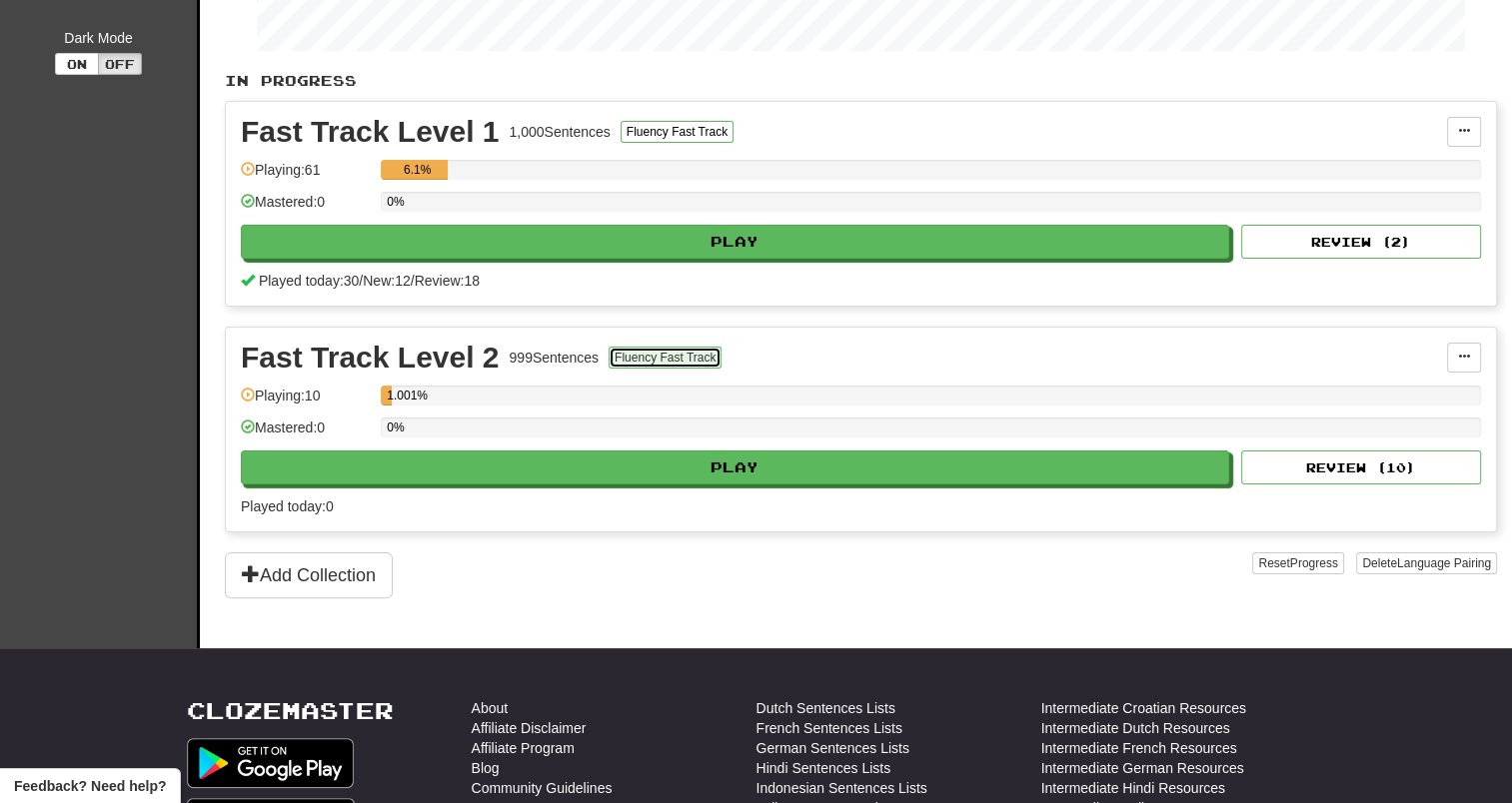 click on "Fluency Fast Track" at bounding box center (665, 358) 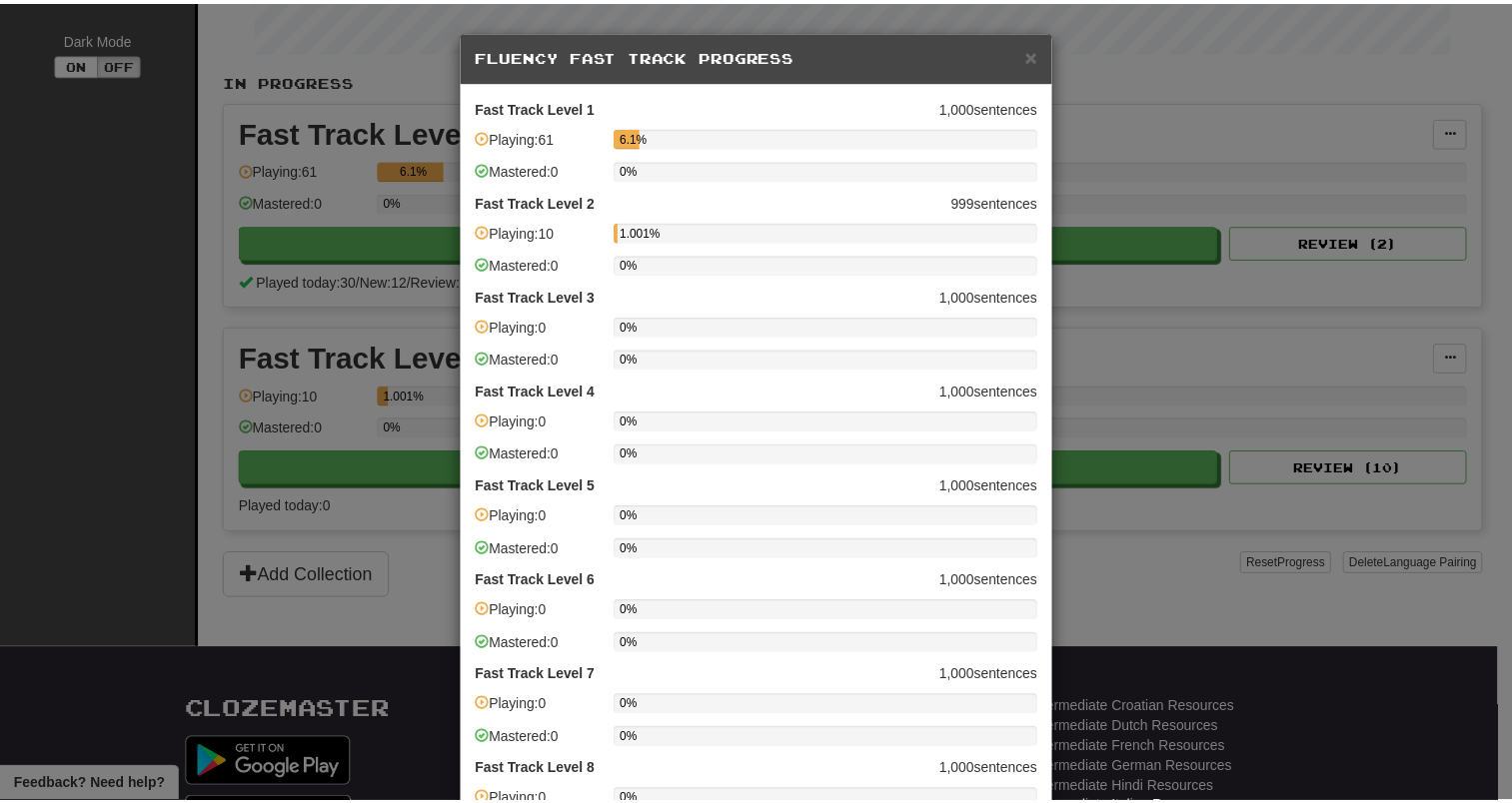scroll, scrollTop: 386, scrollLeft: 0, axis: vertical 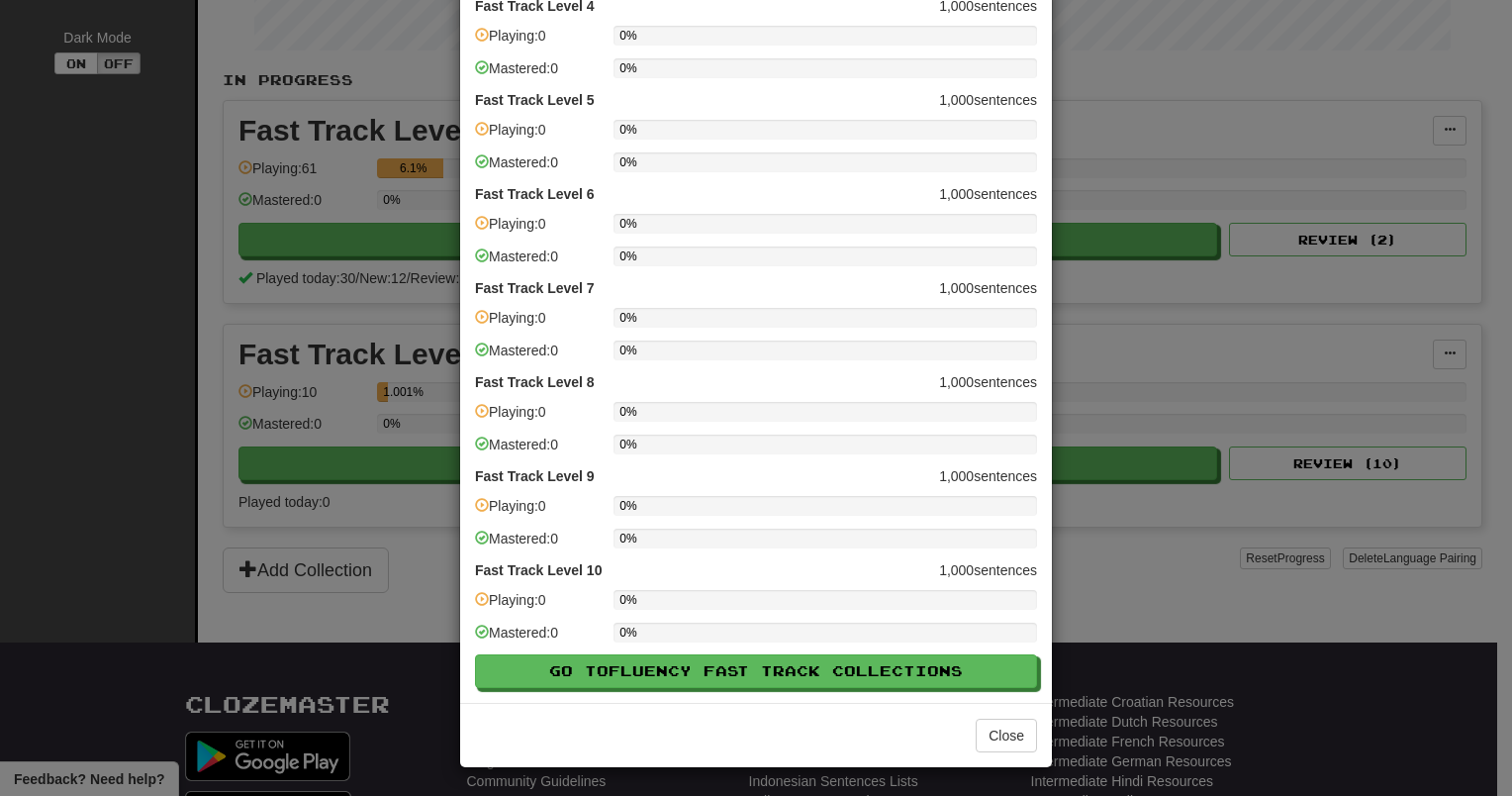 click on "0%" at bounding box center (825, 600) 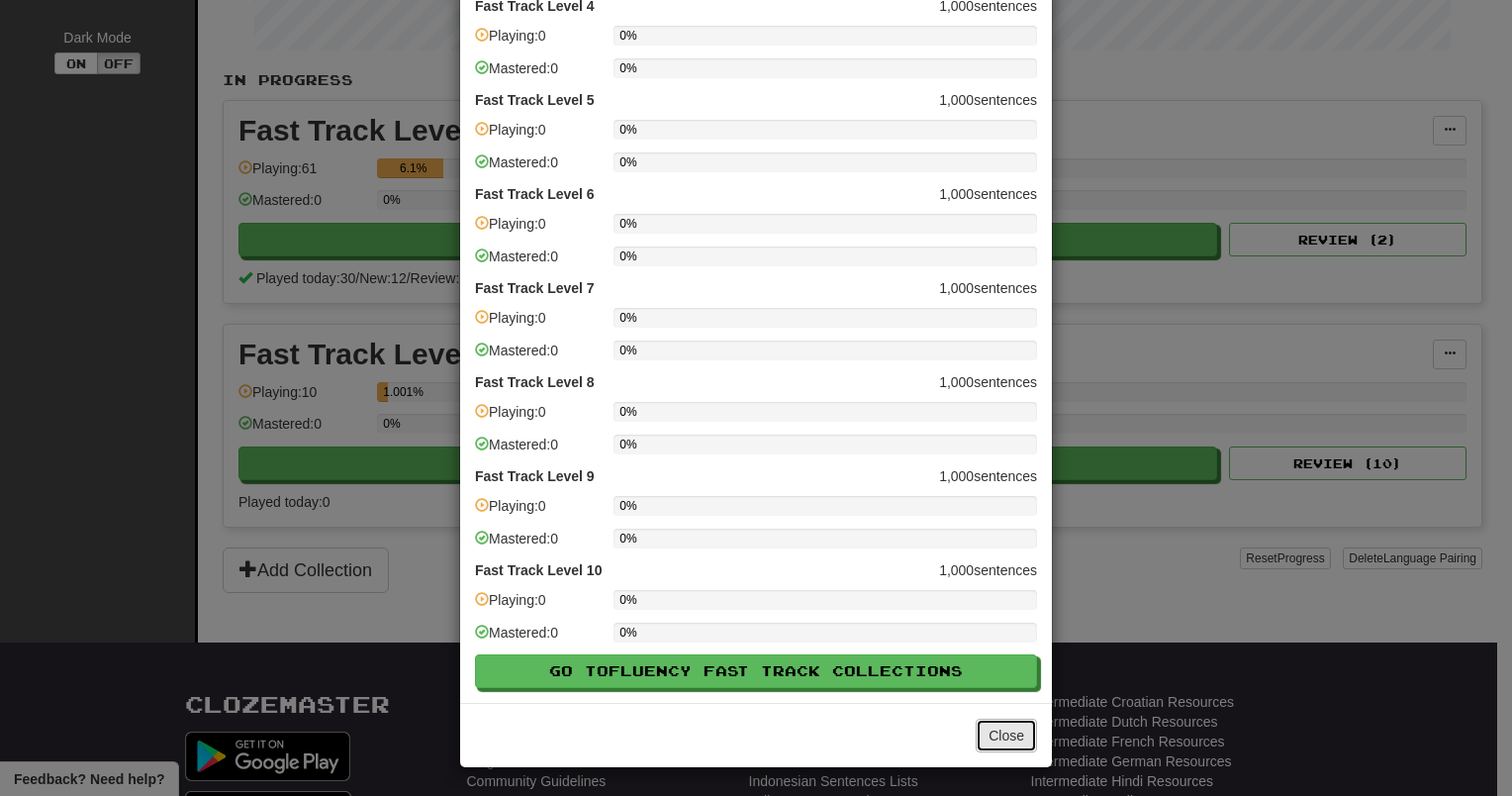 click on "Close" at bounding box center [1006, 736] 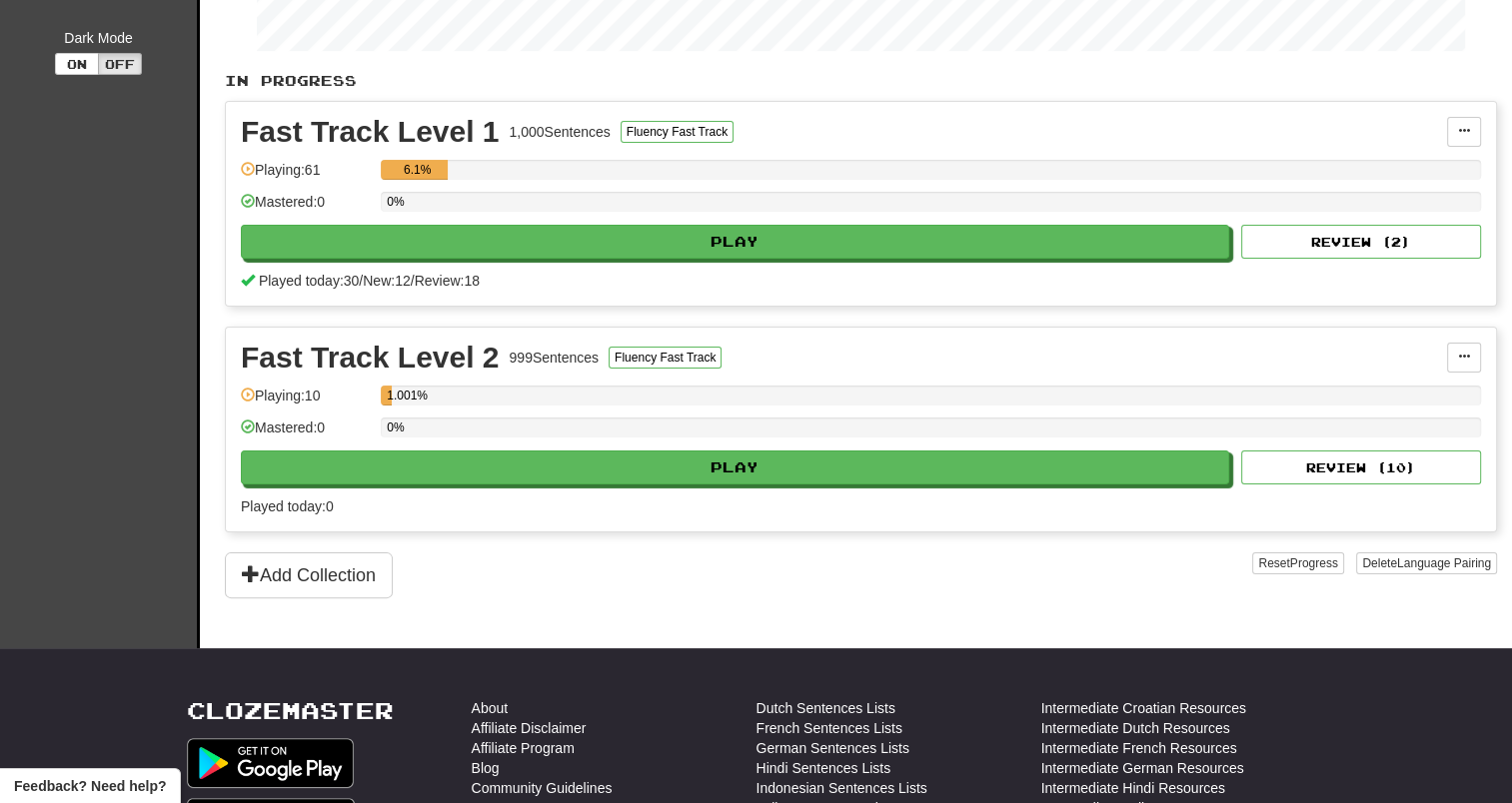 scroll, scrollTop: 0, scrollLeft: 0, axis: both 